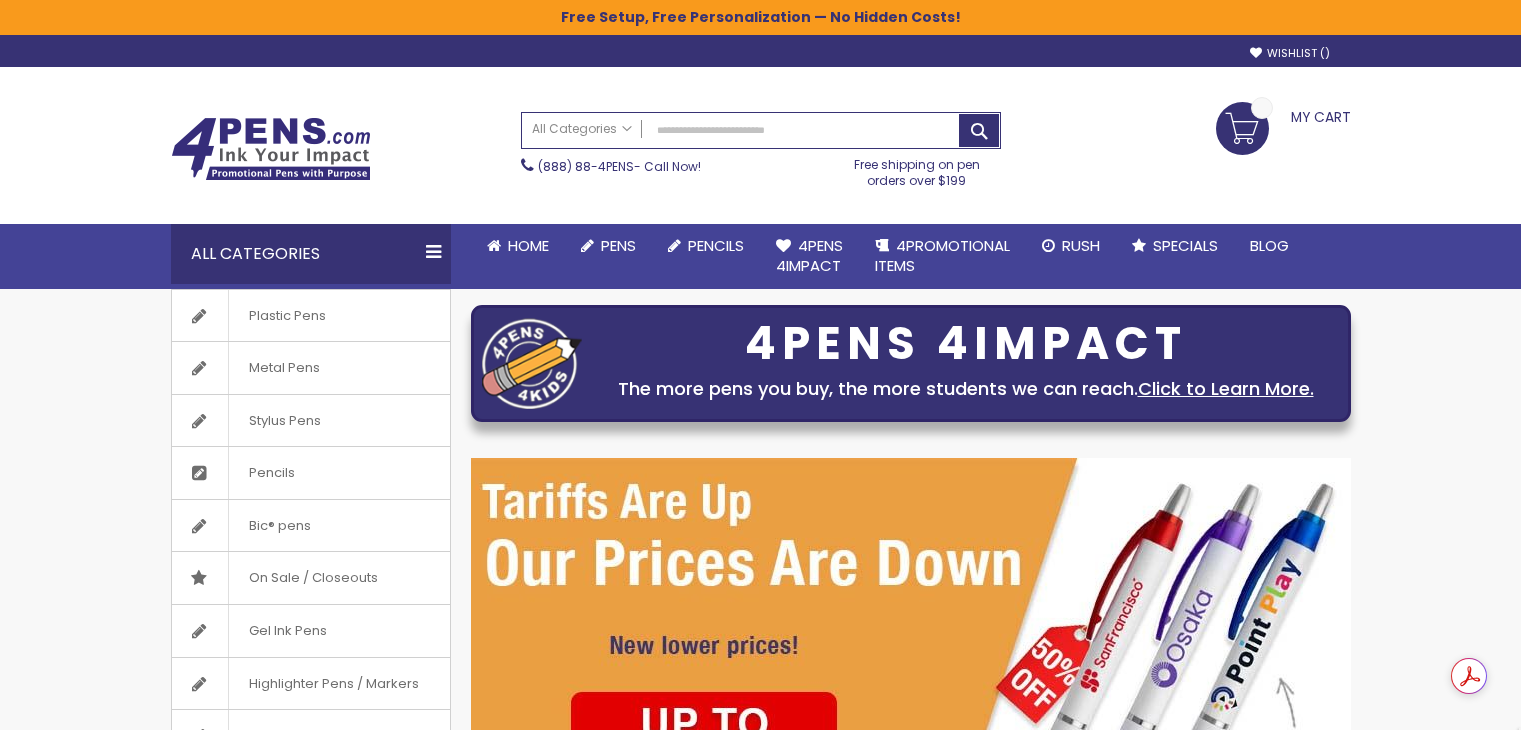 scroll, scrollTop: 0, scrollLeft: 0, axis: both 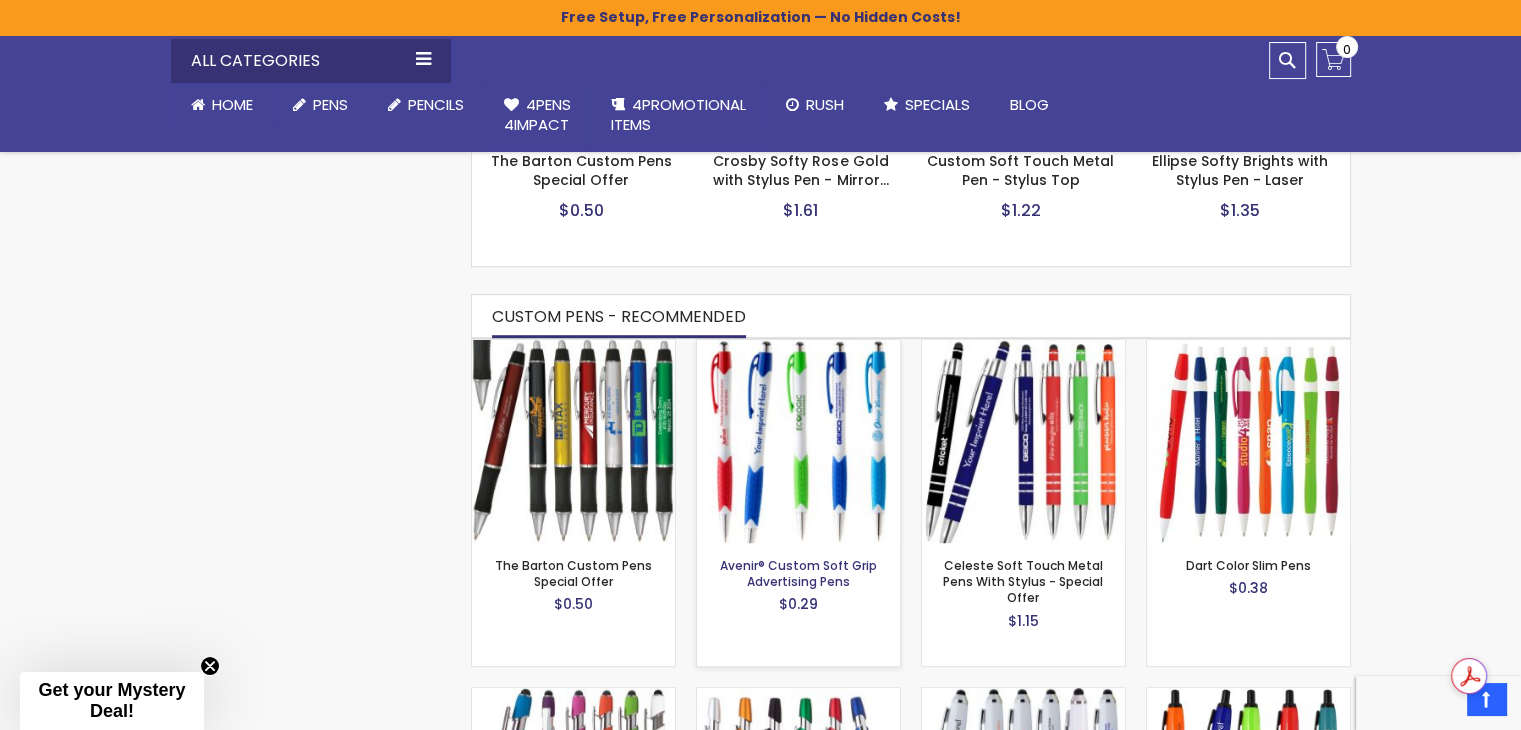 click on "Avenir® Custom Soft Grip Advertising Pens" at bounding box center (798, 573) 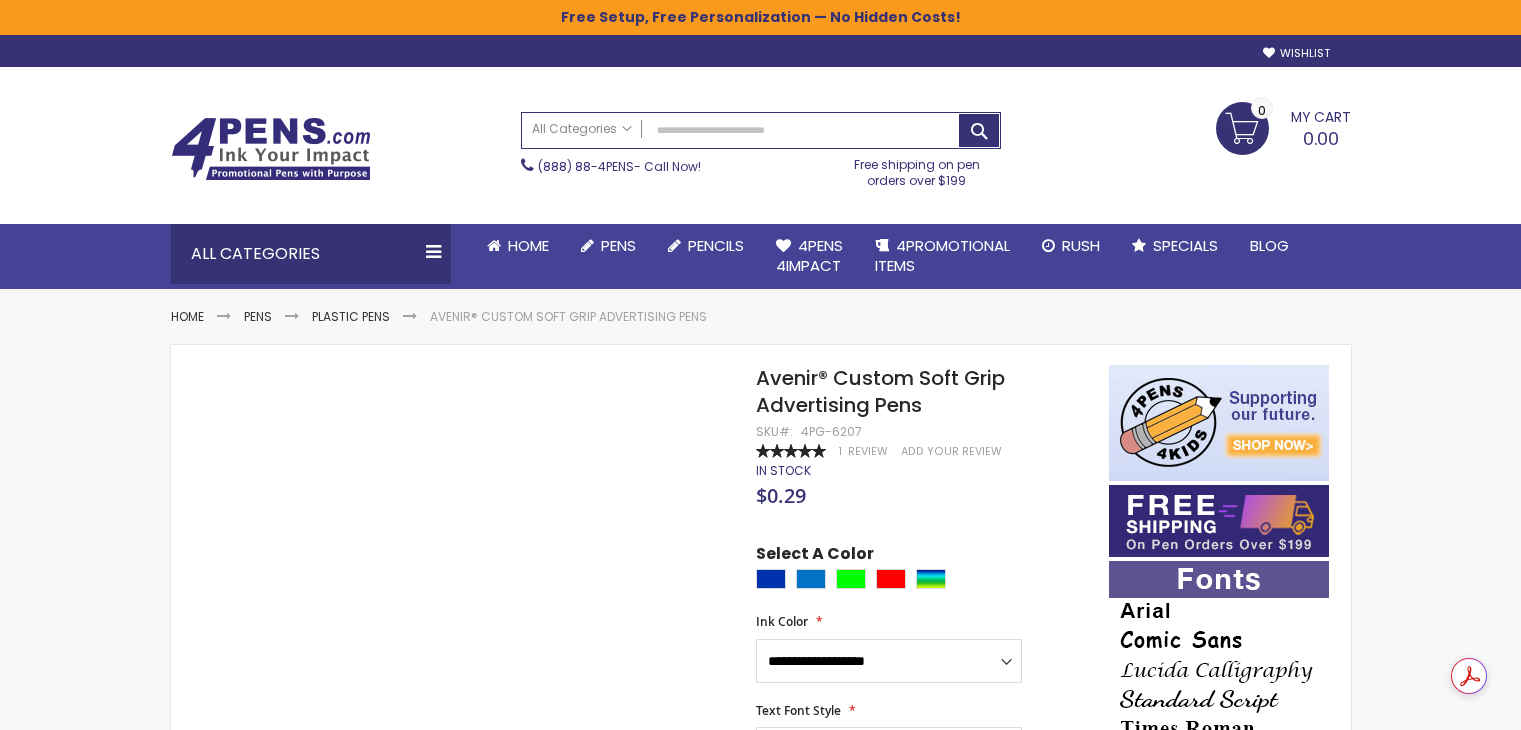 scroll, scrollTop: 0, scrollLeft: 0, axis: both 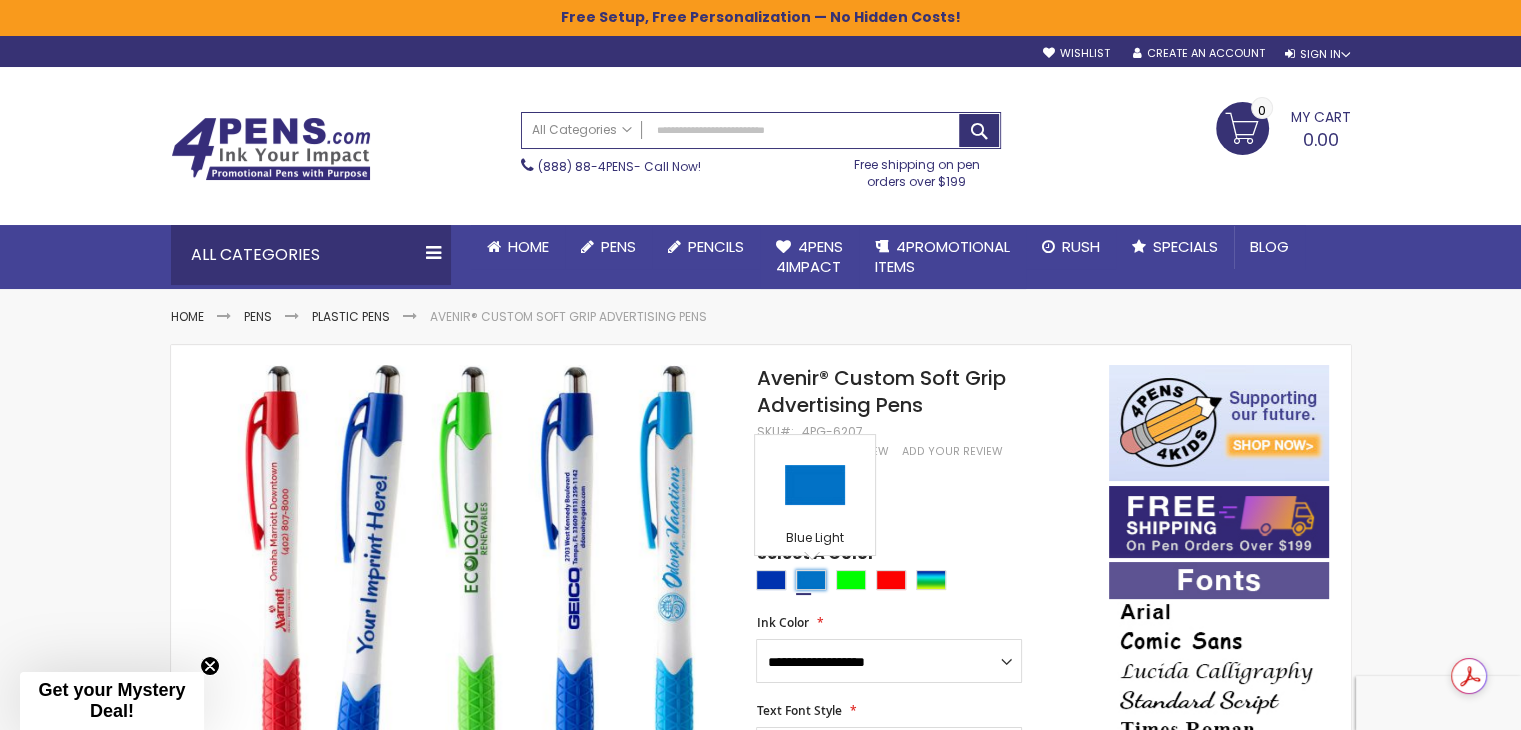 click at bounding box center (811, 580) 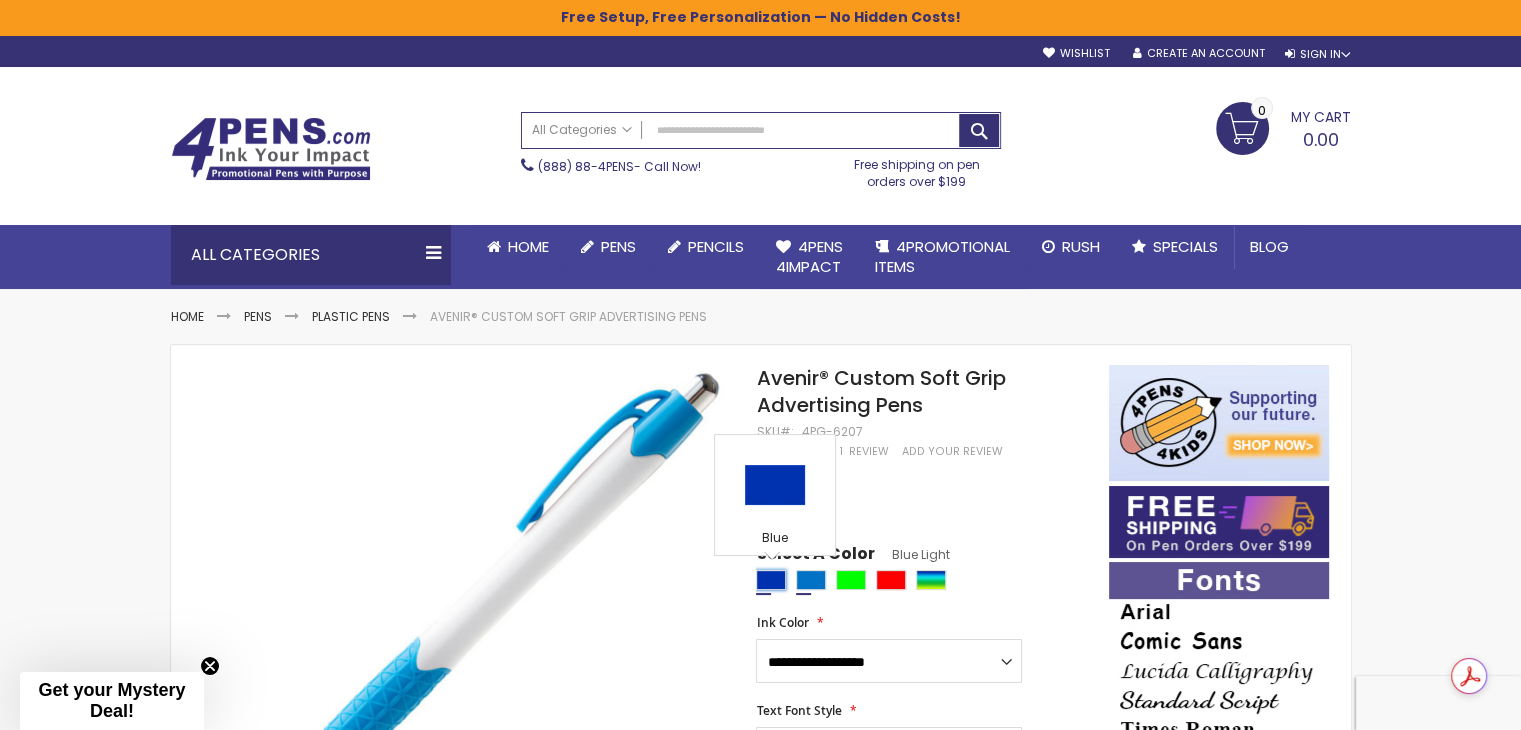 click at bounding box center (771, 580) 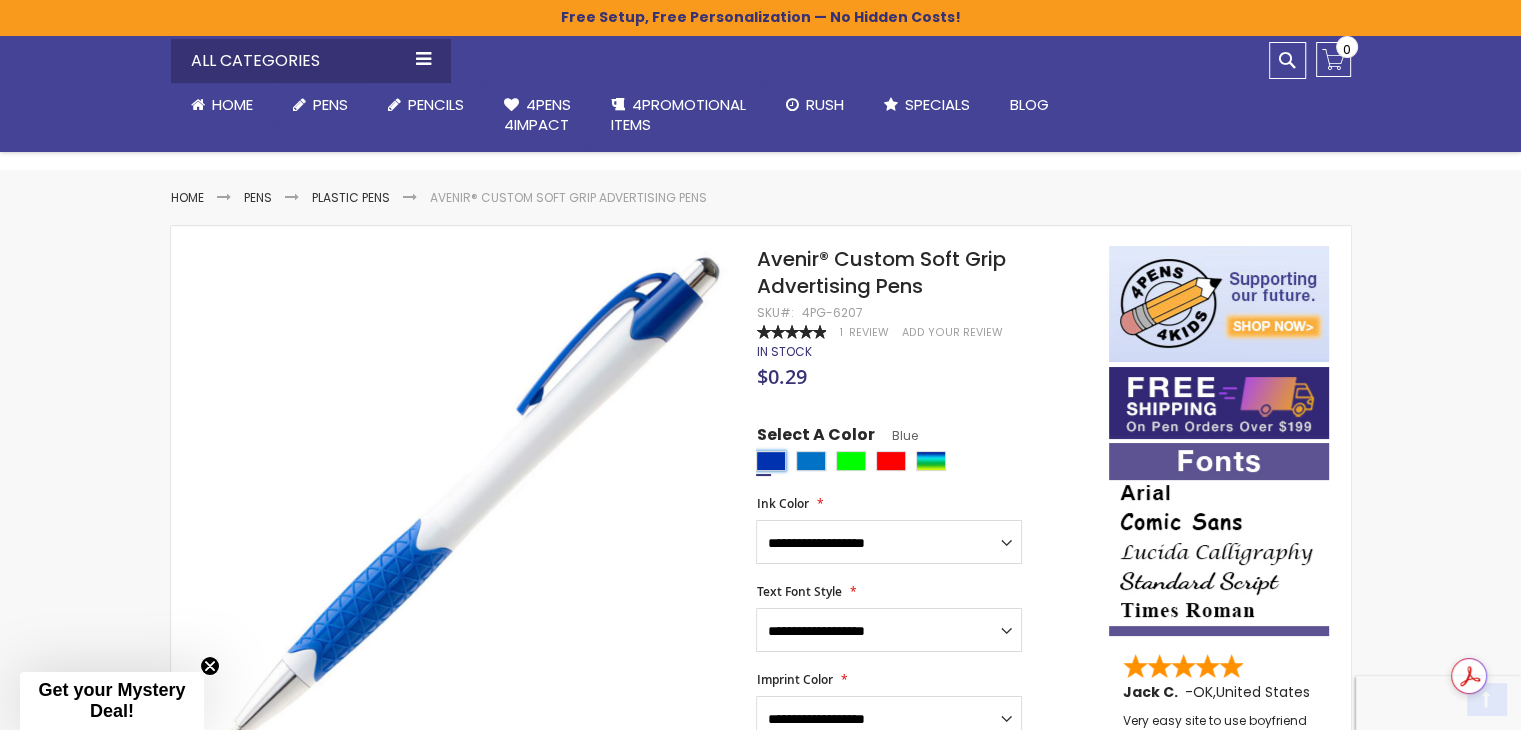 scroll, scrollTop: 400, scrollLeft: 0, axis: vertical 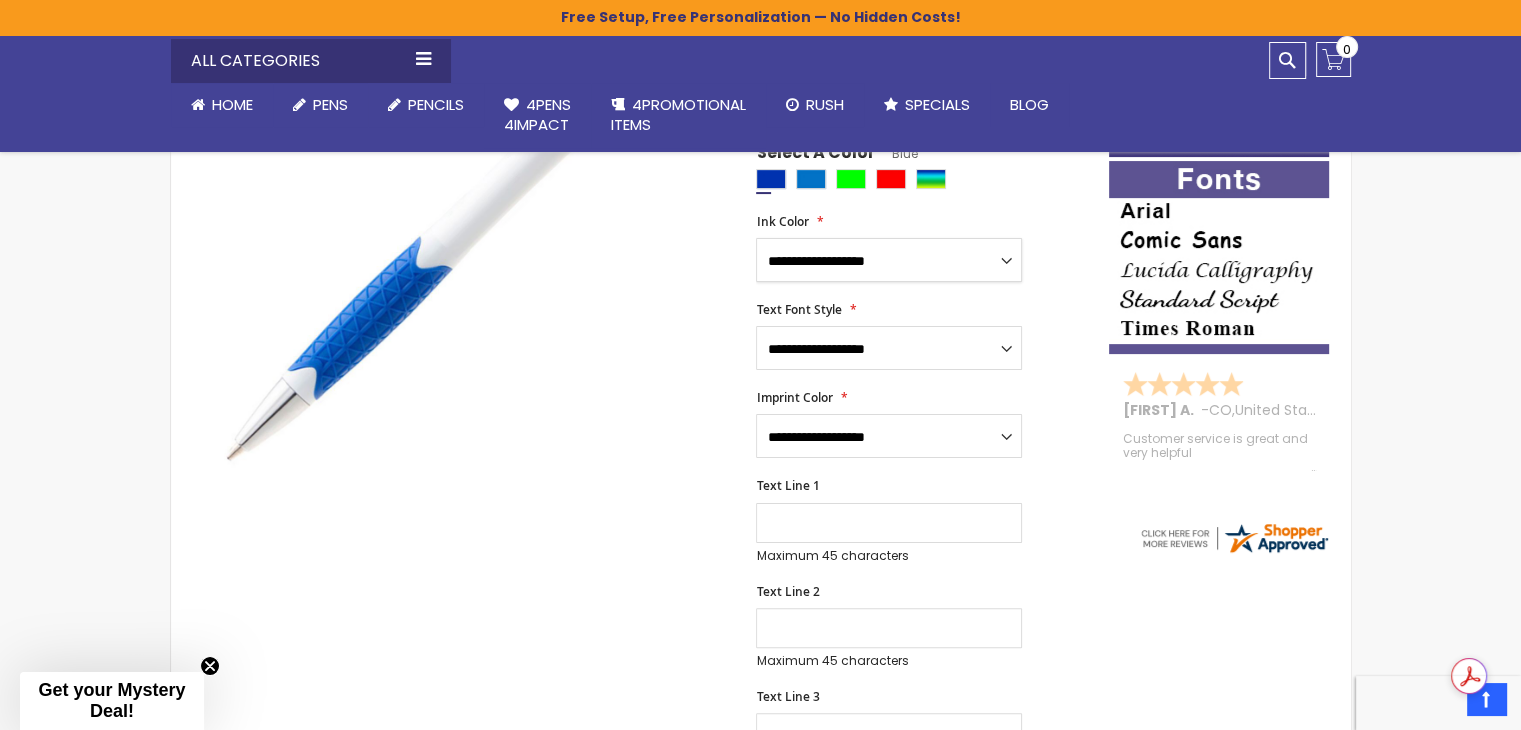 click on "**********" at bounding box center (889, 260) 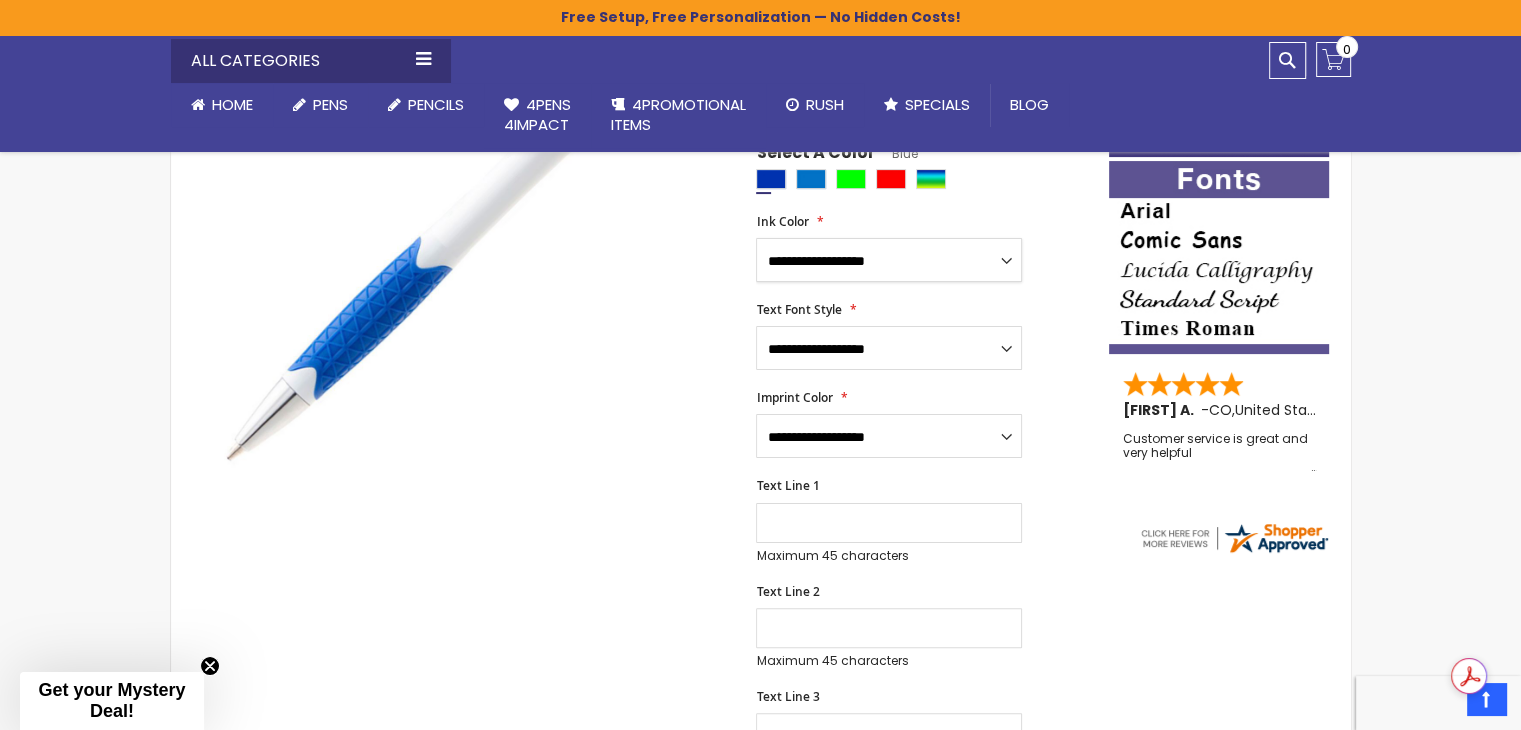 select on "****" 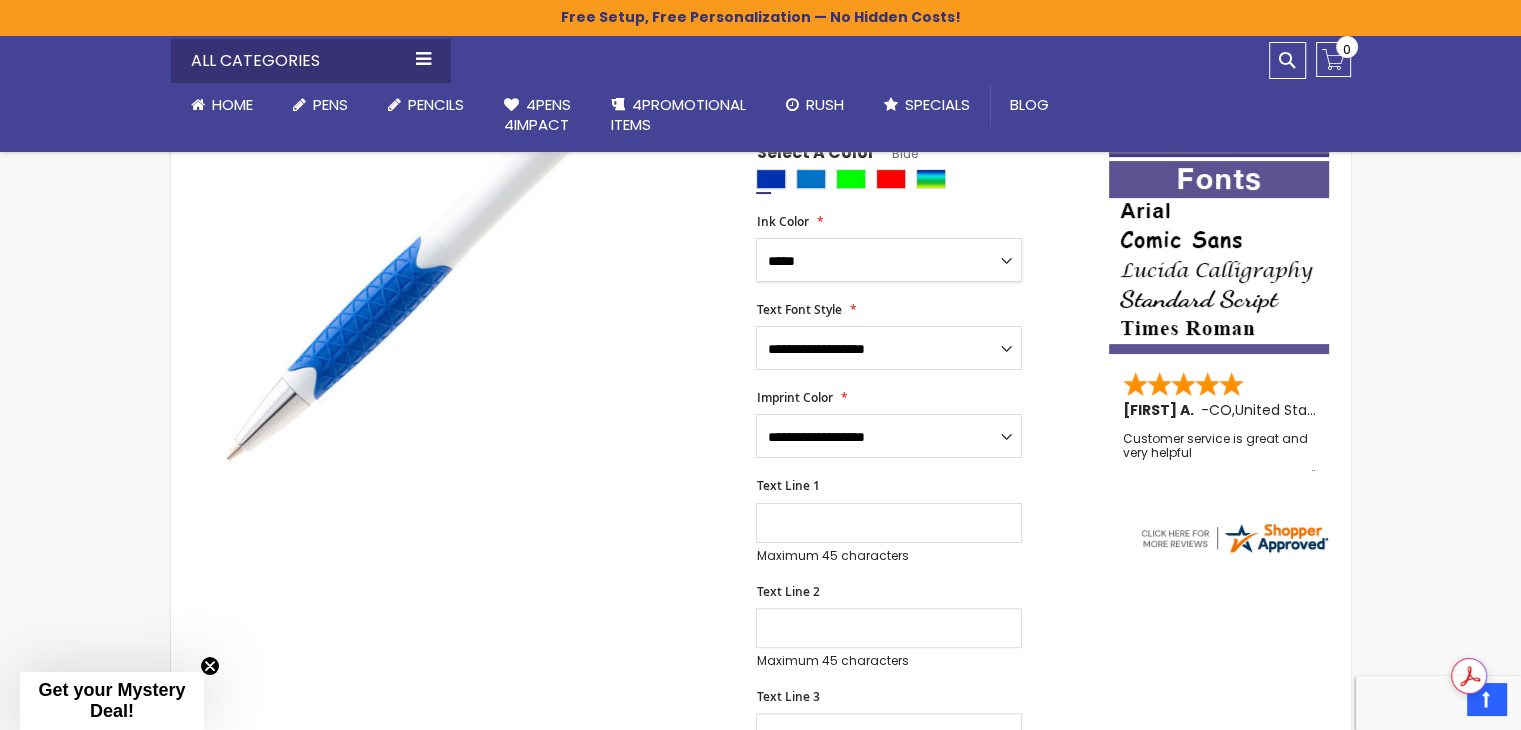click on "**********" at bounding box center (889, 260) 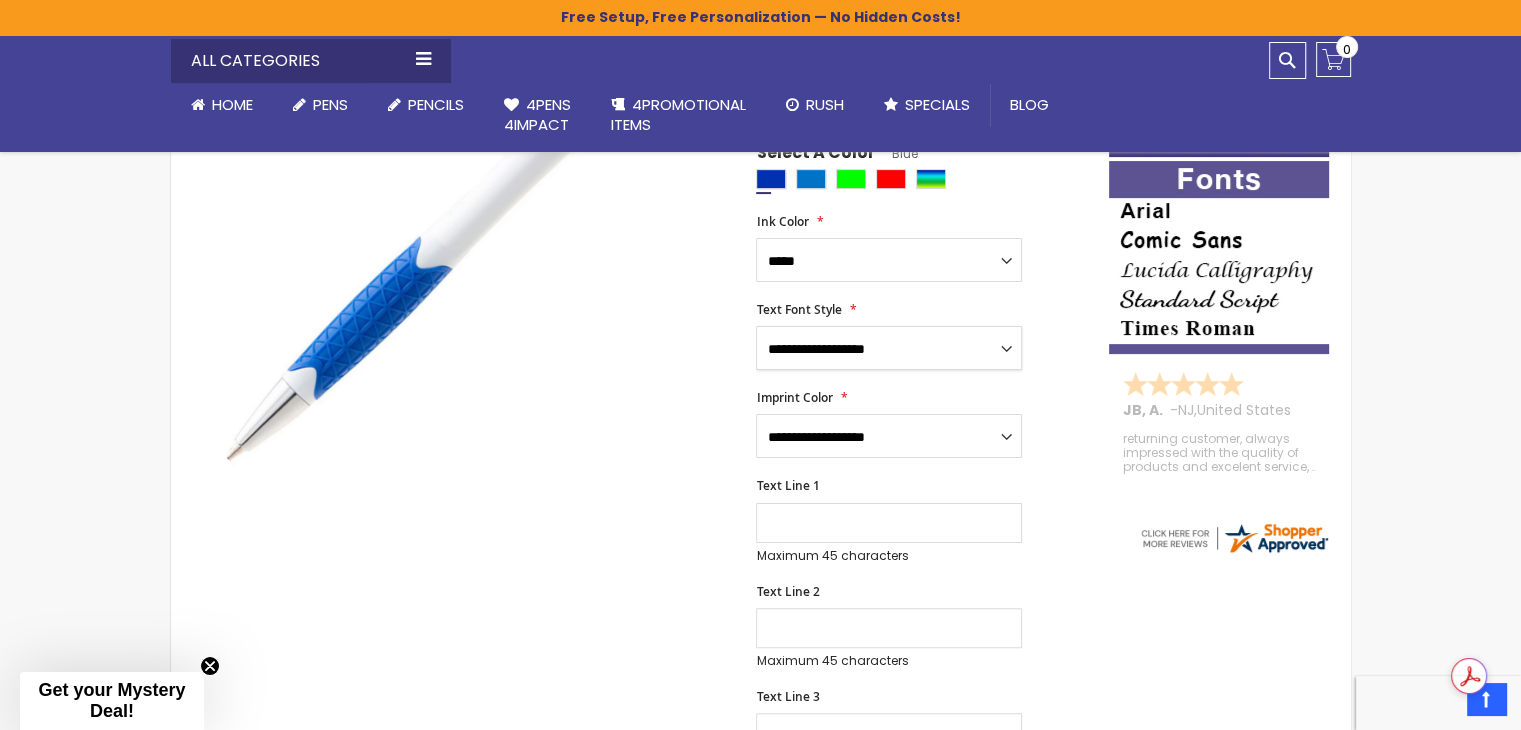 click on "**********" at bounding box center [889, 348] 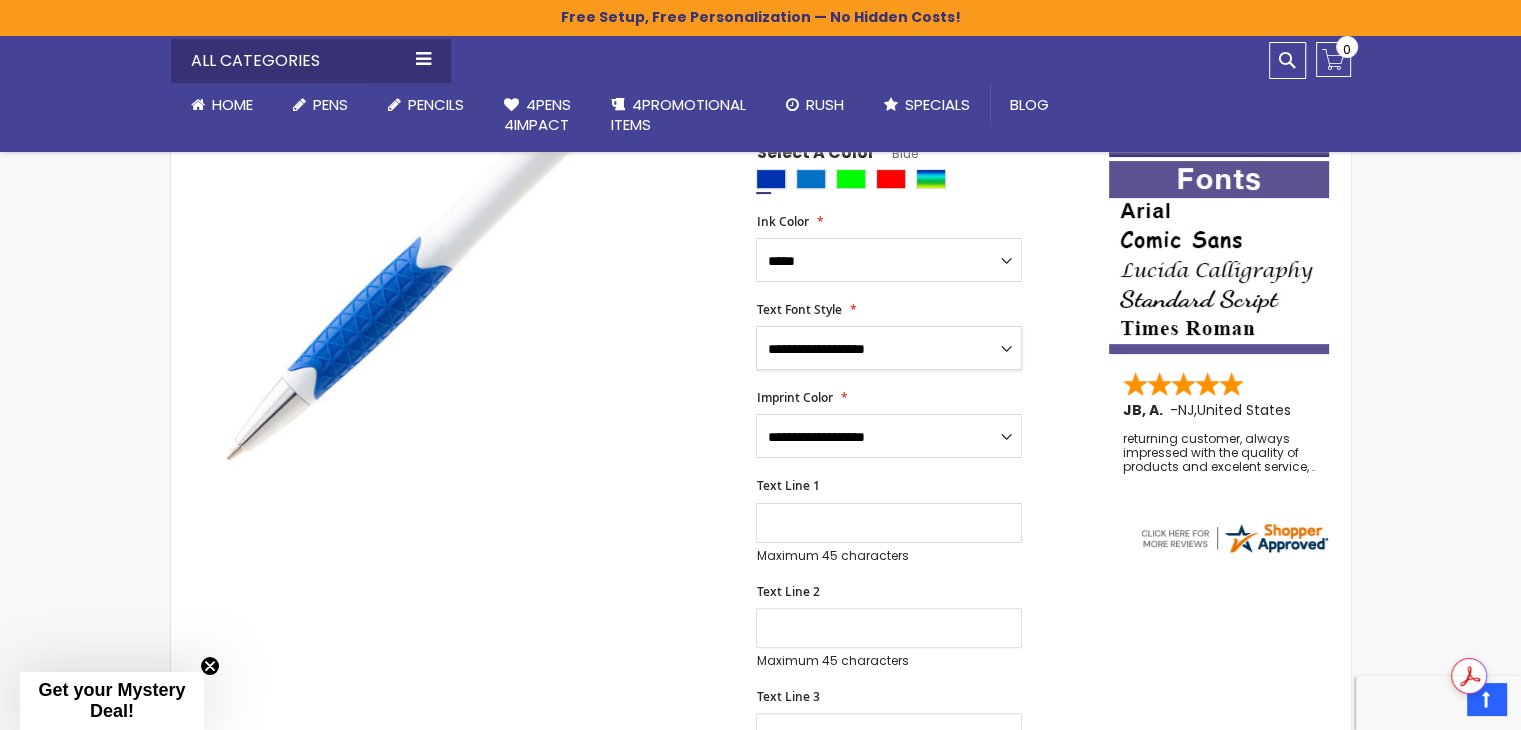 select on "****" 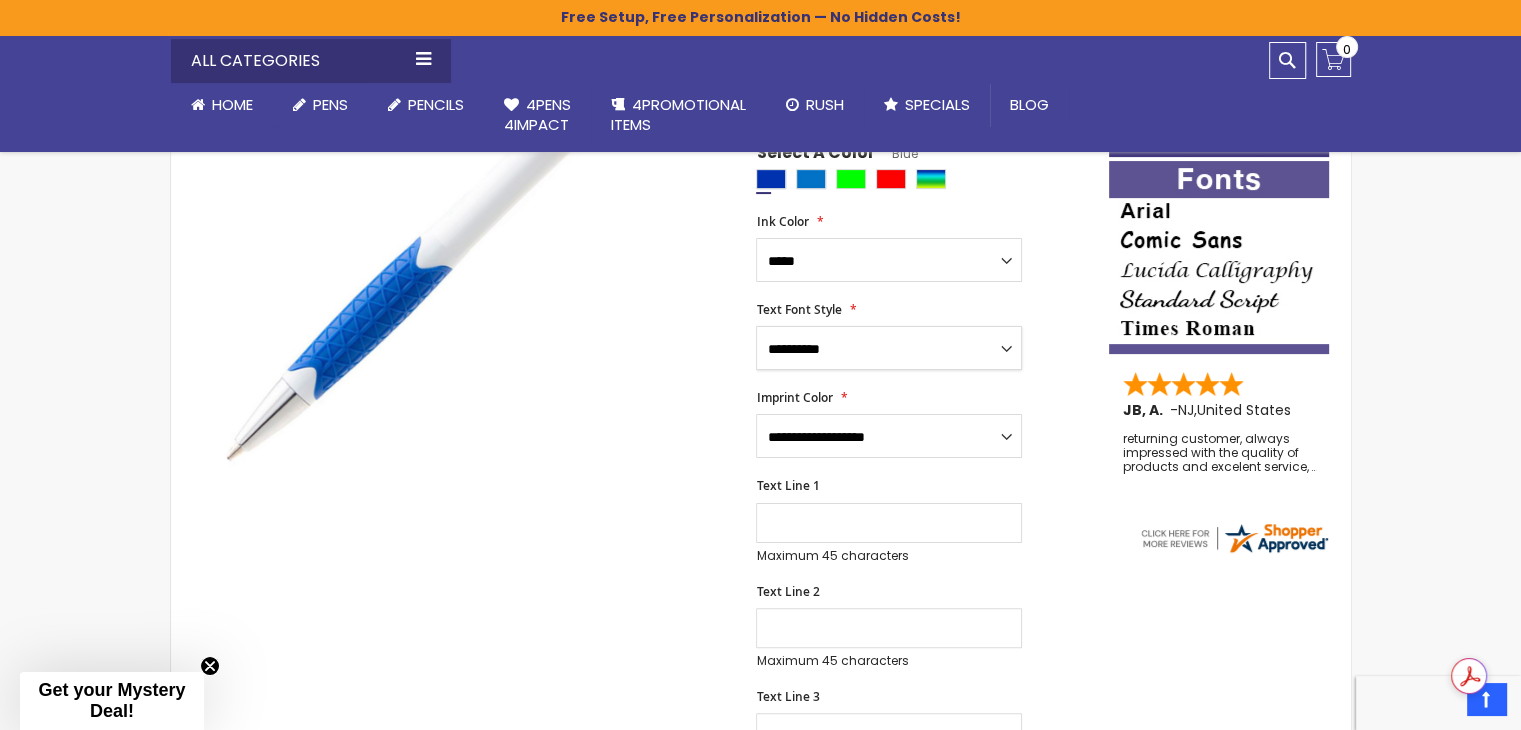 click on "**********" at bounding box center [889, 348] 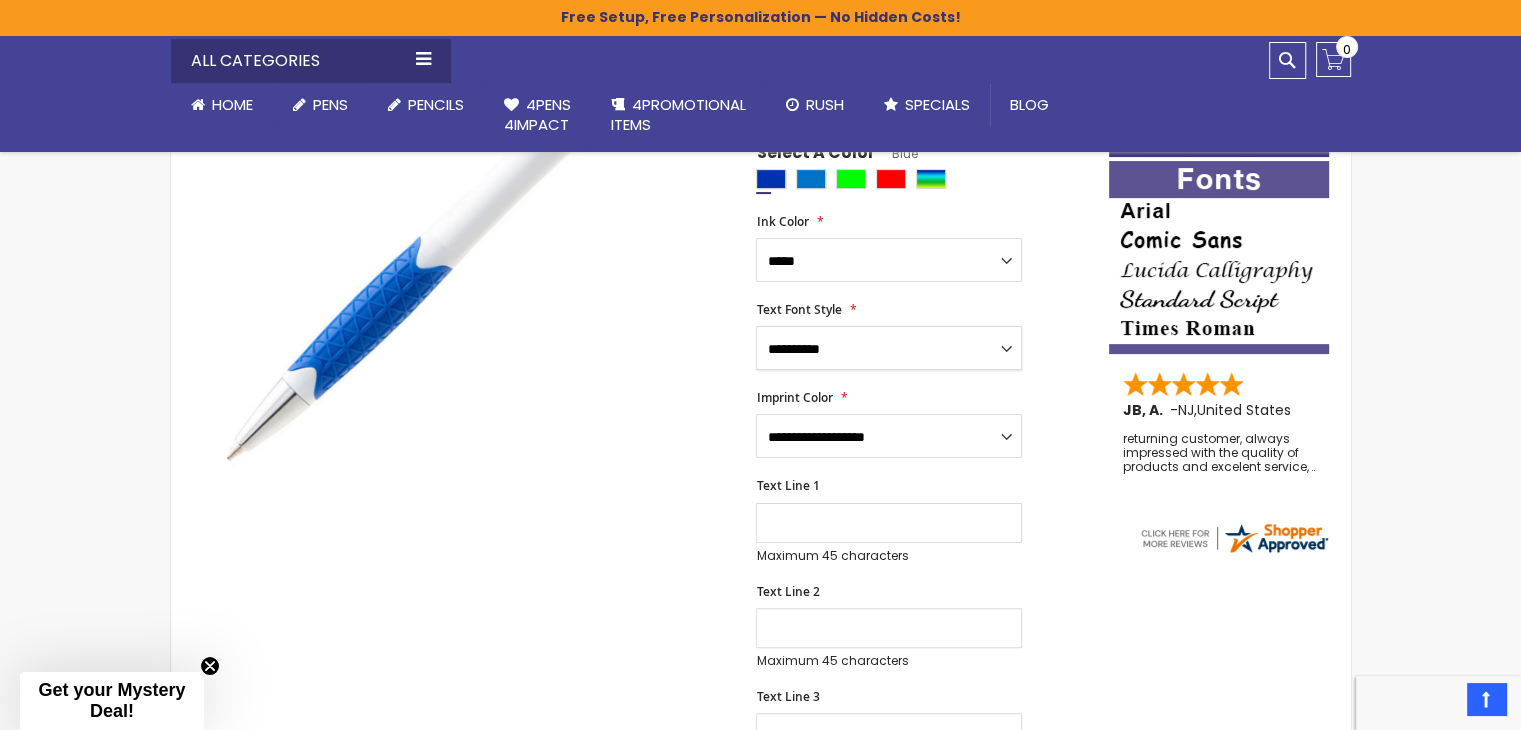 scroll, scrollTop: 500, scrollLeft: 0, axis: vertical 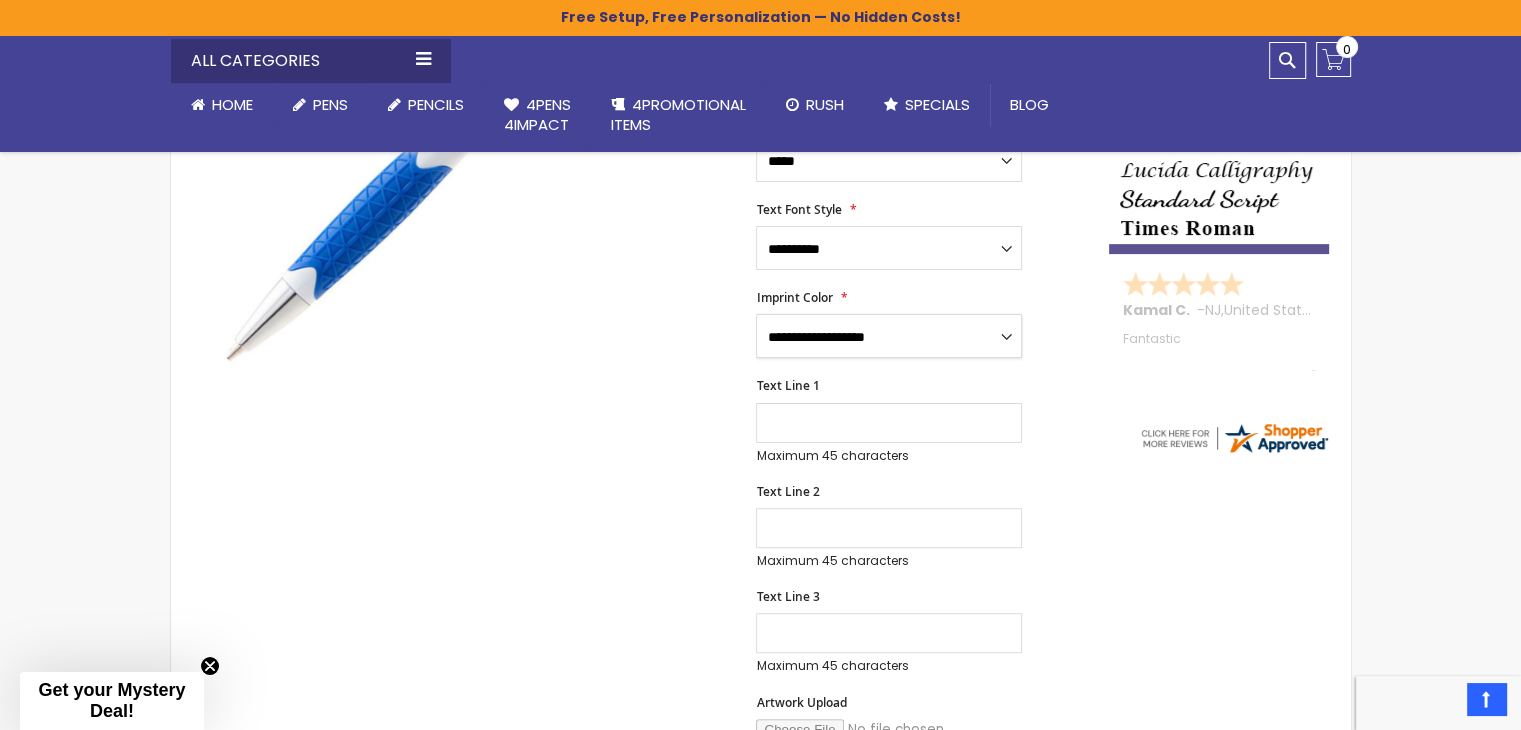 click on "**********" at bounding box center (889, 336) 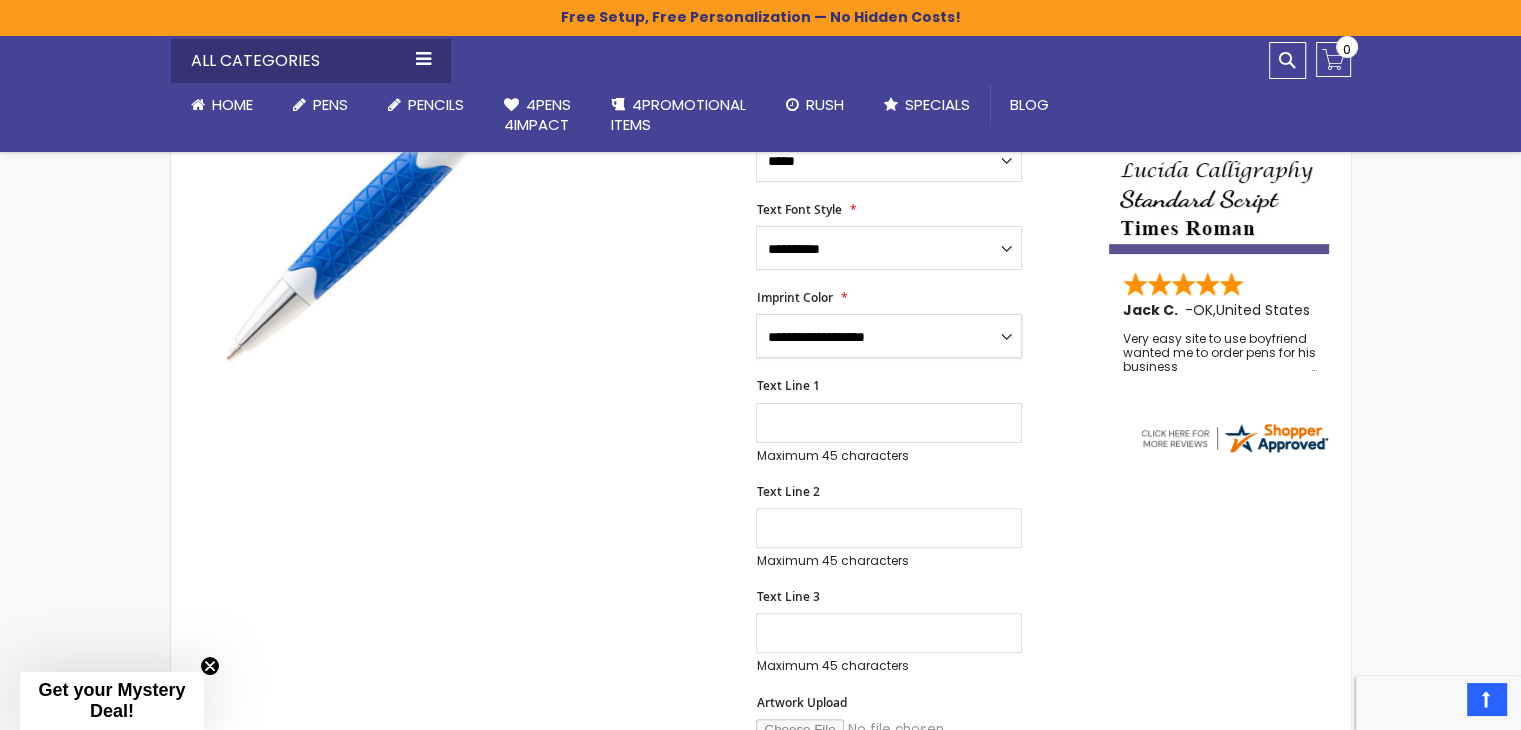 select on "****" 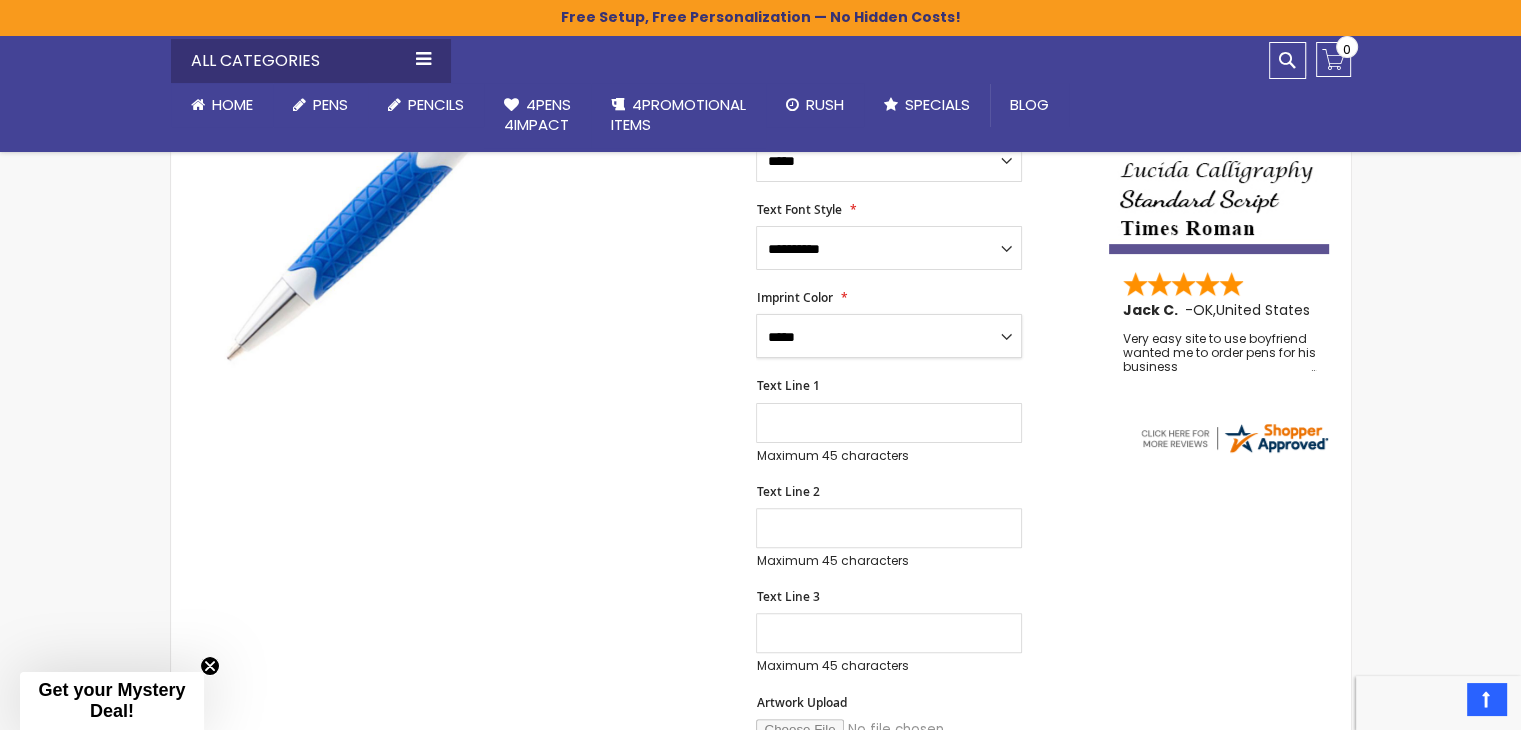 click on "**********" at bounding box center [889, 336] 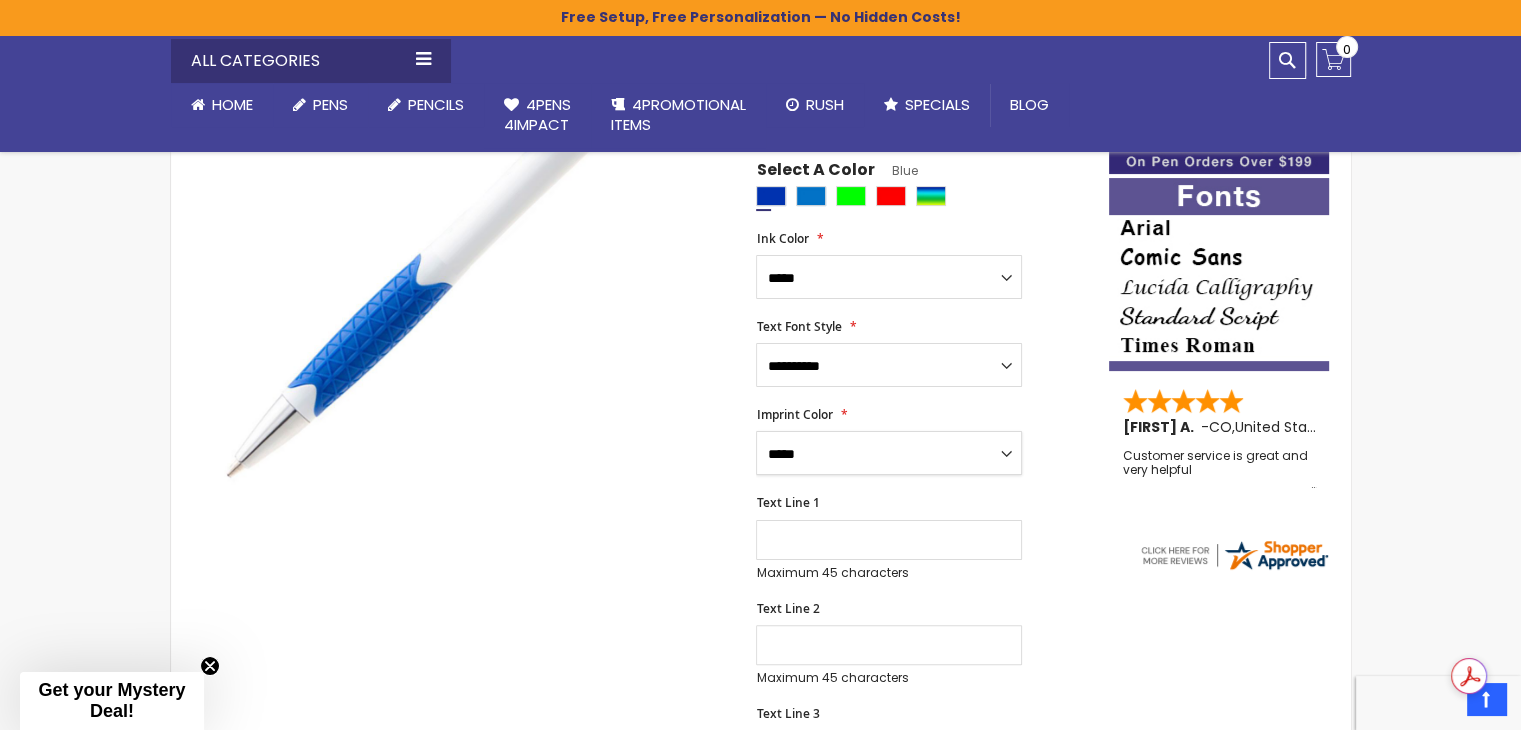 scroll, scrollTop: 500, scrollLeft: 0, axis: vertical 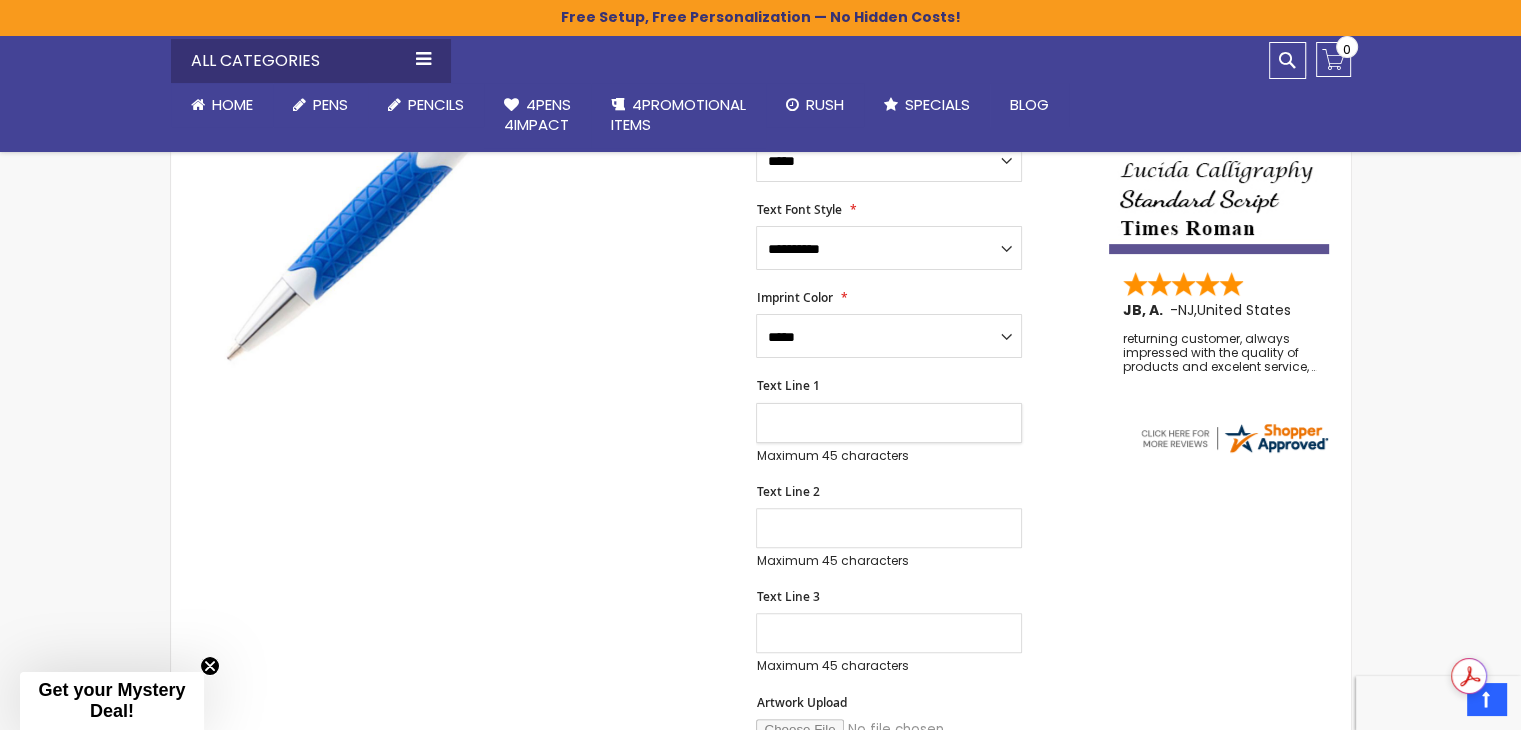 click on "Text Line 1" at bounding box center [889, 423] 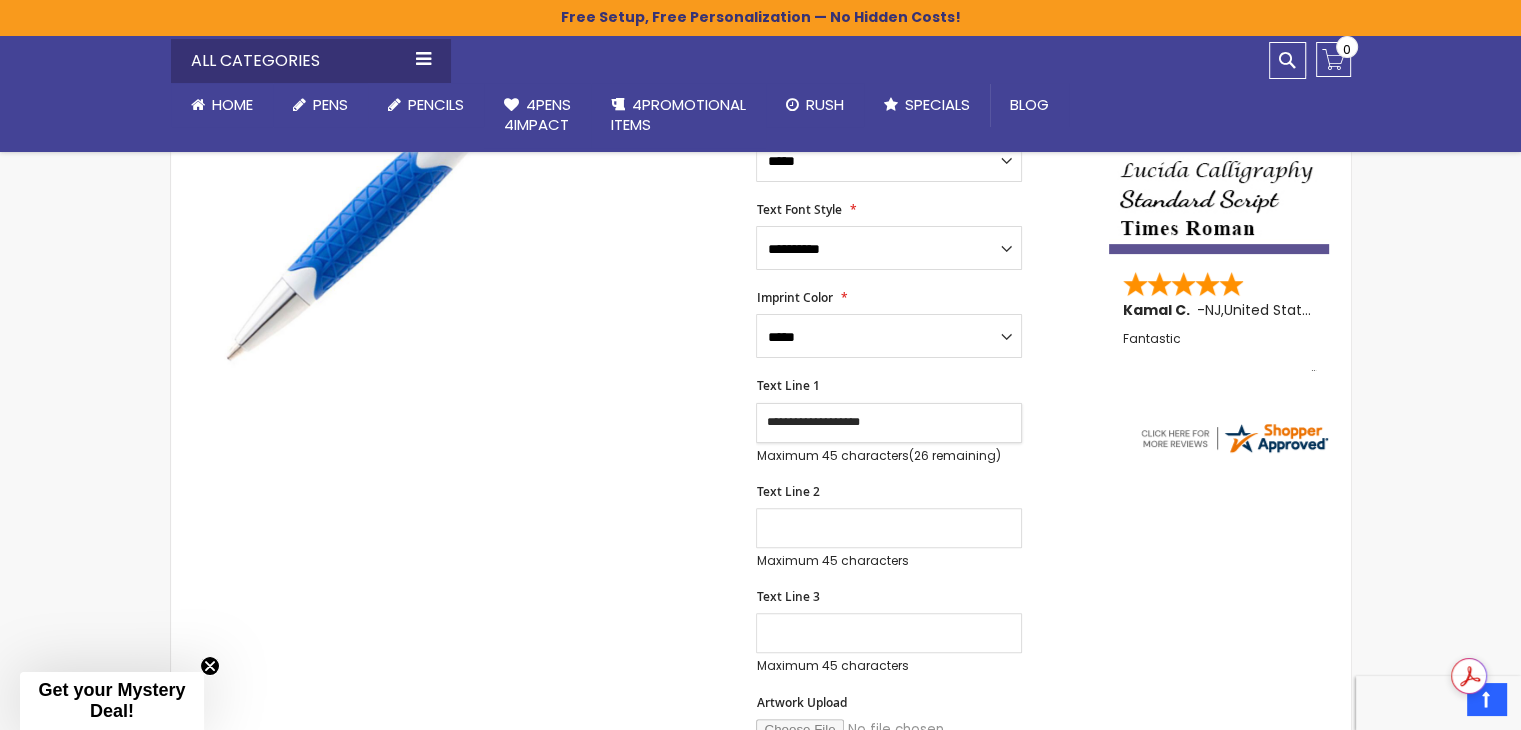 type on "**********" 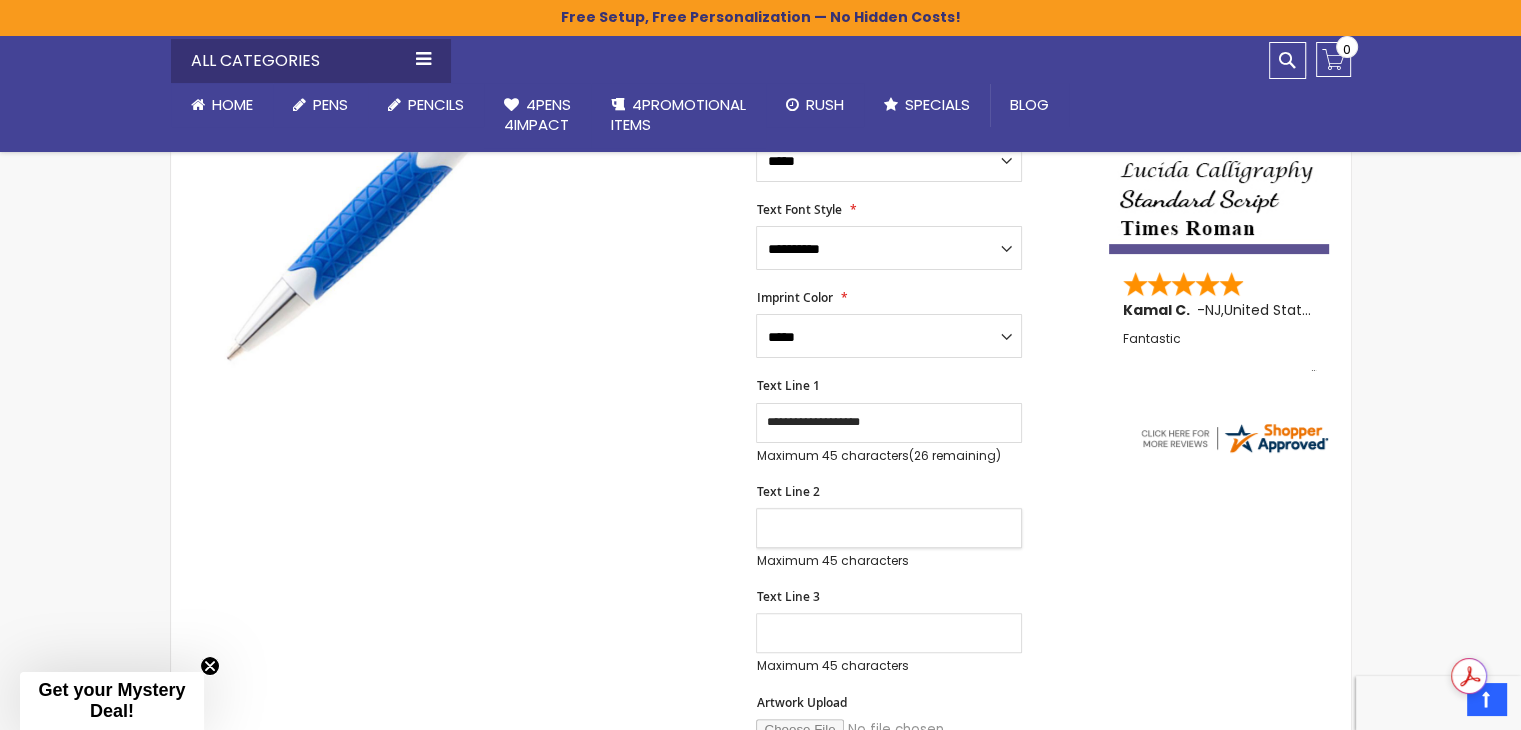 click on "Text Line 2" at bounding box center [889, 528] 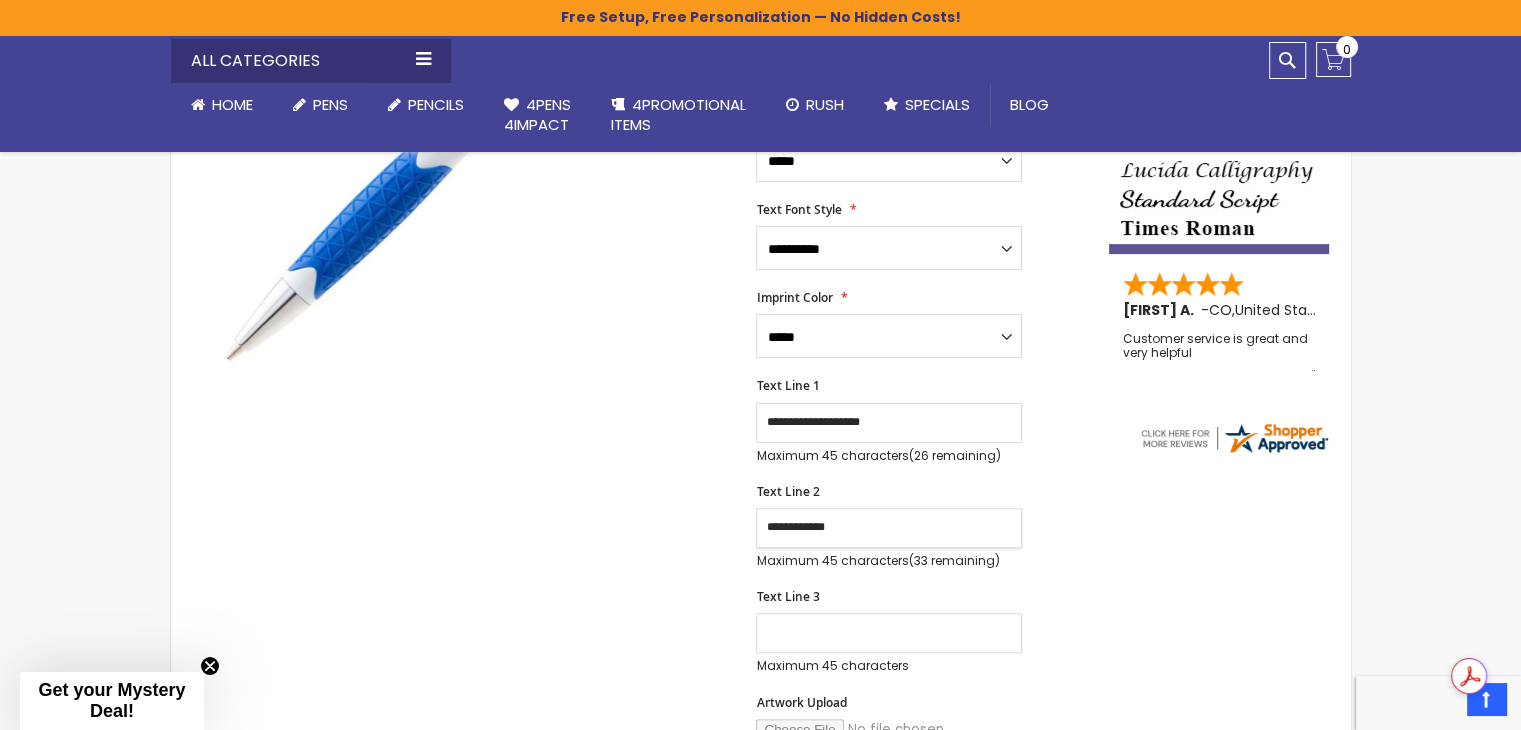 type on "**********" 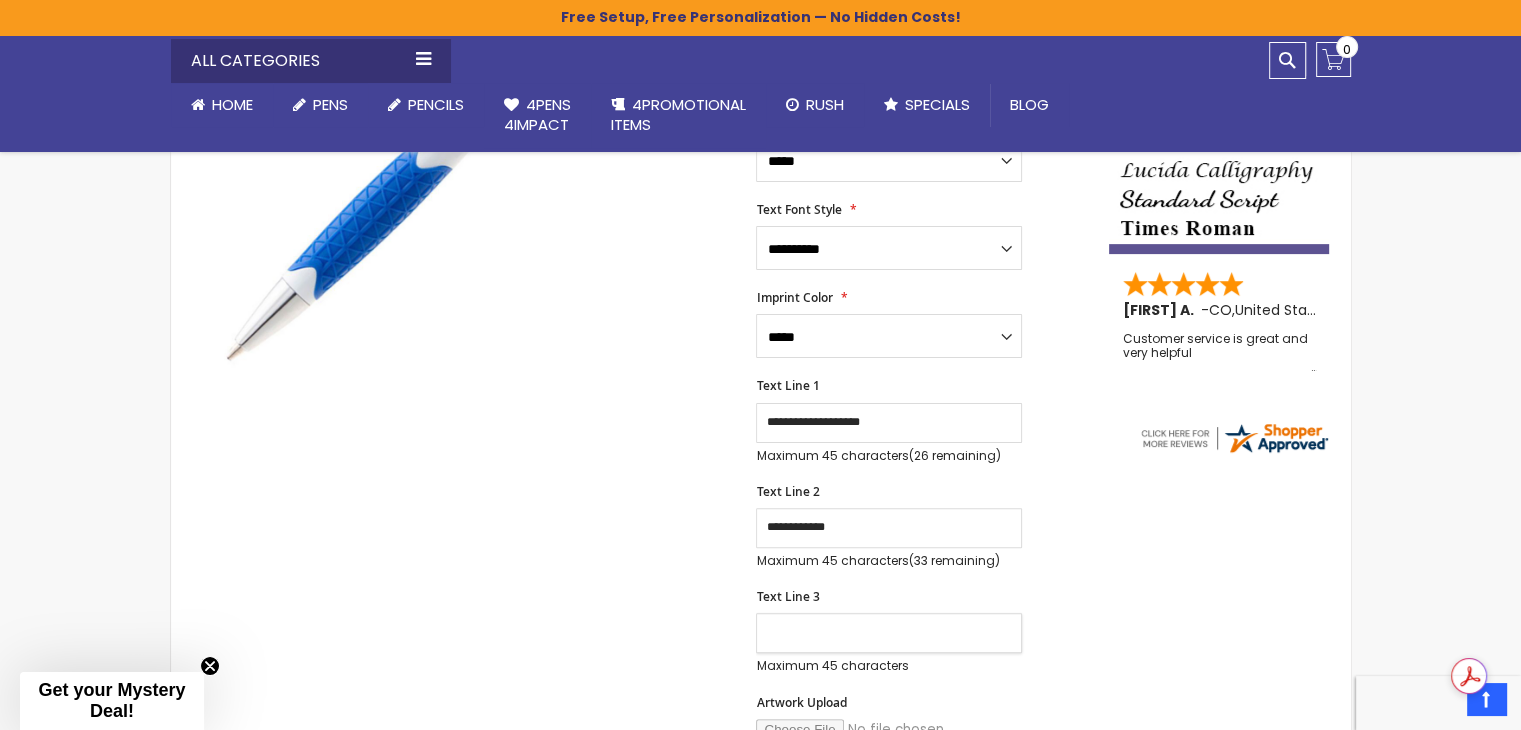click on "Text Line 3" at bounding box center [889, 633] 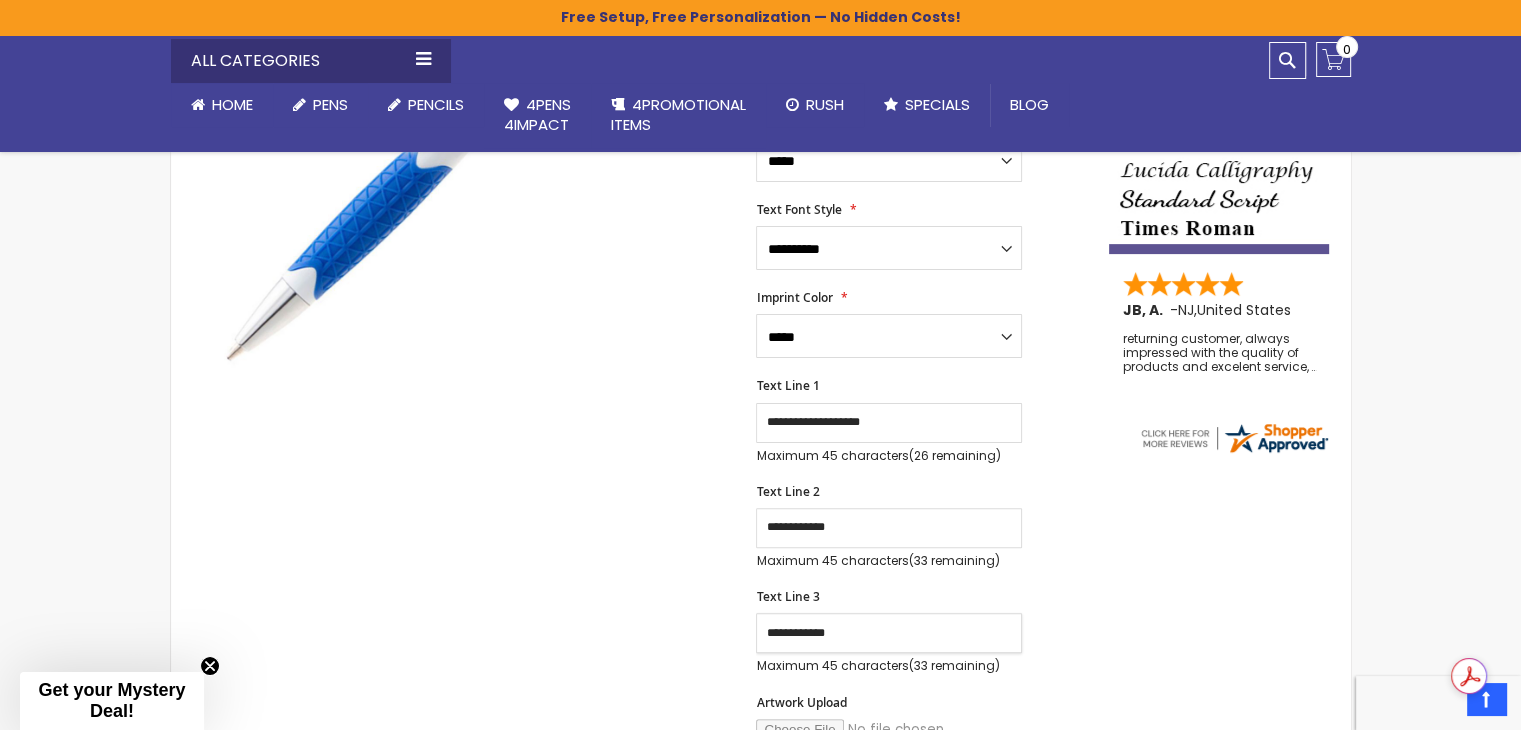 type on "**********" 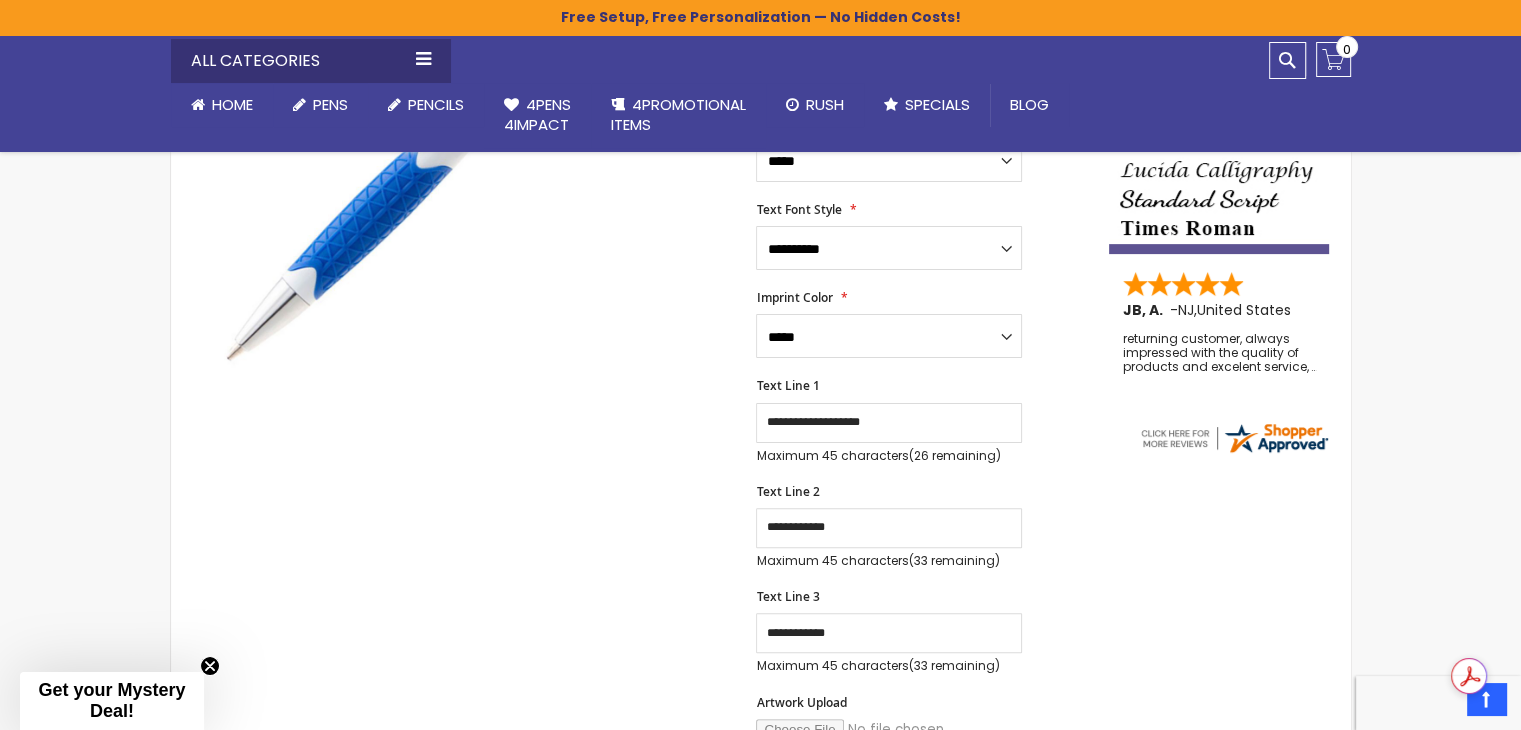 click on "Skip to the end of the images gallery
Skip to the beginning of the images gallery
Avenir® Custom Soft Grip Advertising Pens
SKU
4PG-6207
Rating:
100                          % of  100
1" at bounding box center (761, 722) 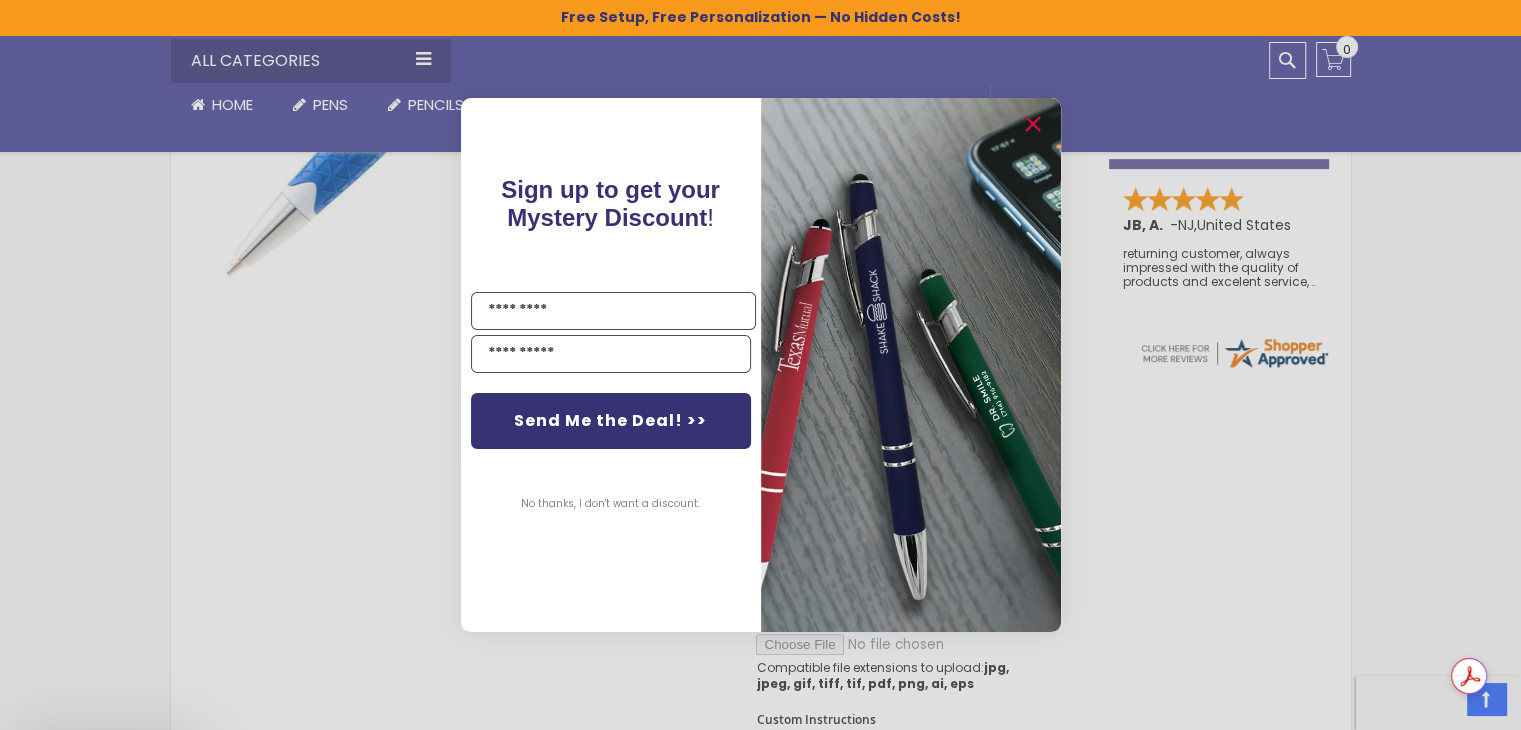 scroll, scrollTop: 900, scrollLeft: 0, axis: vertical 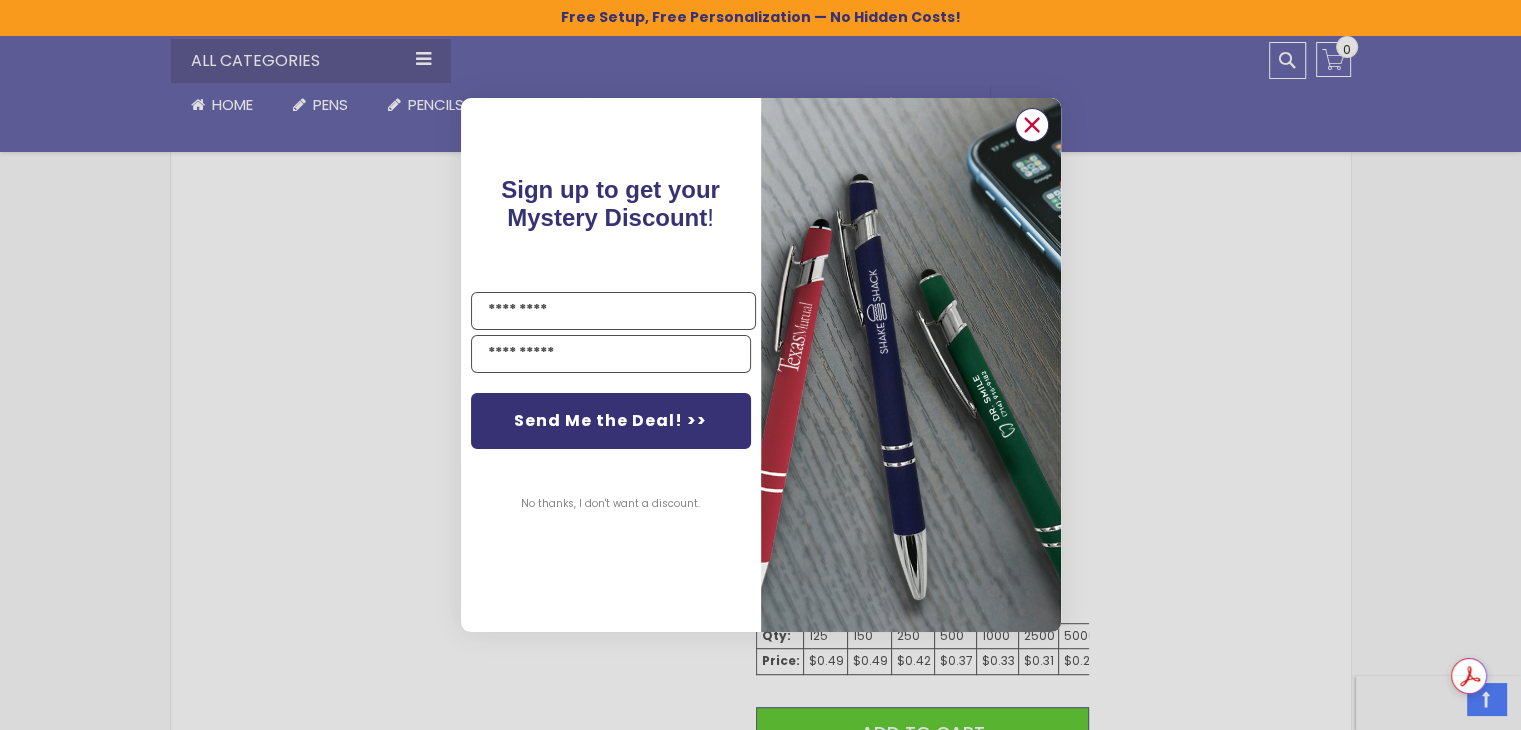 click on "Close dialog" 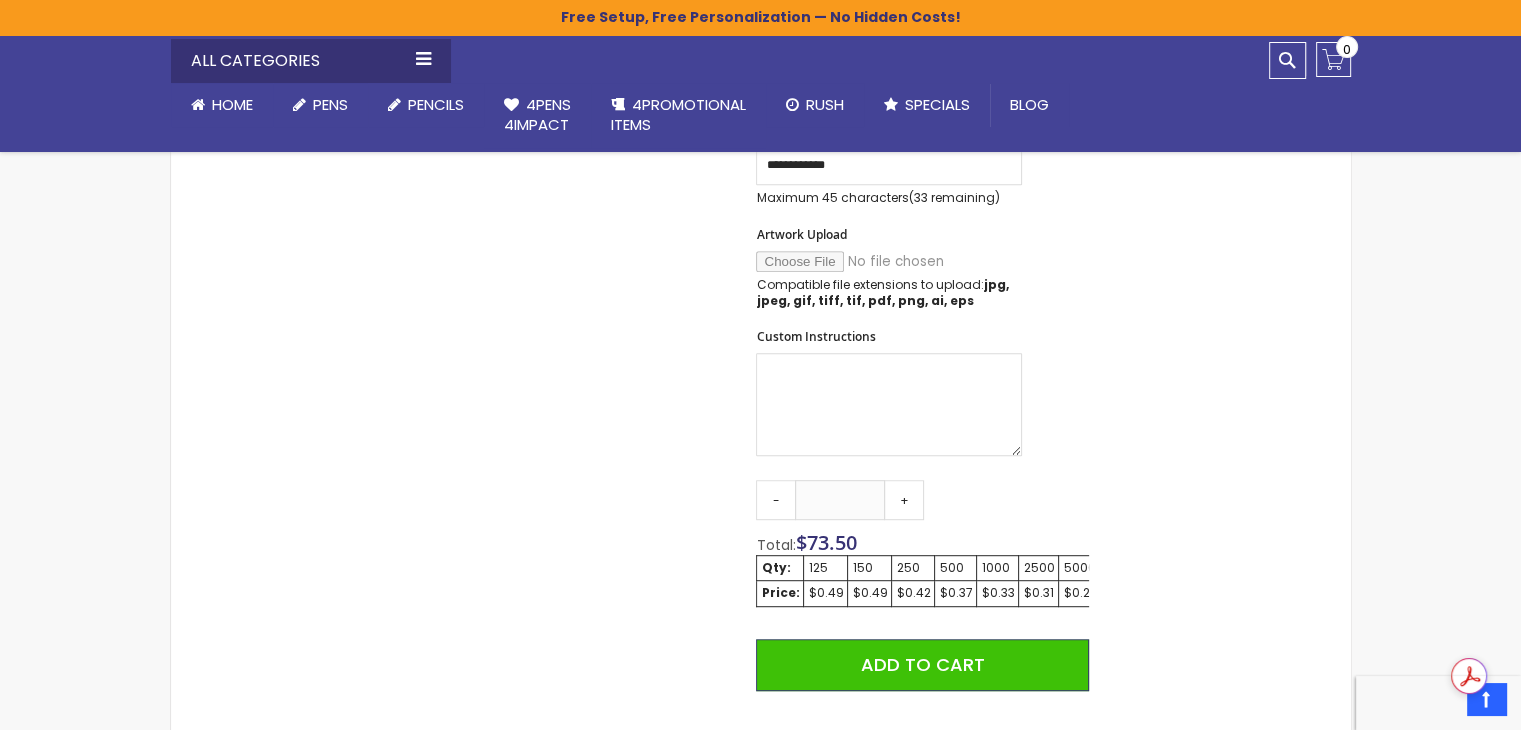 scroll, scrollTop: 1000, scrollLeft: 0, axis: vertical 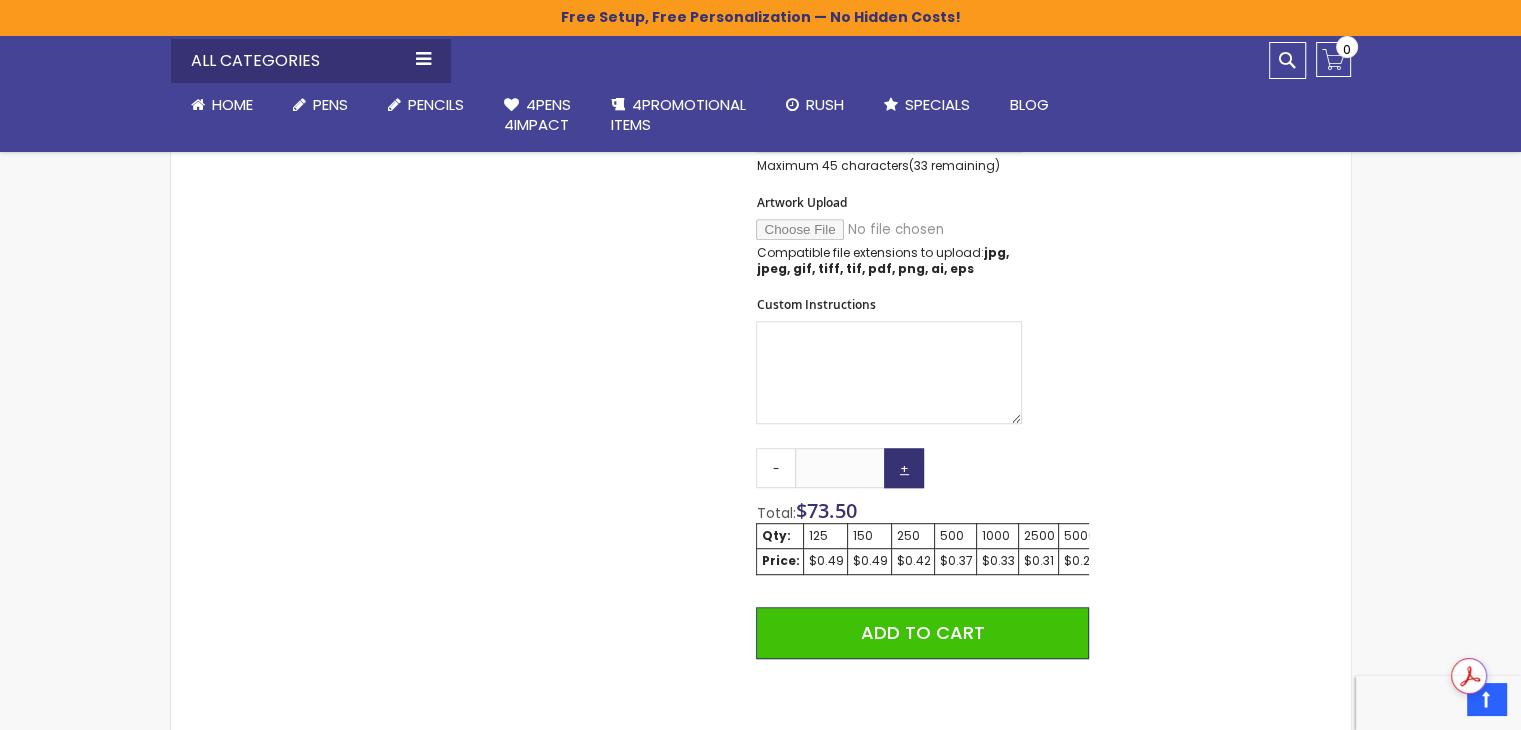 click on "+" at bounding box center [904, 468] 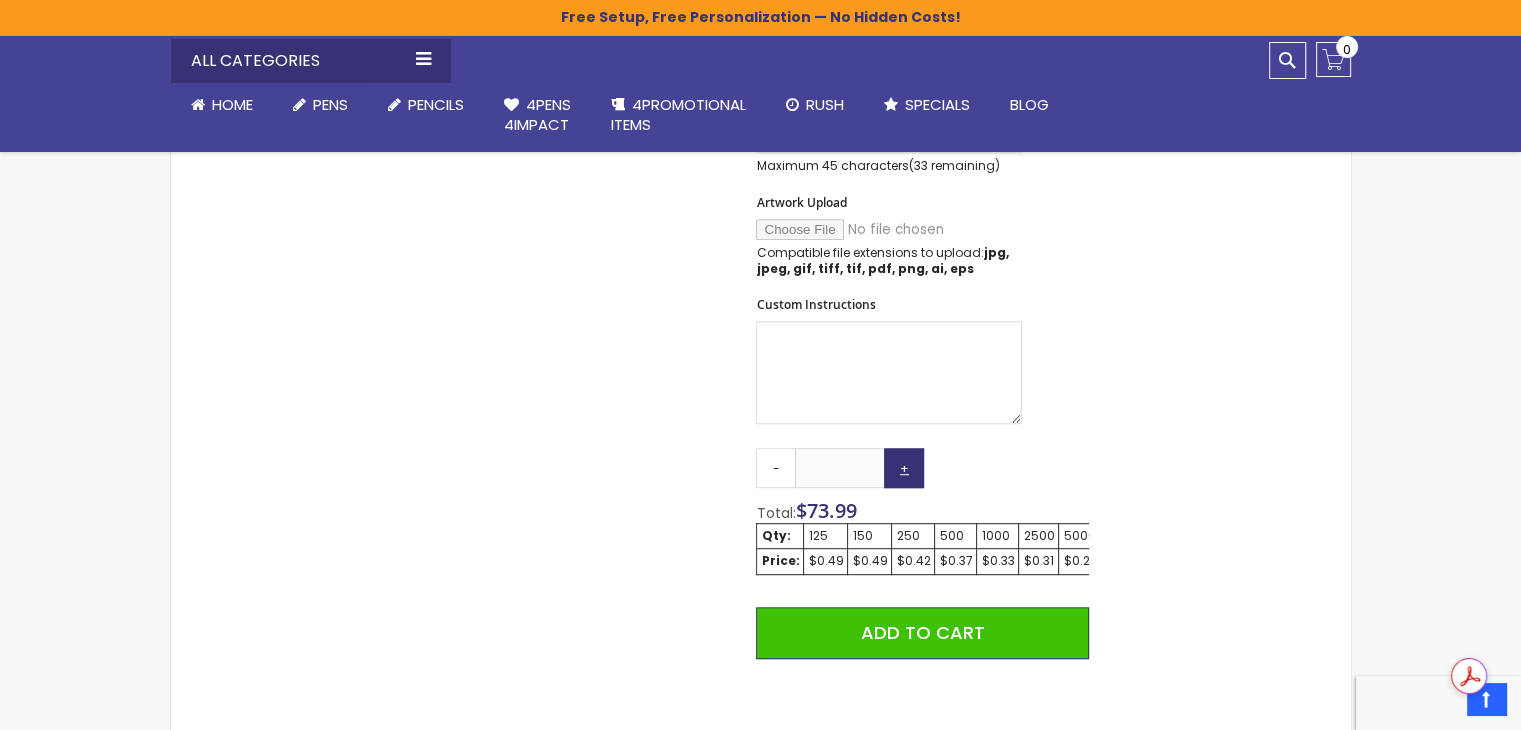 click on "+" at bounding box center [904, 468] 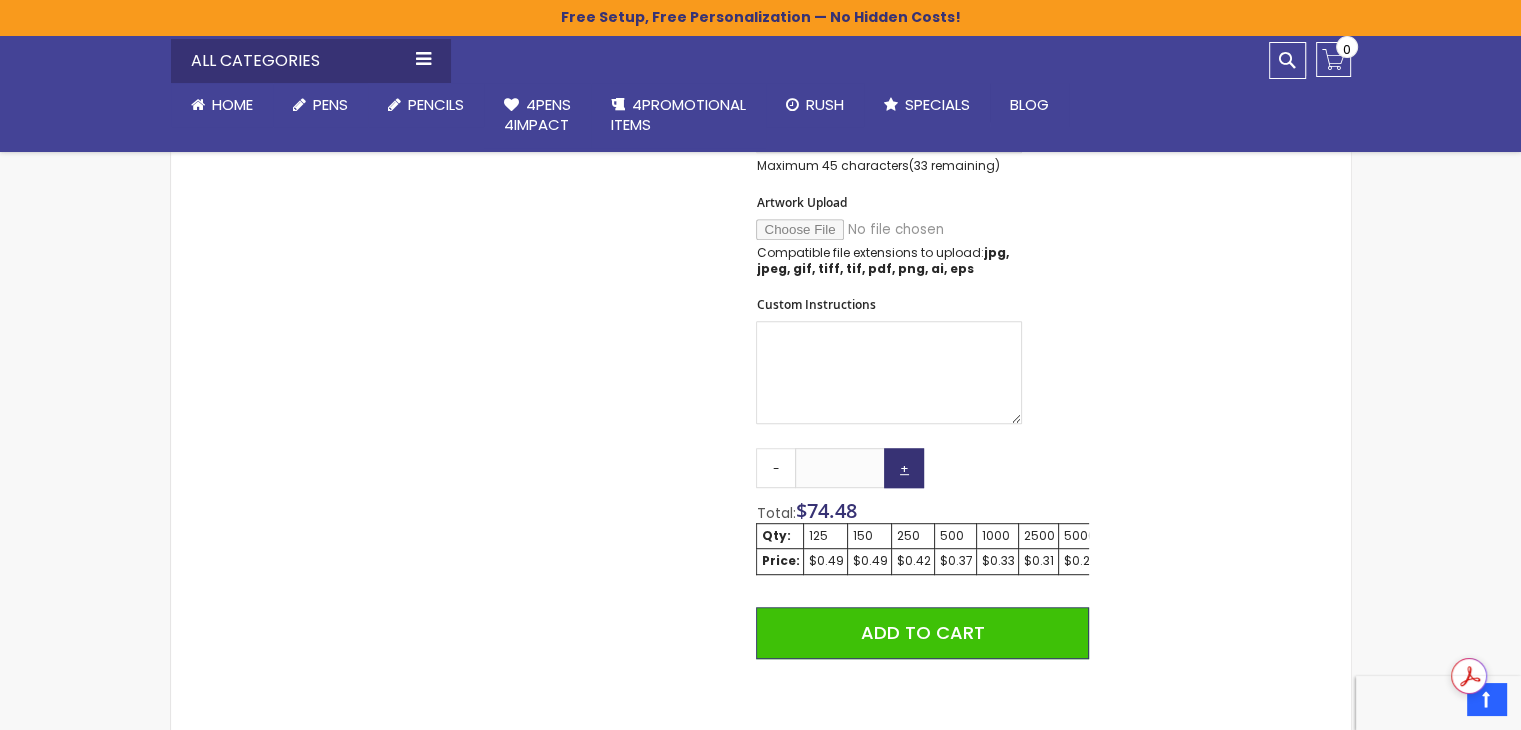 click on "+" at bounding box center [904, 468] 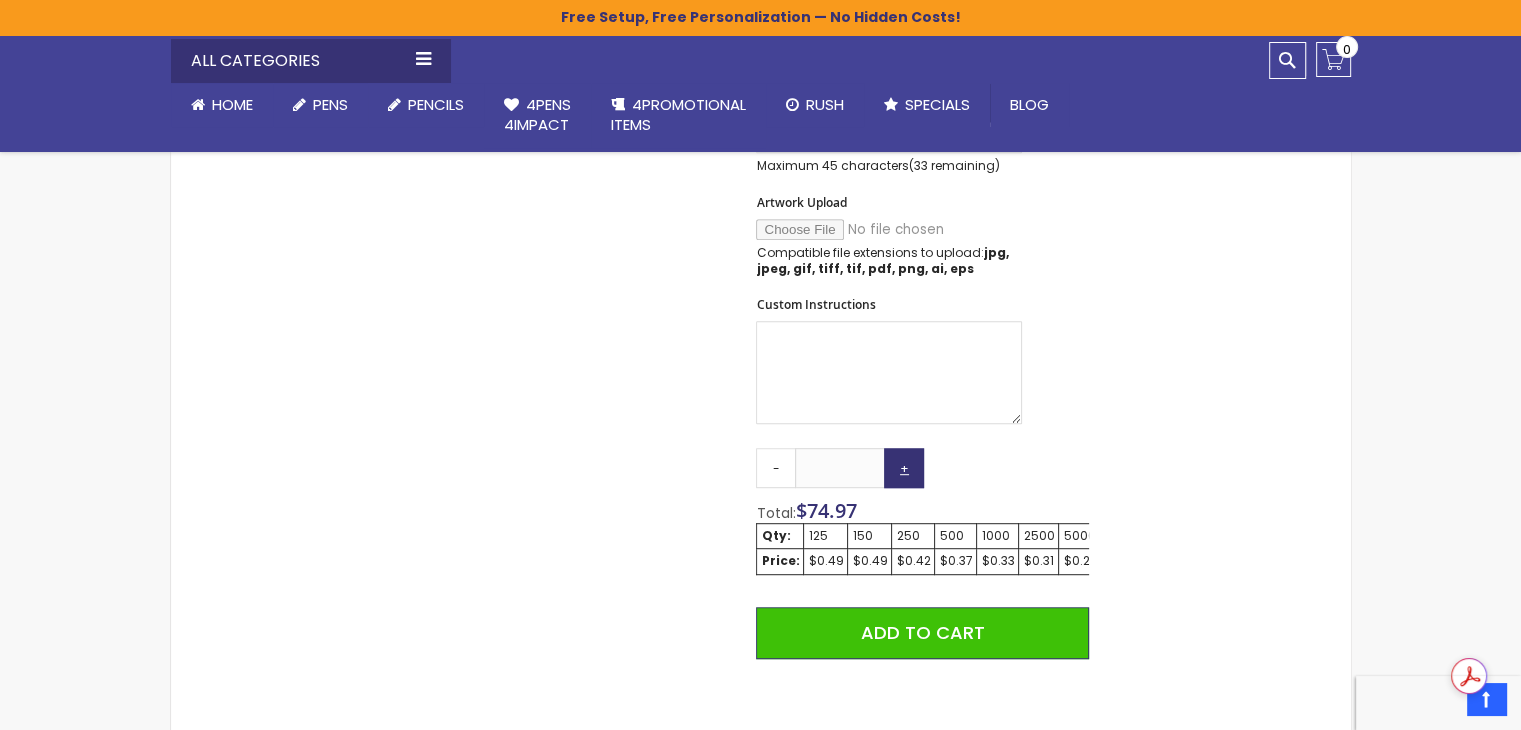 click on "+" at bounding box center [904, 468] 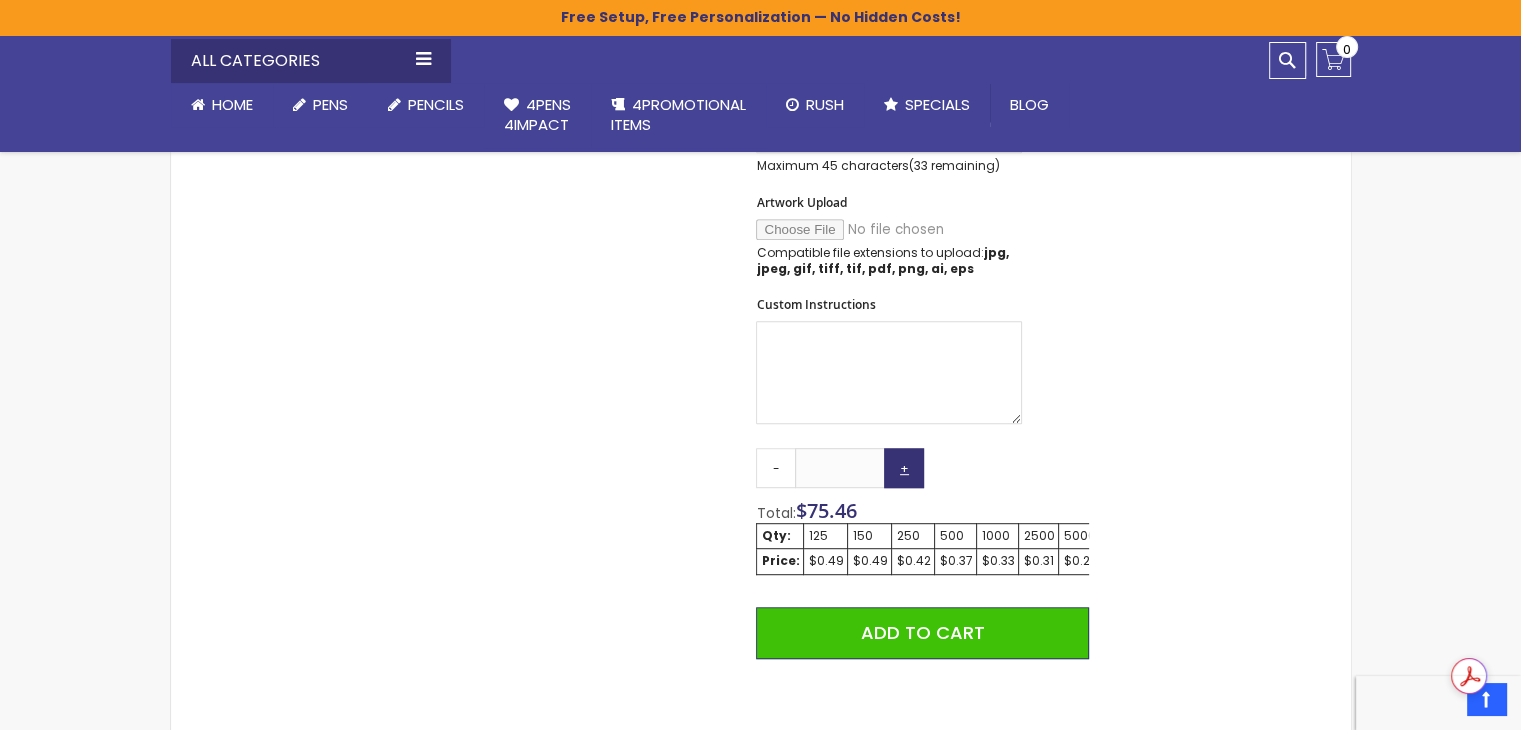 drag, startPoint x: 903, startPoint y: 466, endPoint x: 877, endPoint y: 472, distance: 26.683329 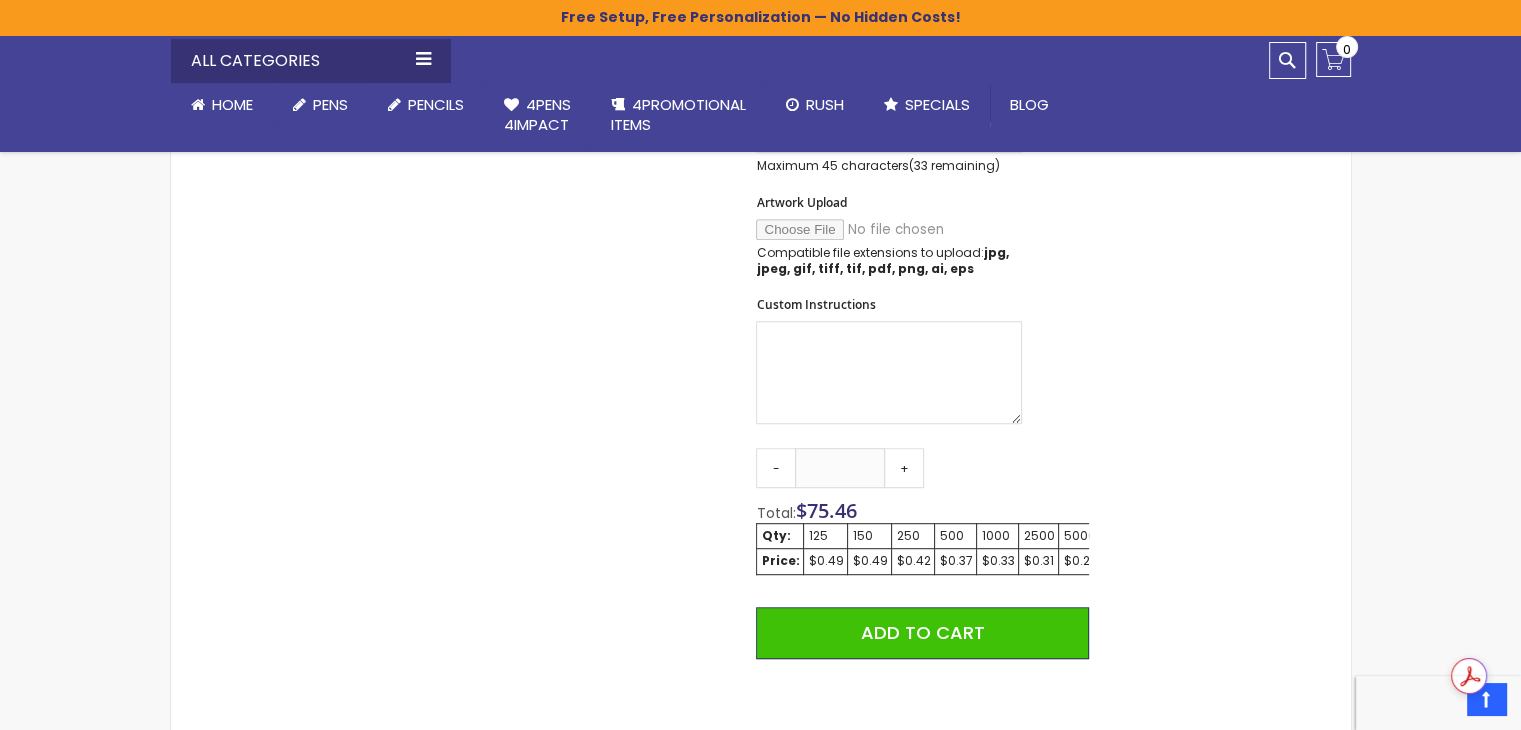 click on "+" at bounding box center [904, 468] 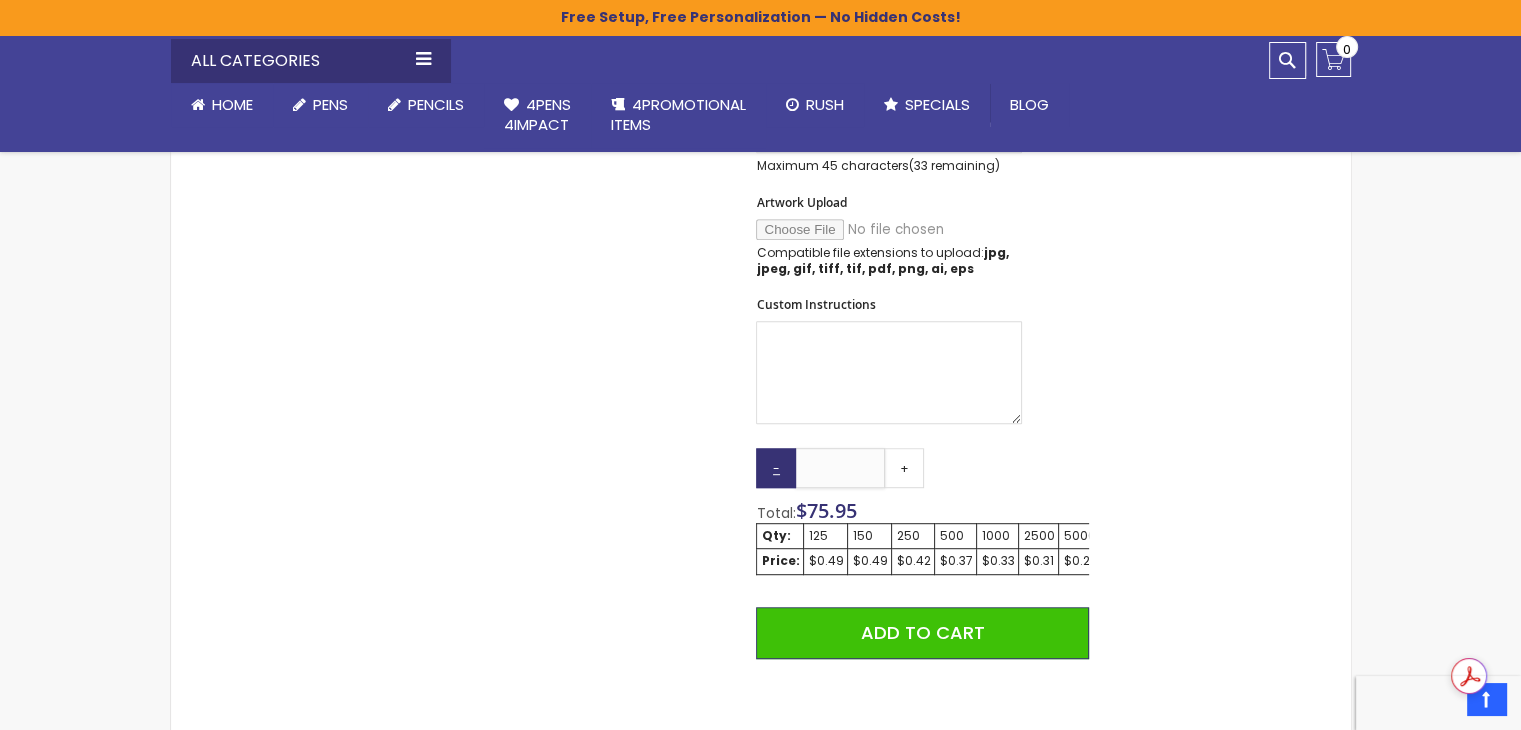 drag, startPoint x: 859, startPoint y: 468, endPoint x: 792, endPoint y: 474, distance: 67.26812 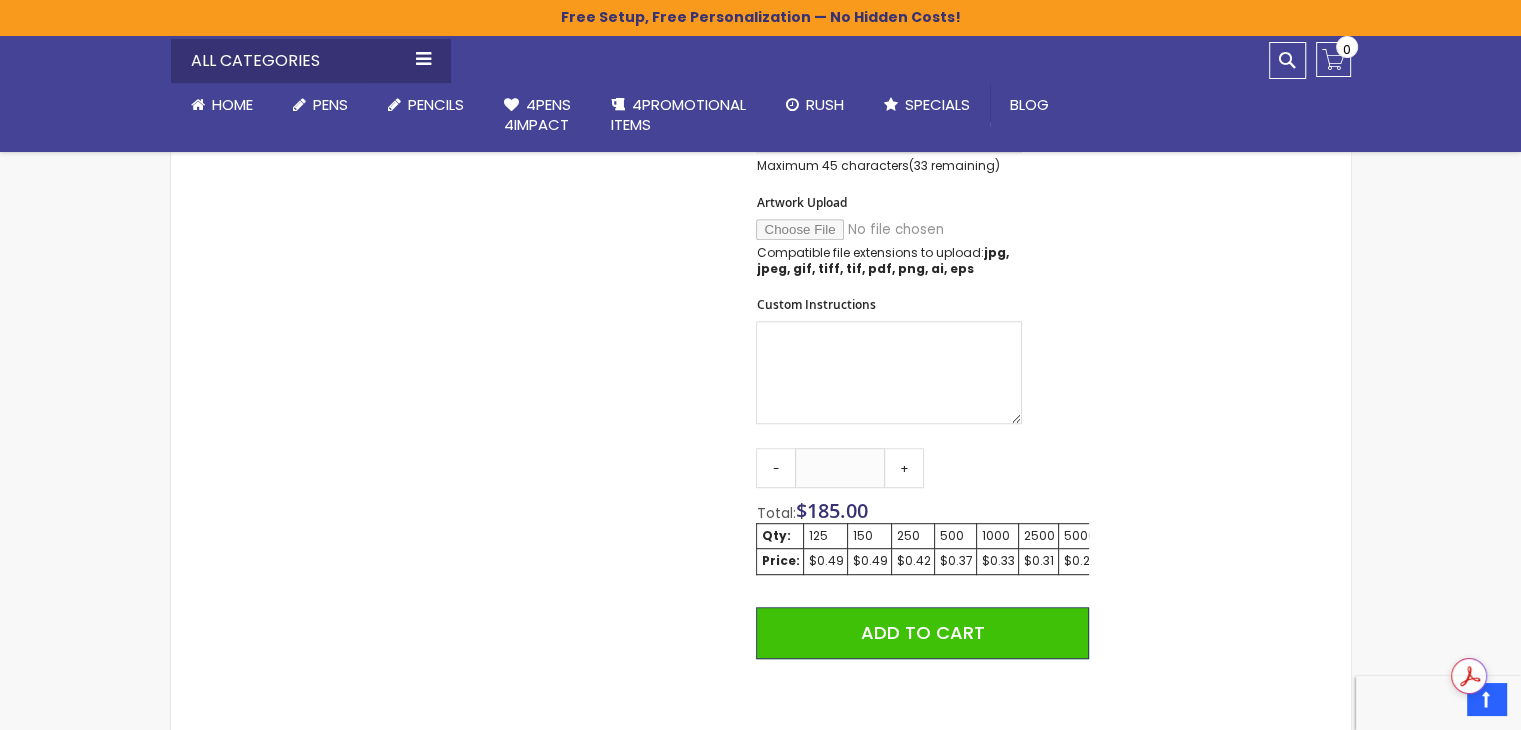 click on "Qty
-
***
+
Total:  $ 185.00
Qty:
125
150
250
500
1000
2500
5000
Price:
$0.49
$0.49
$0.42
$0.37
$0.33
$0.31
$0.29
Add to Cart
@import url(//fonts.googleapis.com/css?family=Google+Sans_old:500) ••••••" at bounding box center [922, 642] 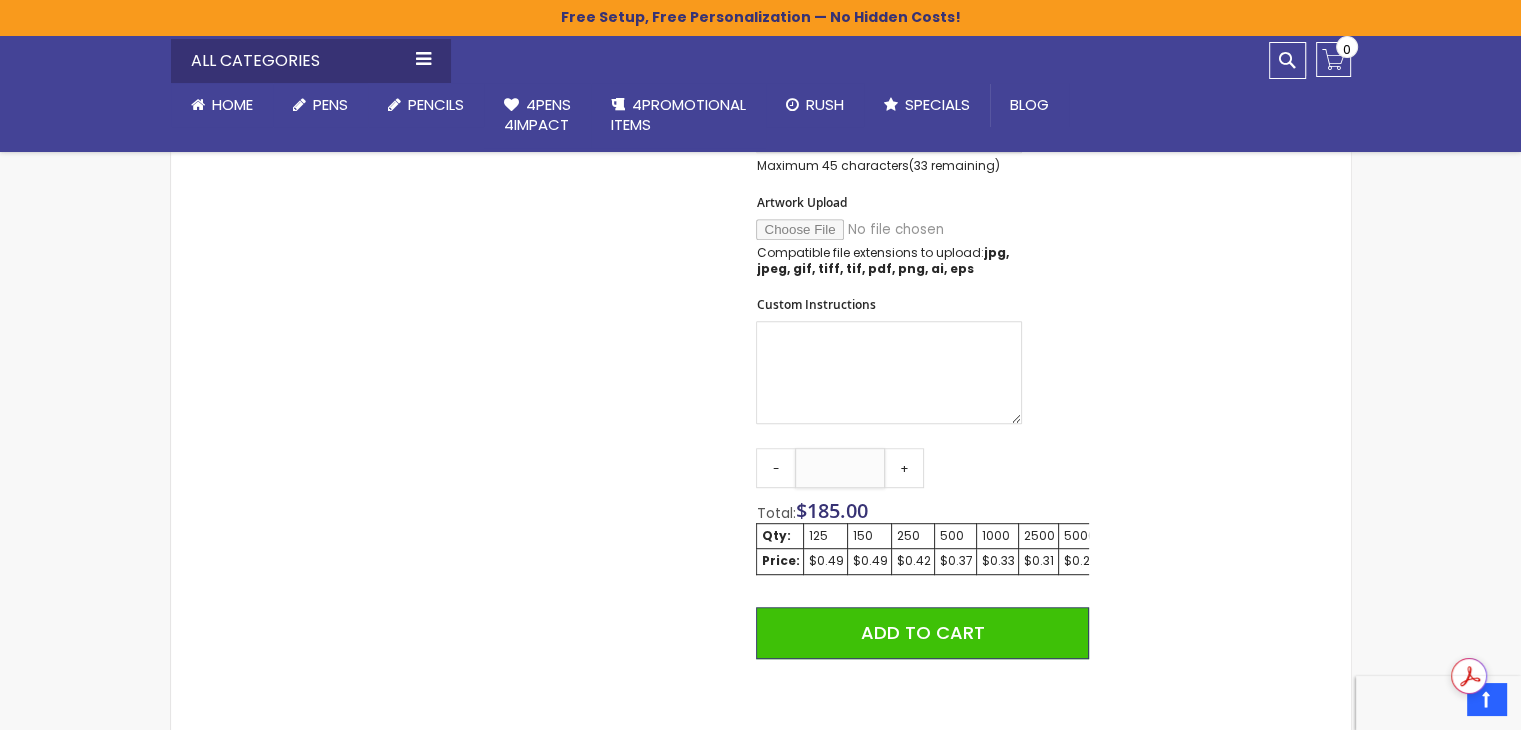 drag, startPoint x: 850, startPoint y: 469, endPoint x: 800, endPoint y: 469, distance: 50 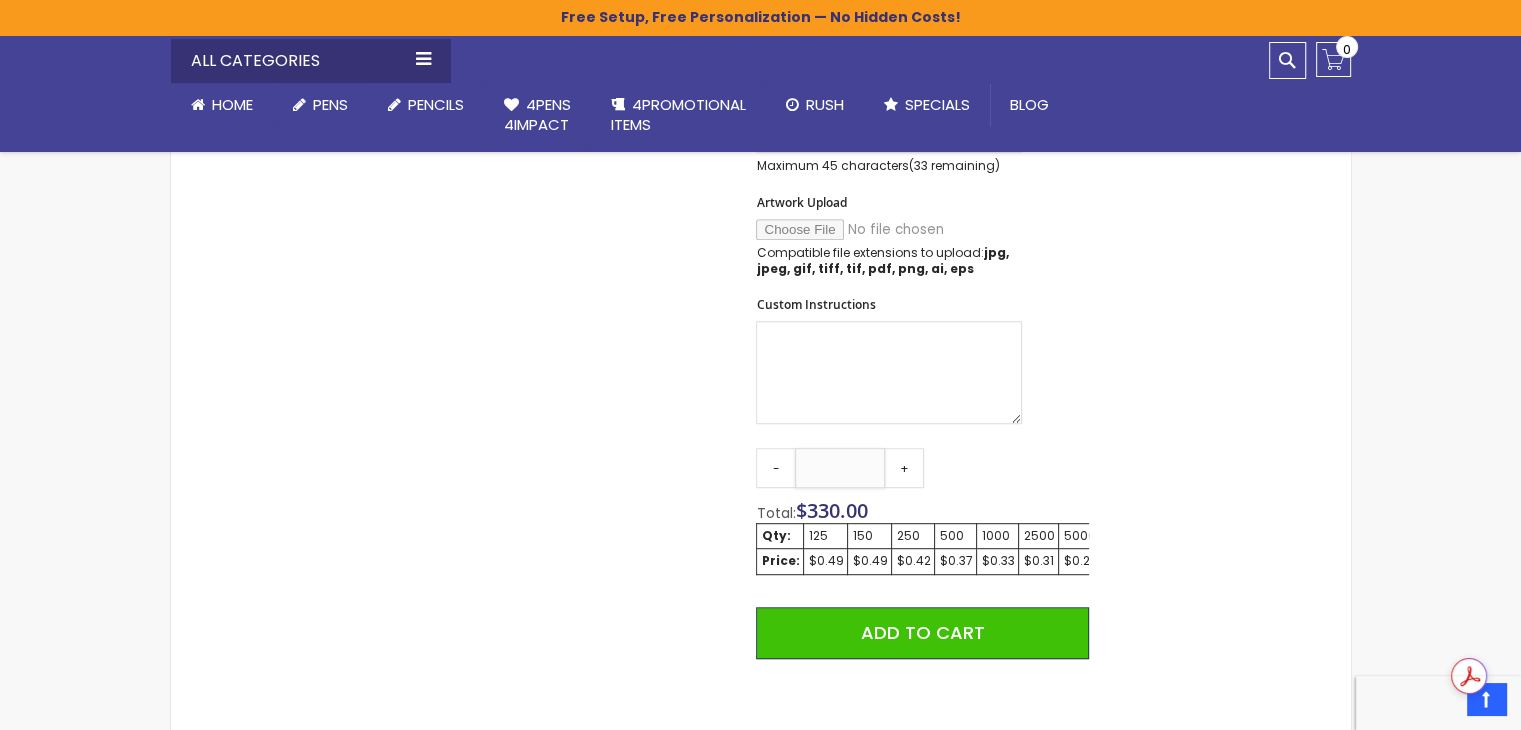 type on "****" 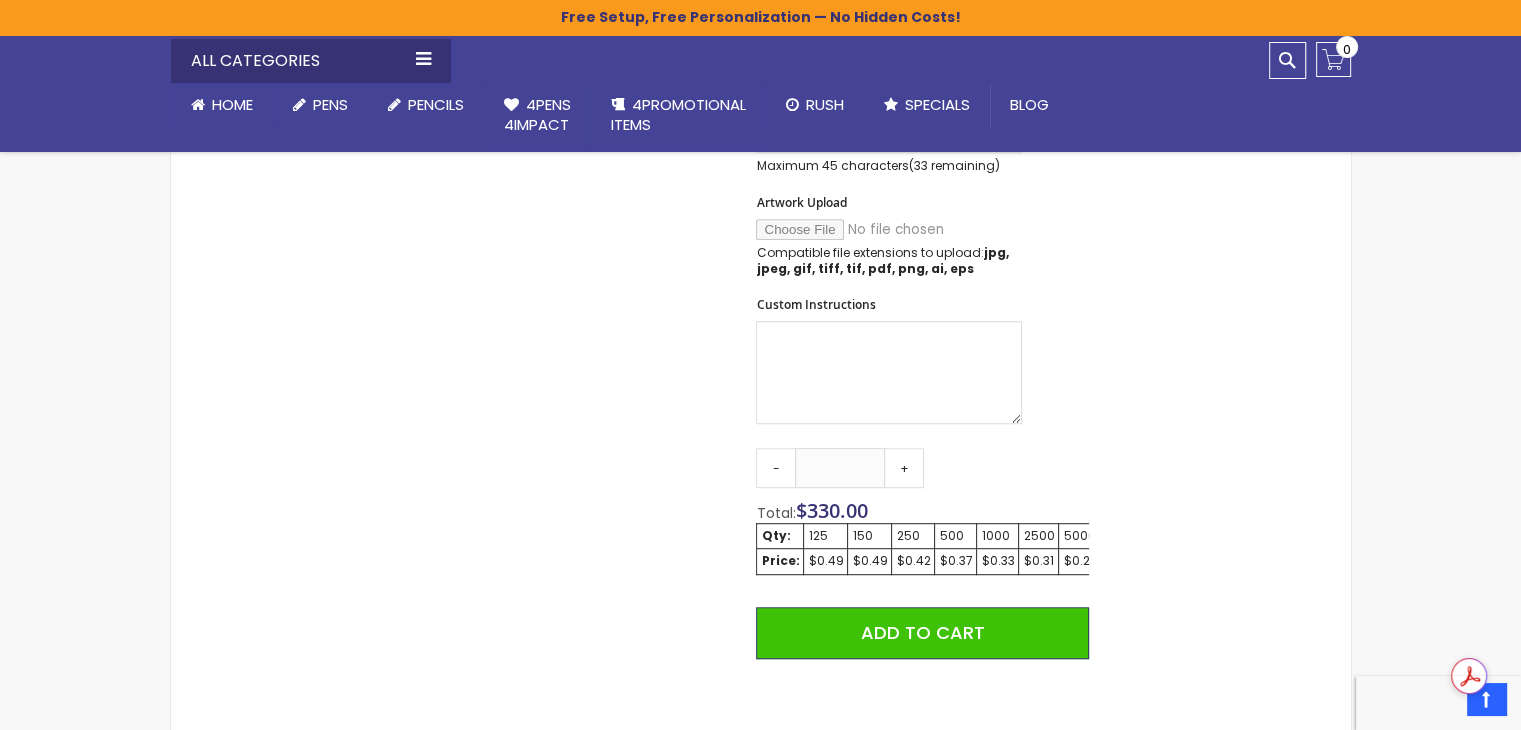 click on "Skip to the end of the images gallery
Skip to the beginning of the images gallery
Avenir® Custom Soft Grip Advertising Pens
SKU
4PG-6207
Rating:
100                          % of  100
1" at bounding box center (761, 222) 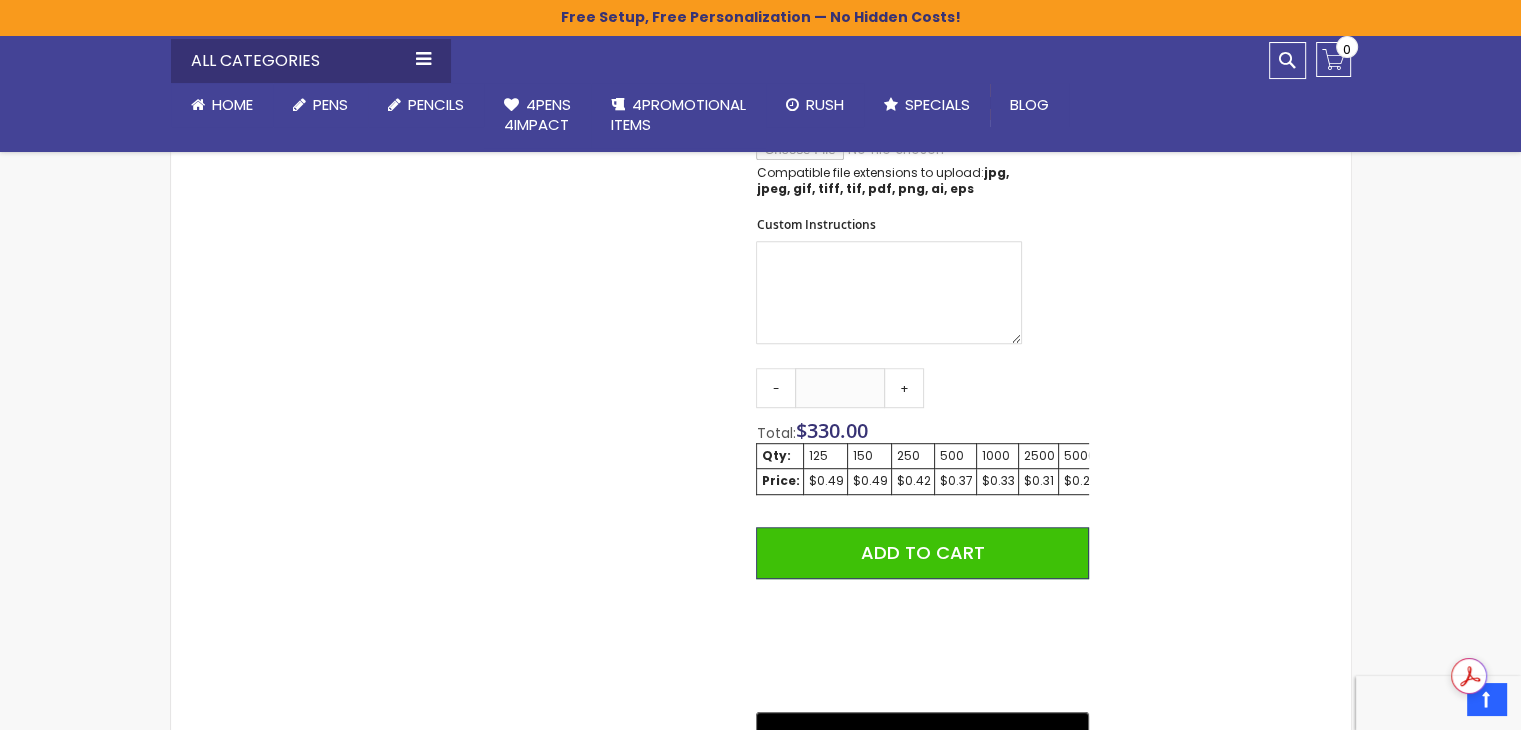 scroll, scrollTop: 1300, scrollLeft: 0, axis: vertical 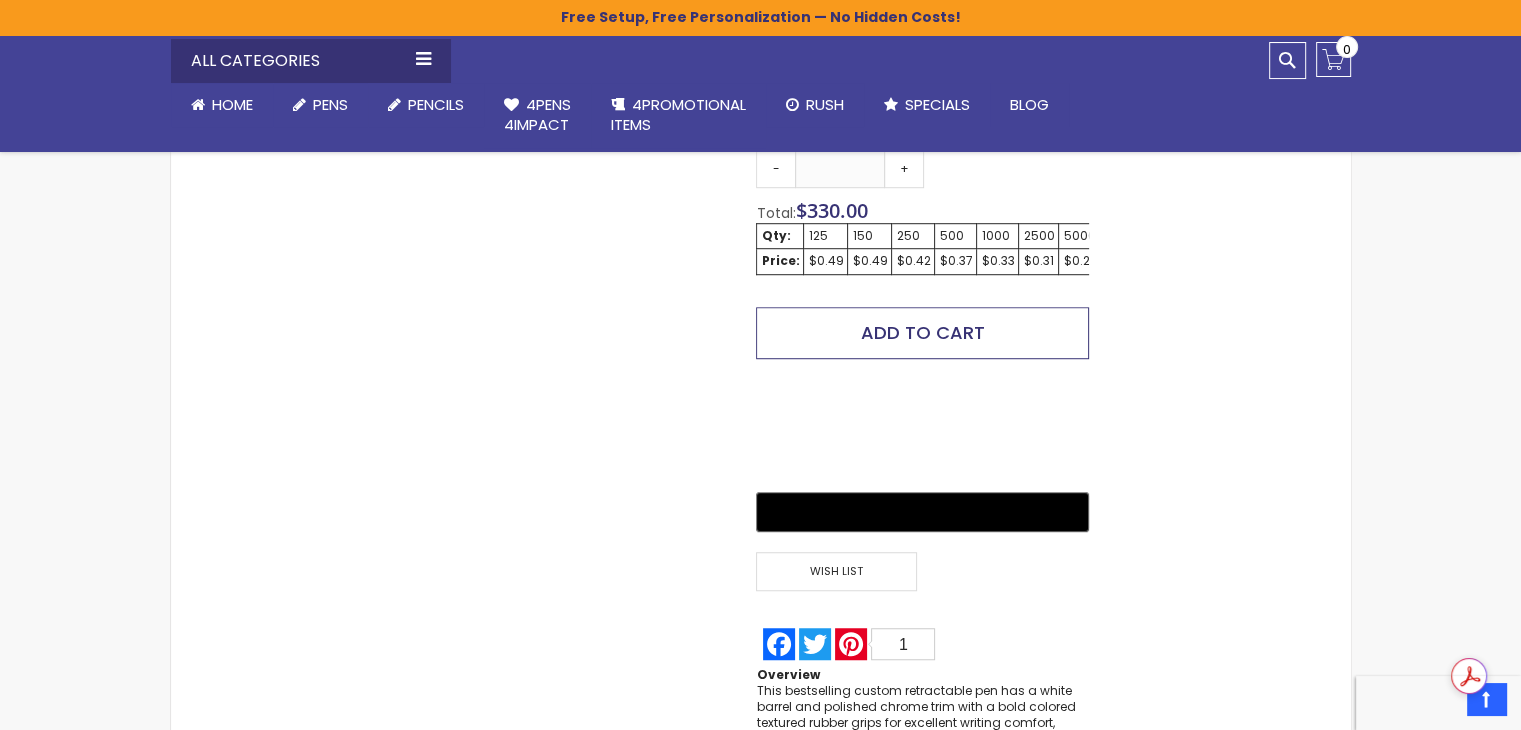 click on "Add to Cart" at bounding box center [923, 332] 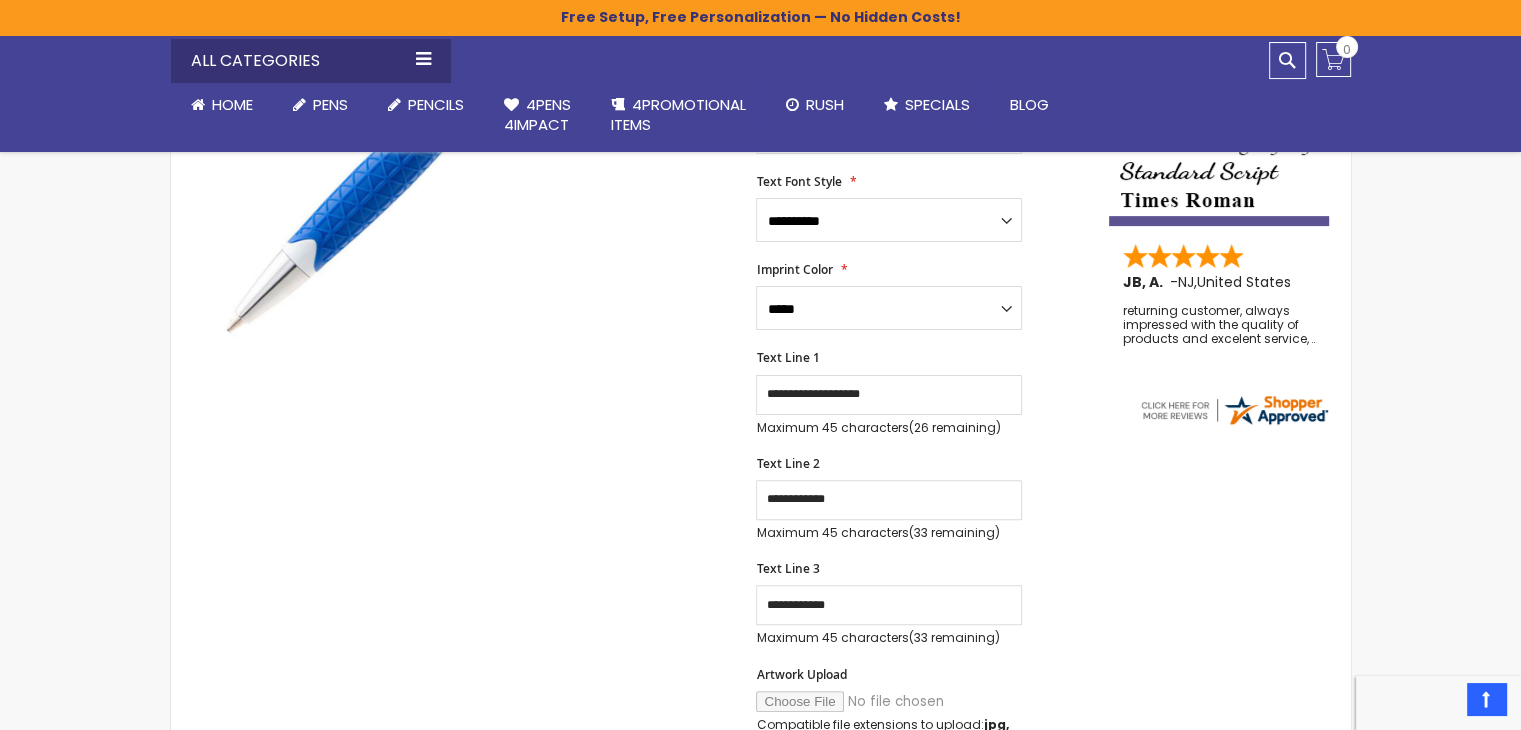 scroll, scrollTop: 523, scrollLeft: 0, axis: vertical 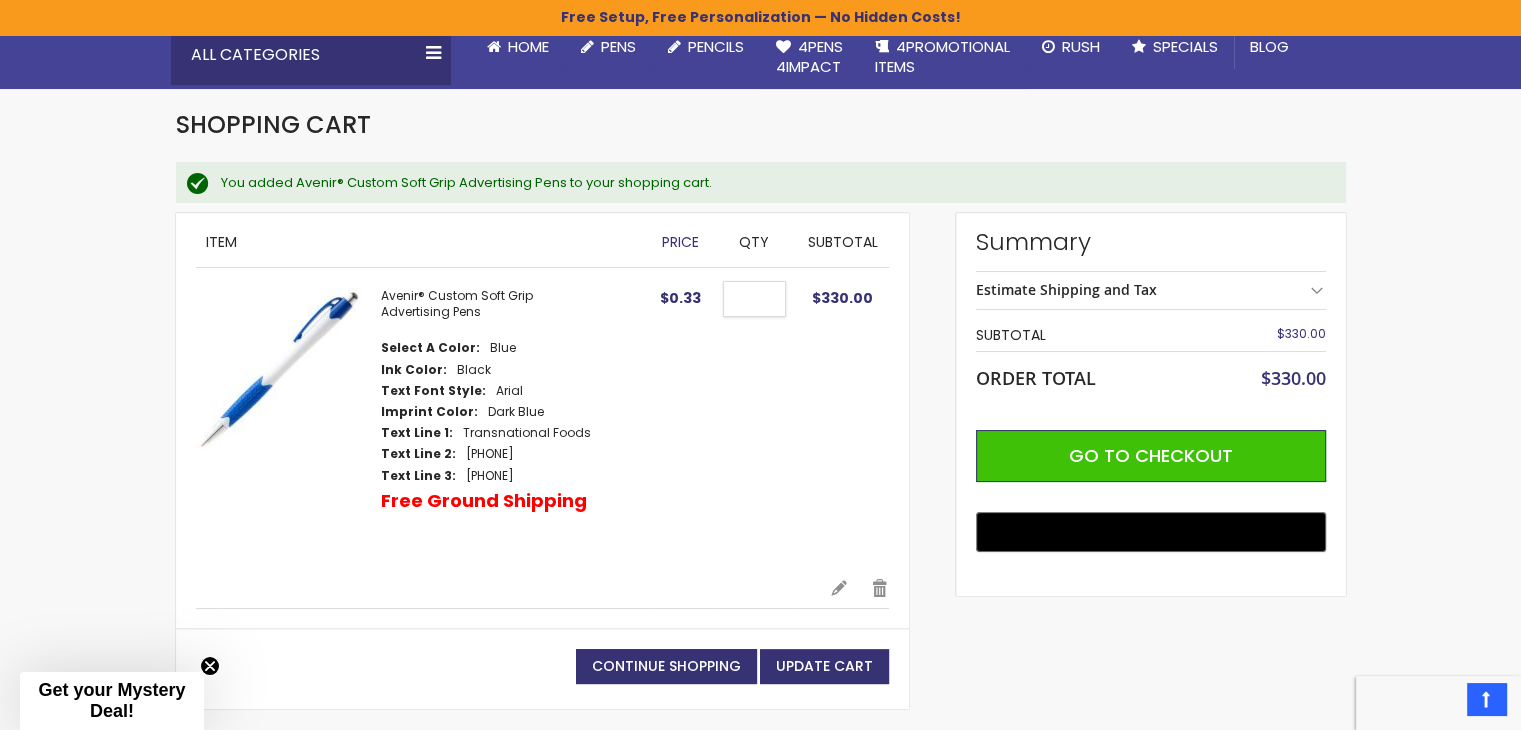 drag, startPoint x: 775, startPoint y: 297, endPoint x: 733, endPoint y: 301, distance: 42.190044 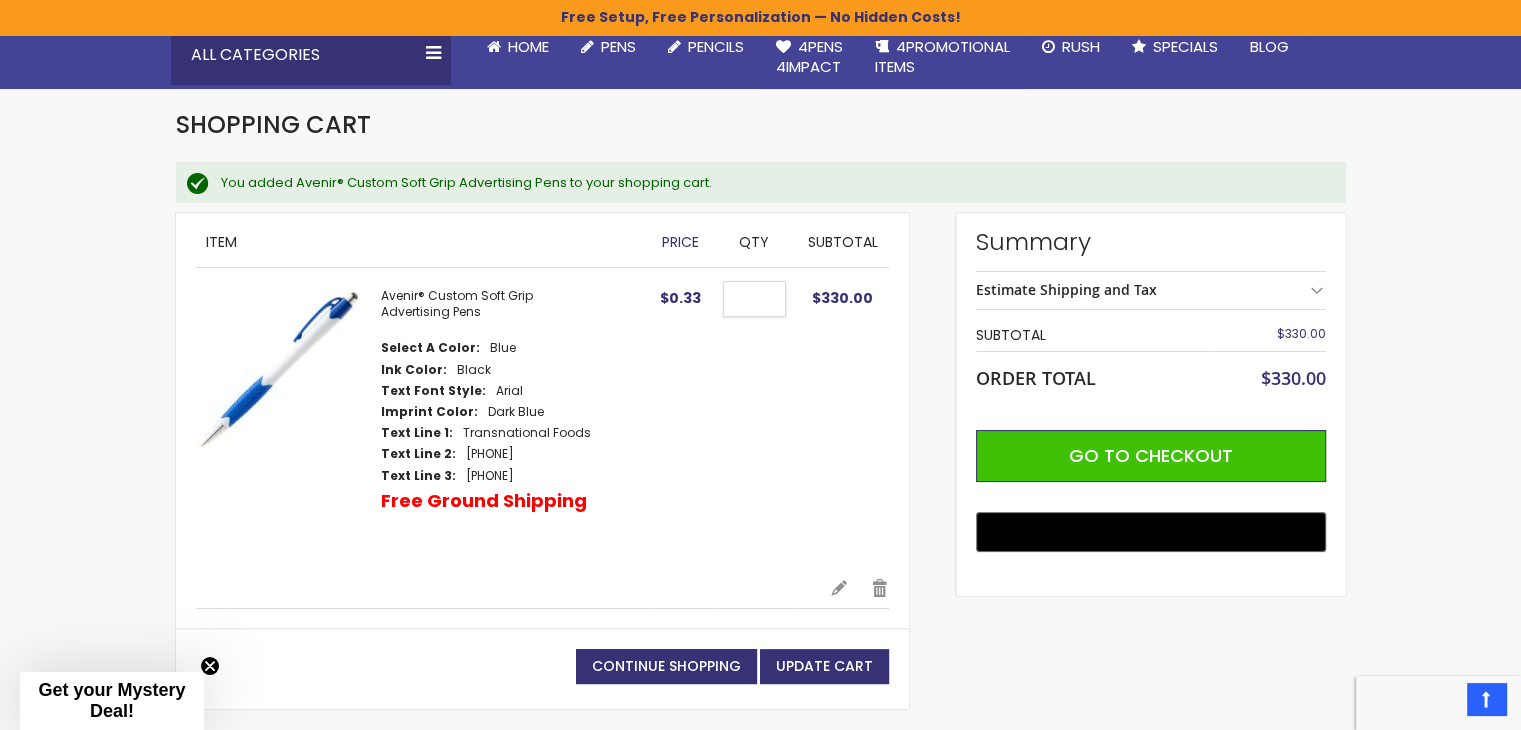 type on "***" 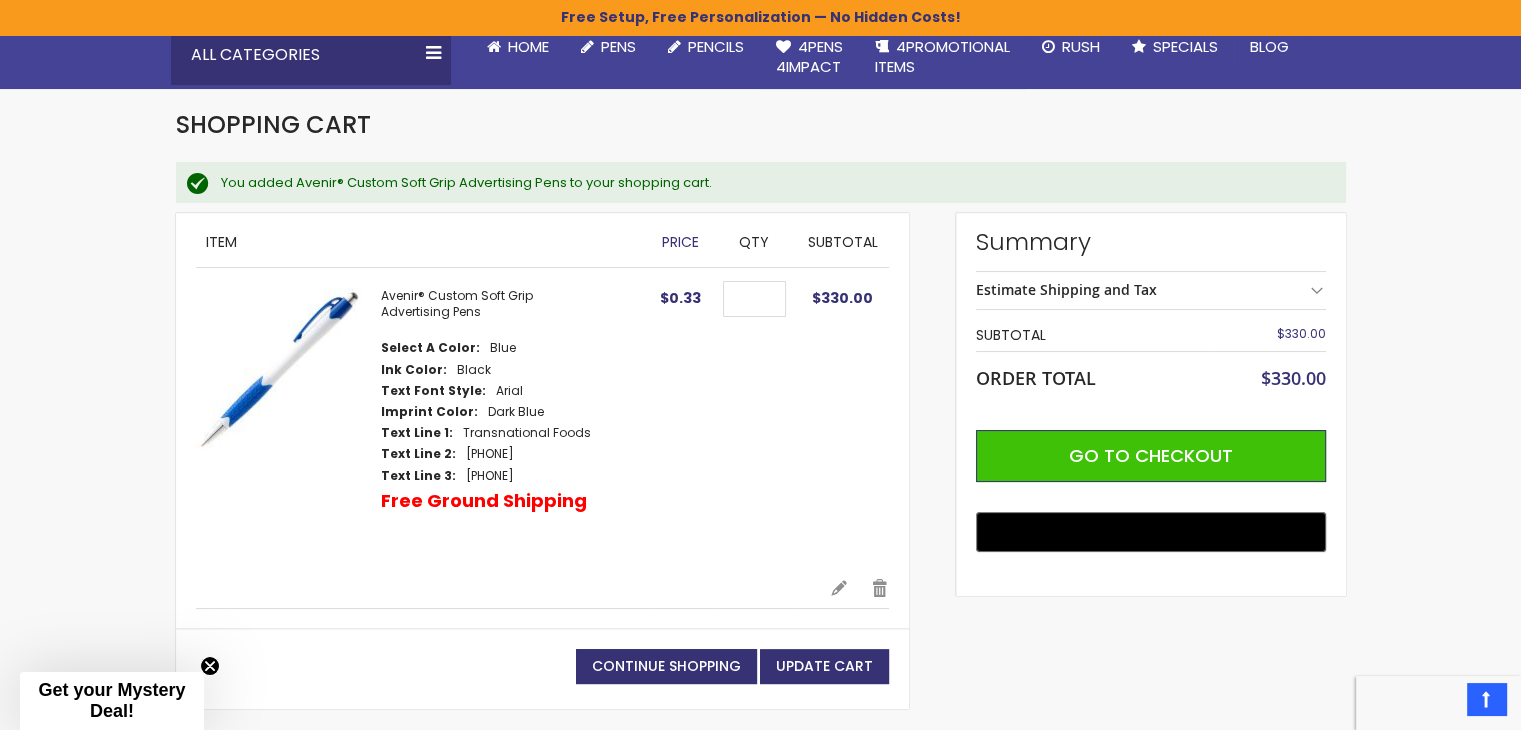 click on "Qty
***" at bounding box center [754, 423] 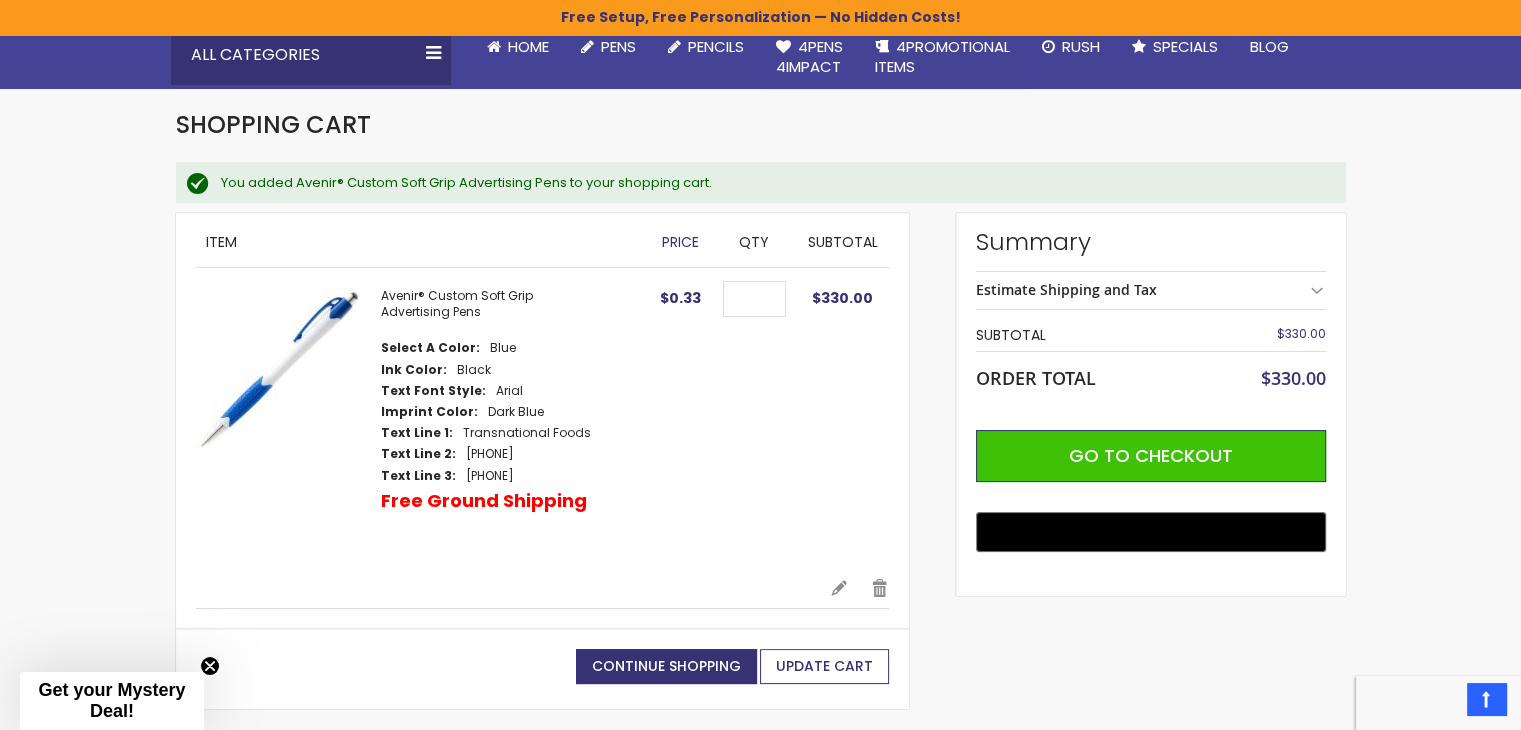 click on "Update Cart" at bounding box center [824, 666] 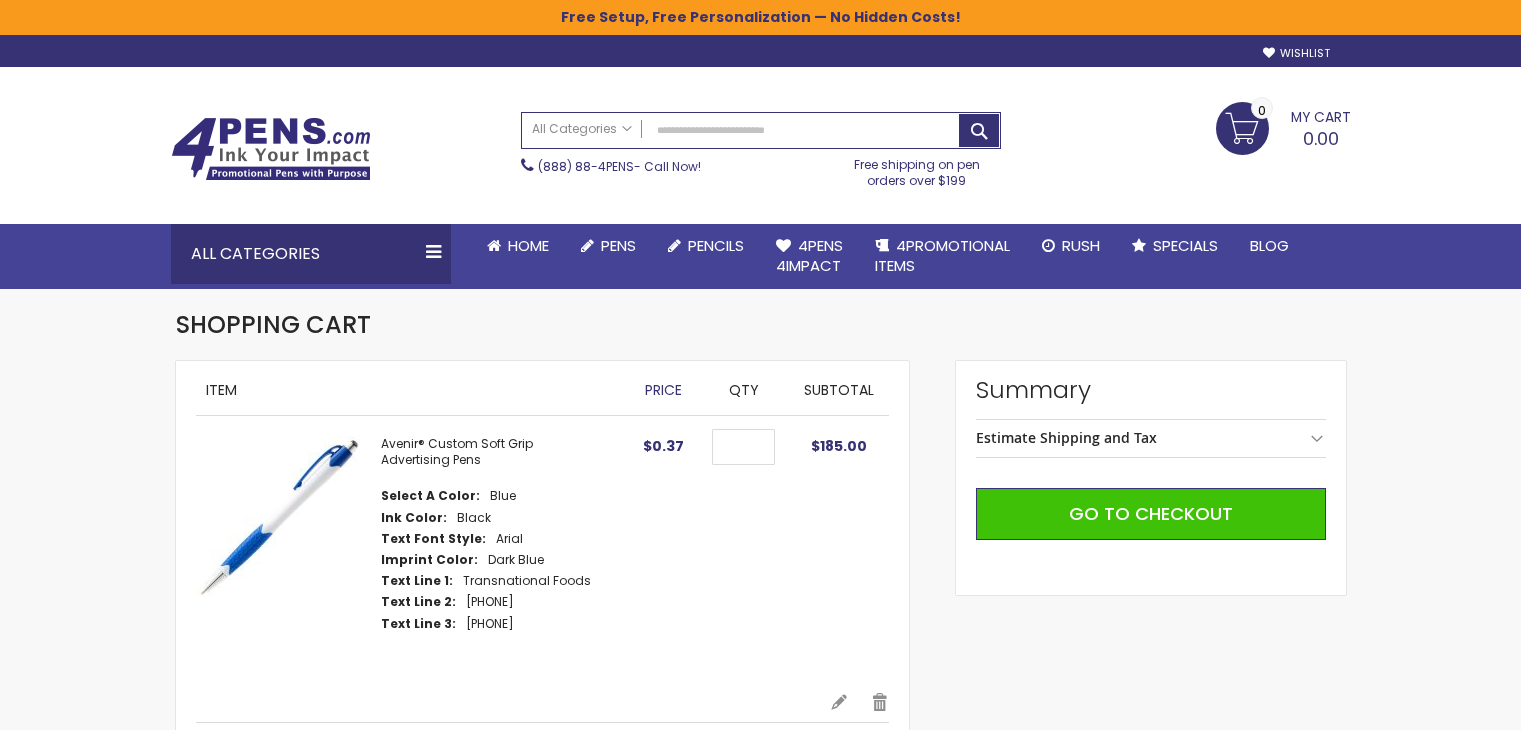 scroll, scrollTop: 0, scrollLeft: 0, axis: both 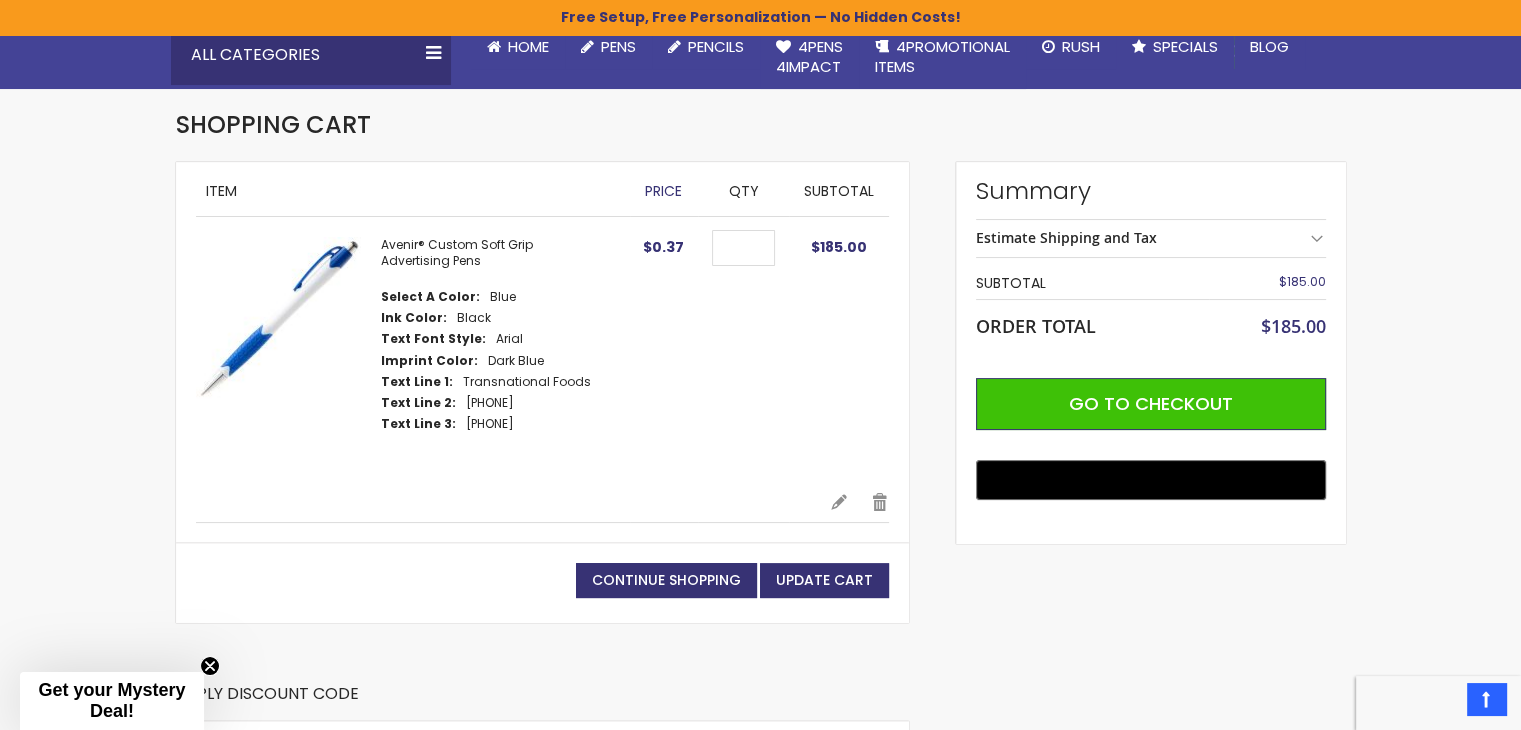 click on "Estimate Shipping and Tax" at bounding box center [1151, 238] 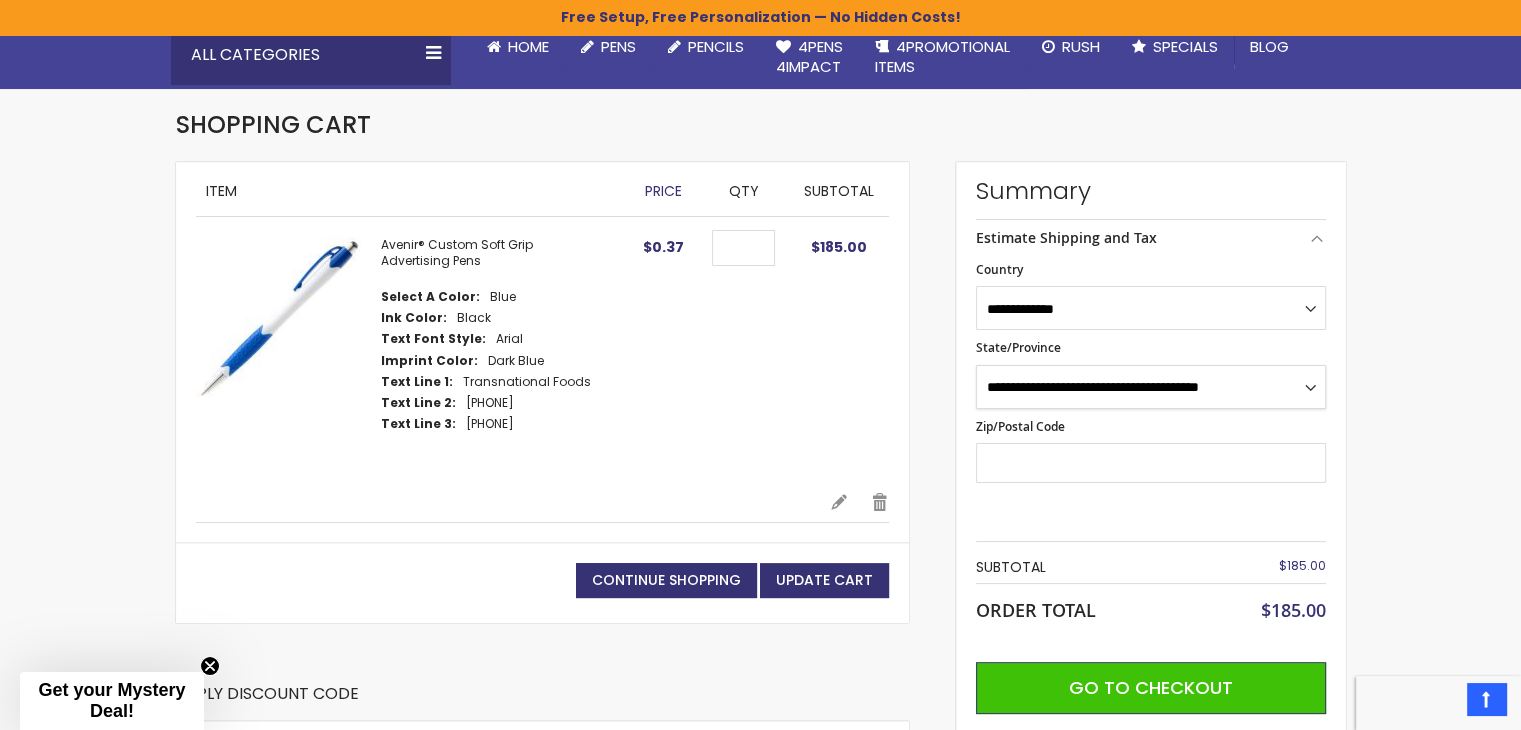 click on "**********" at bounding box center (1151, 387) 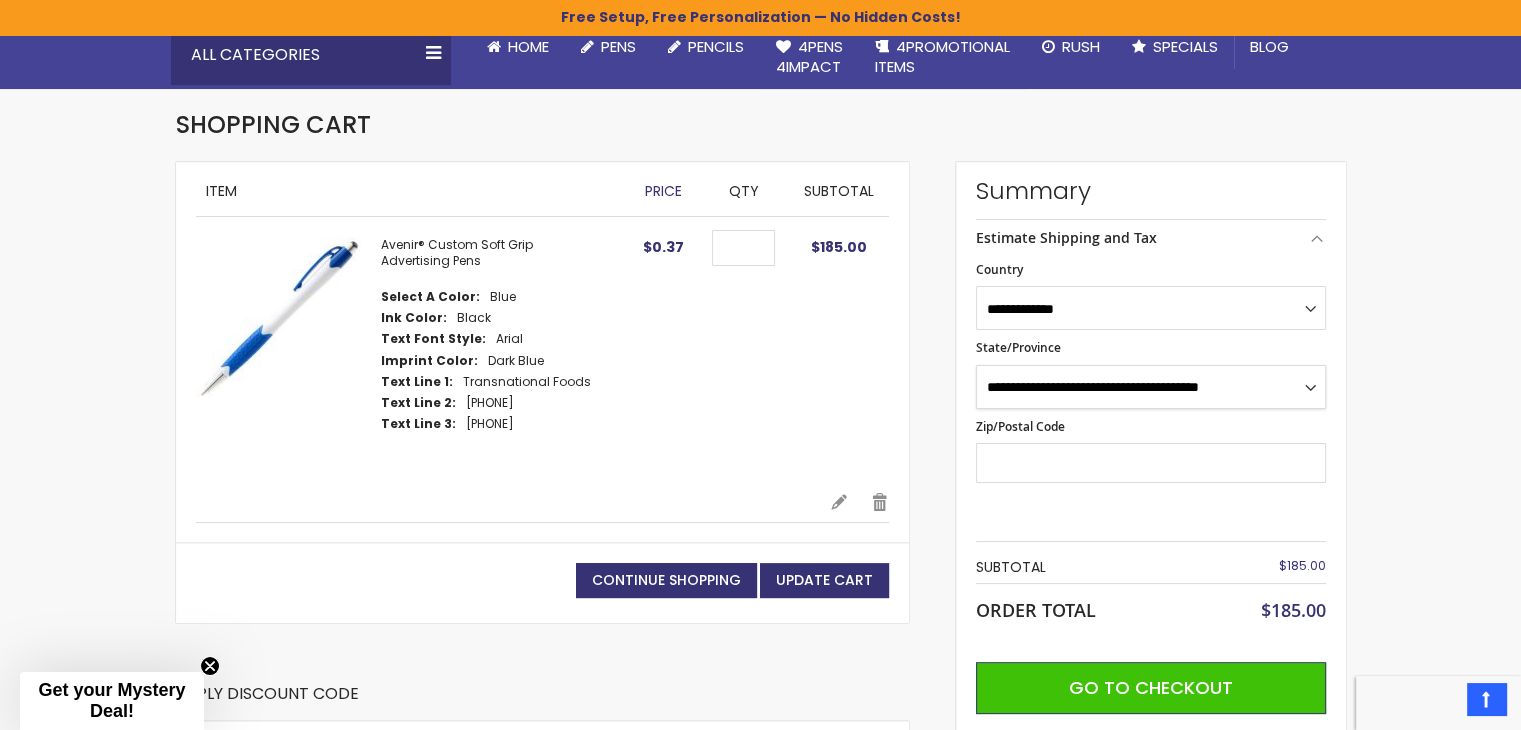 select on "**" 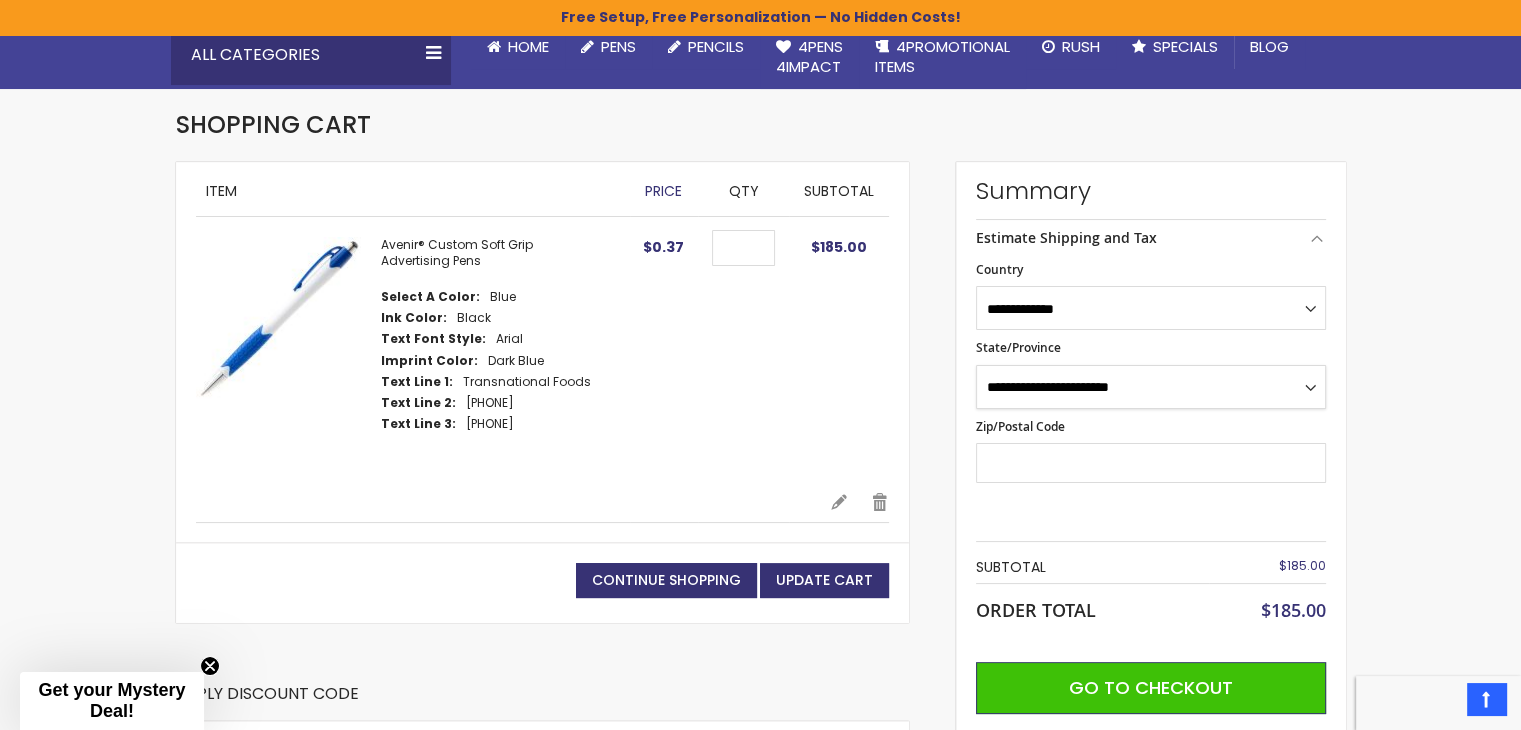 click on "**********" at bounding box center (1151, 387) 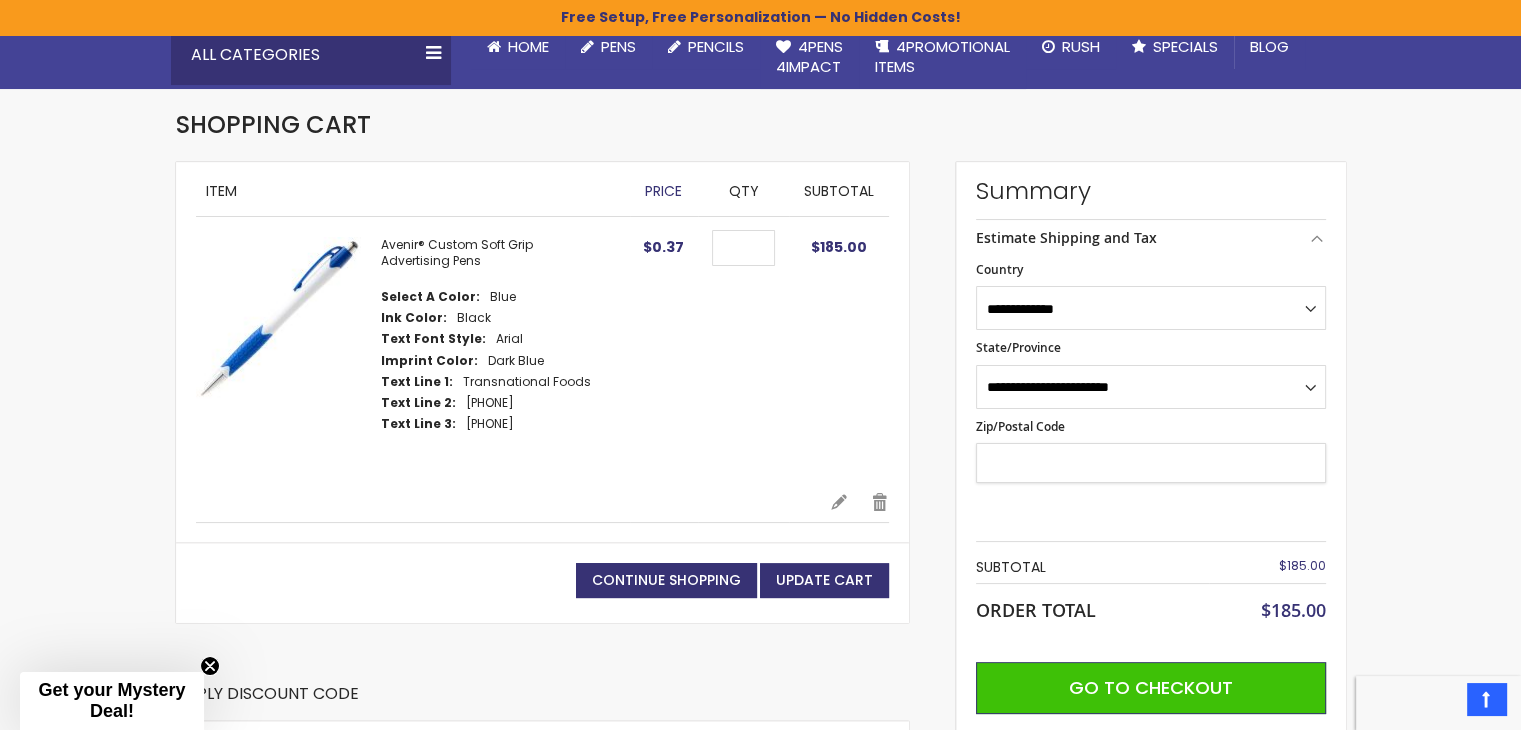 click on "Zip/Postal Code" at bounding box center (1151, 463) 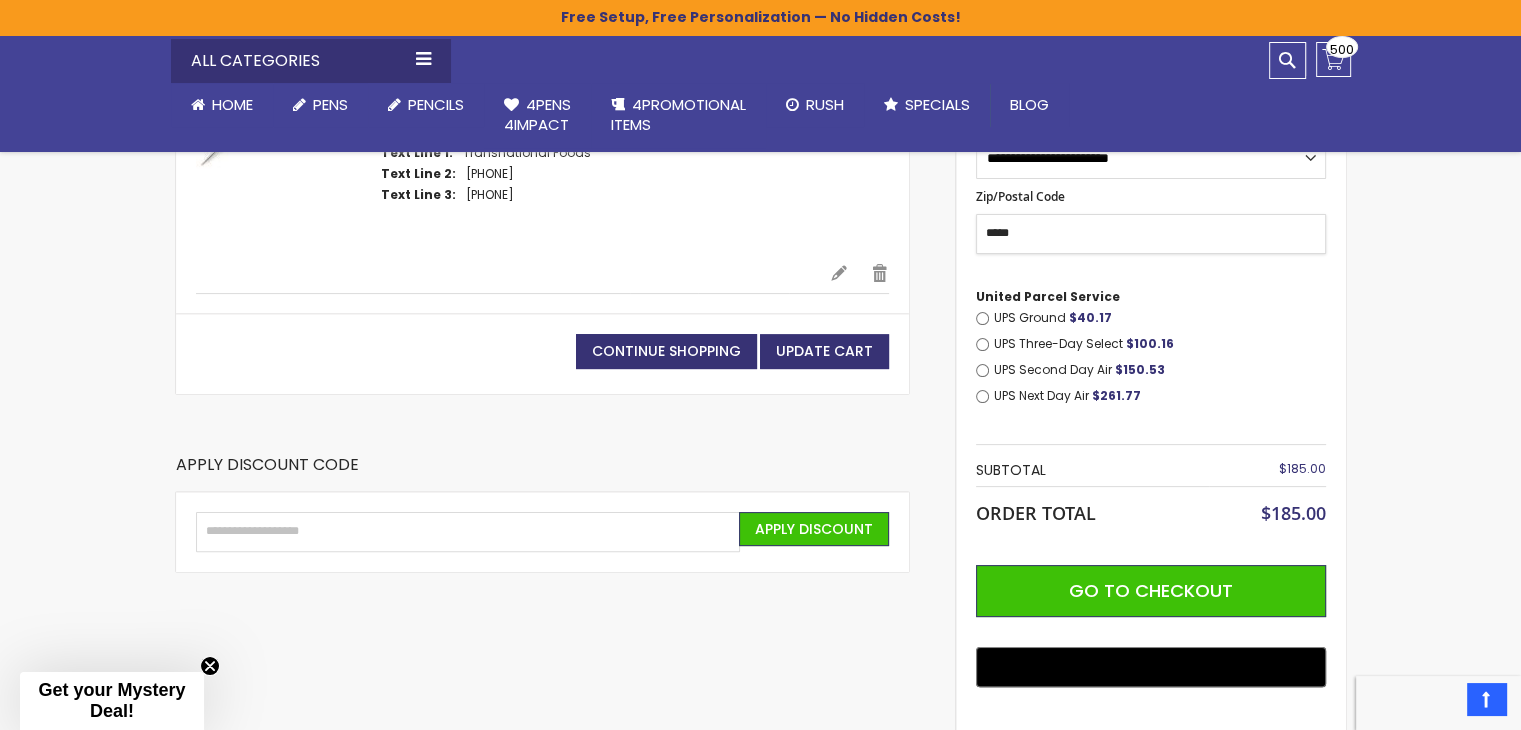 scroll, scrollTop: 0, scrollLeft: 0, axis: both 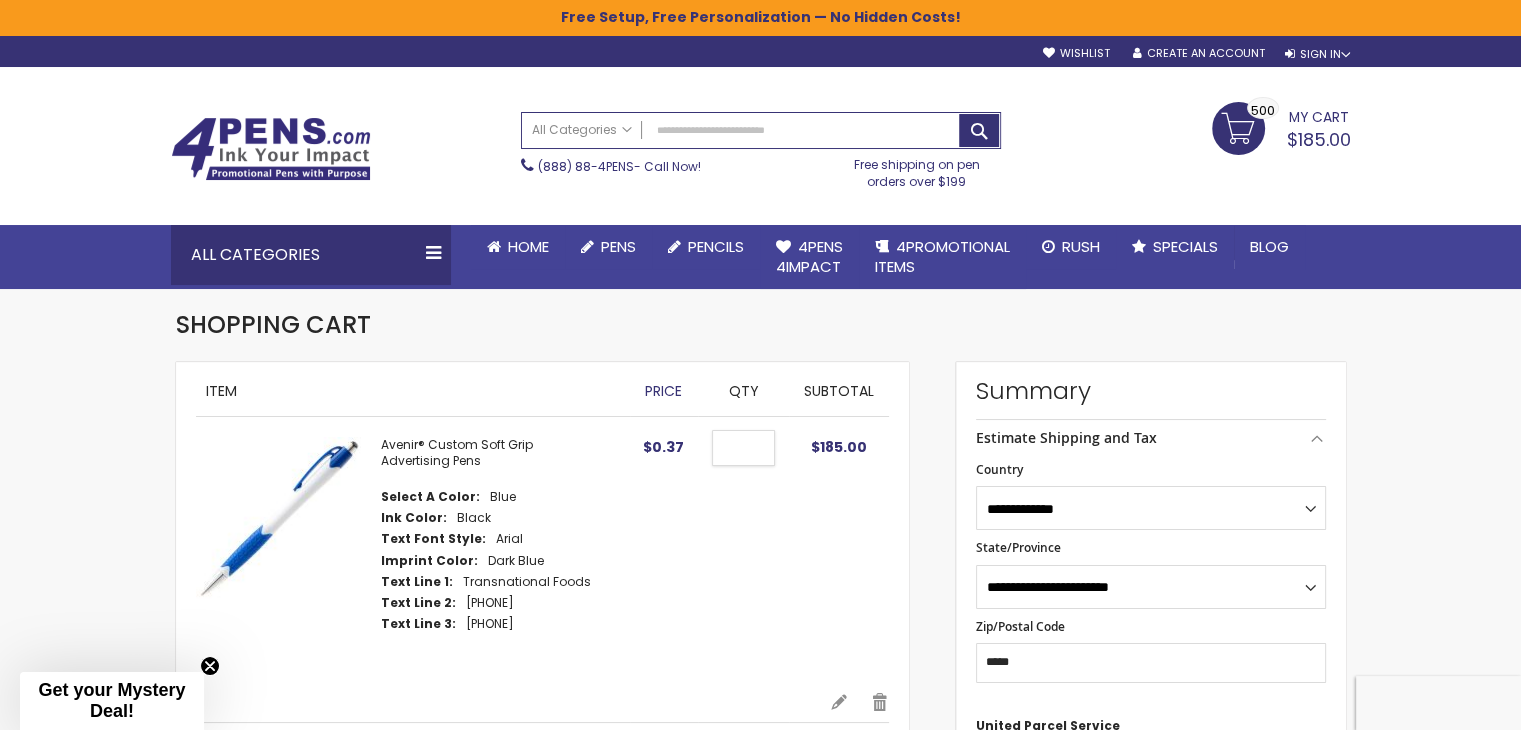drag, startPoint x: 754, startPoint y: 445, endPoint x: 719, endPoint y: 448, distance: 35.128338 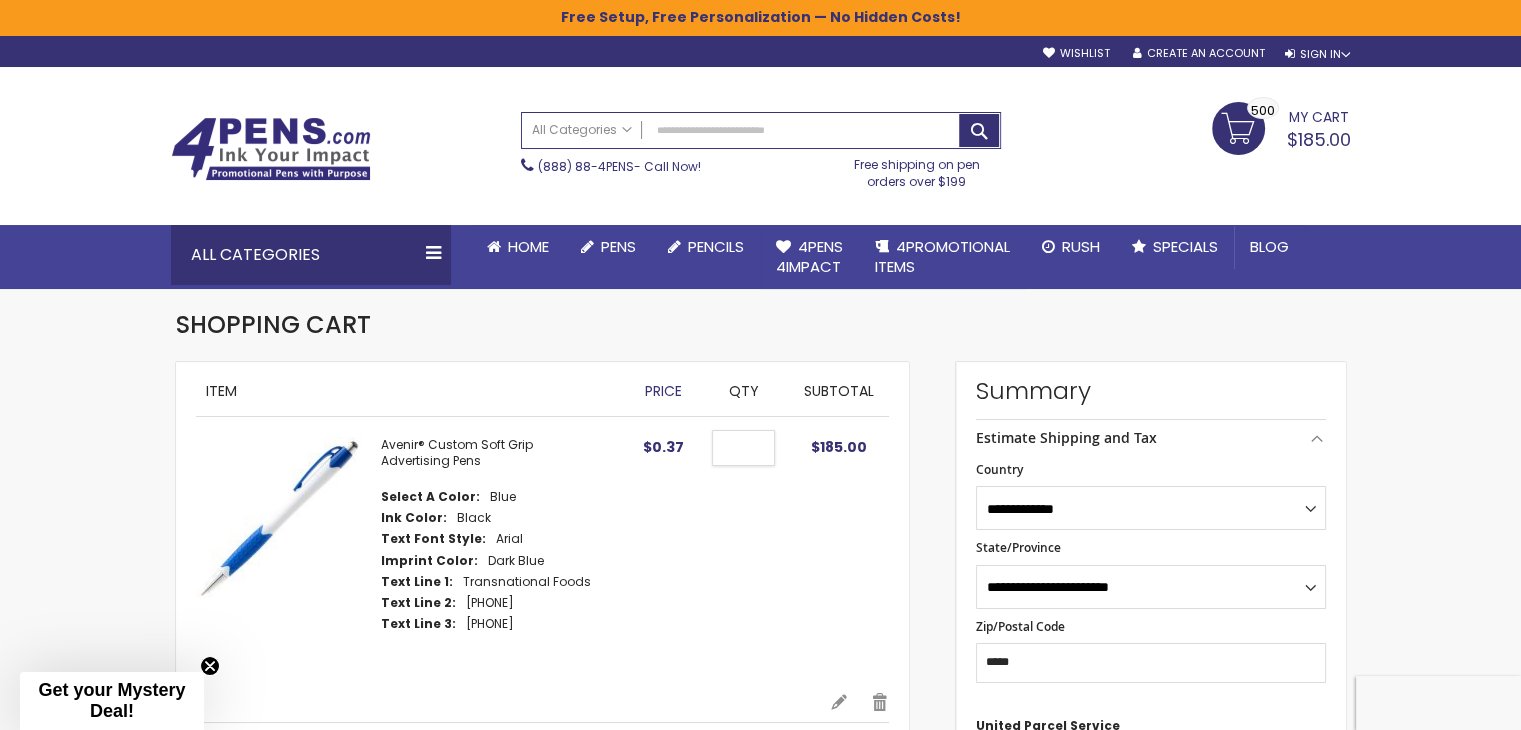 type on "***" 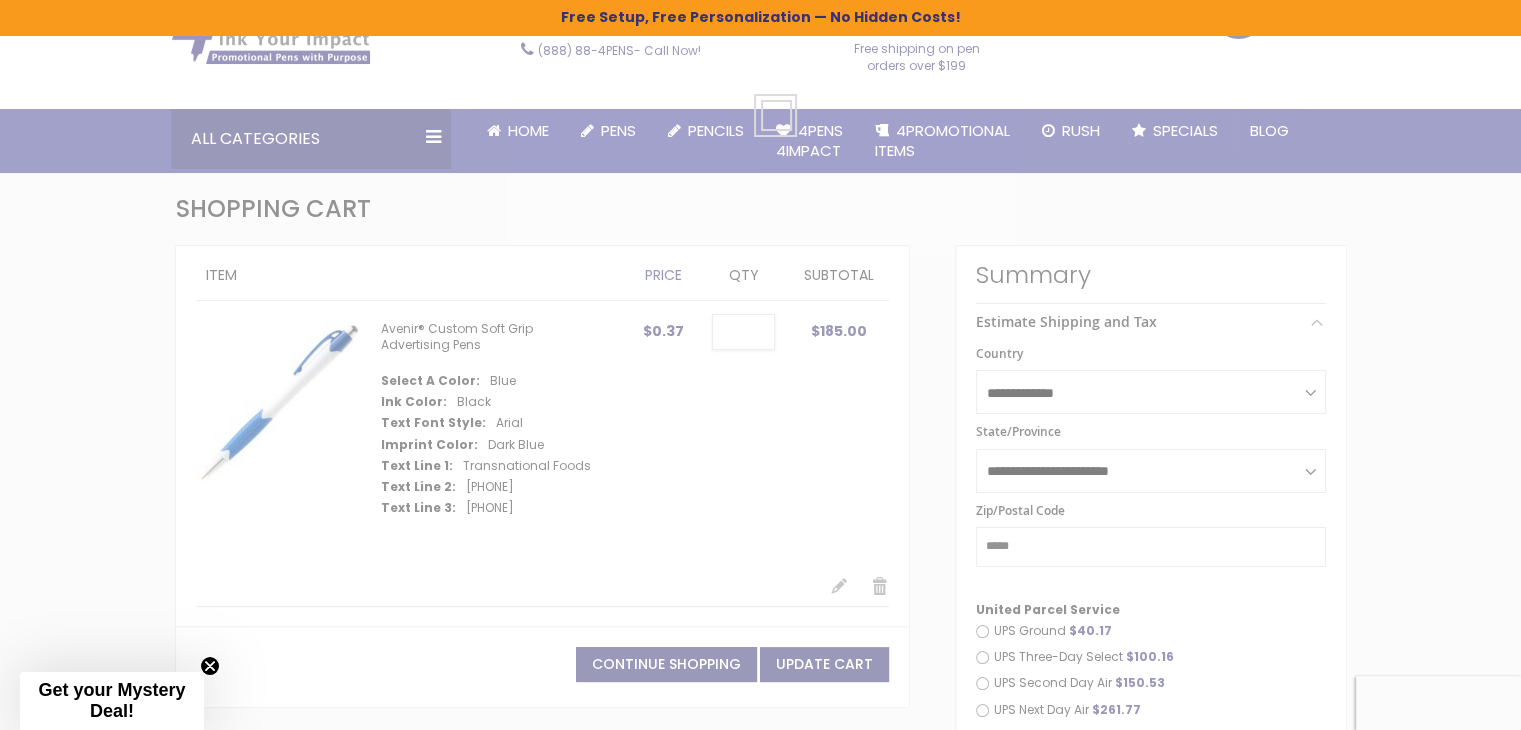 scroll, scrollTop: 300, scrollLeft: 0, axis: vertical 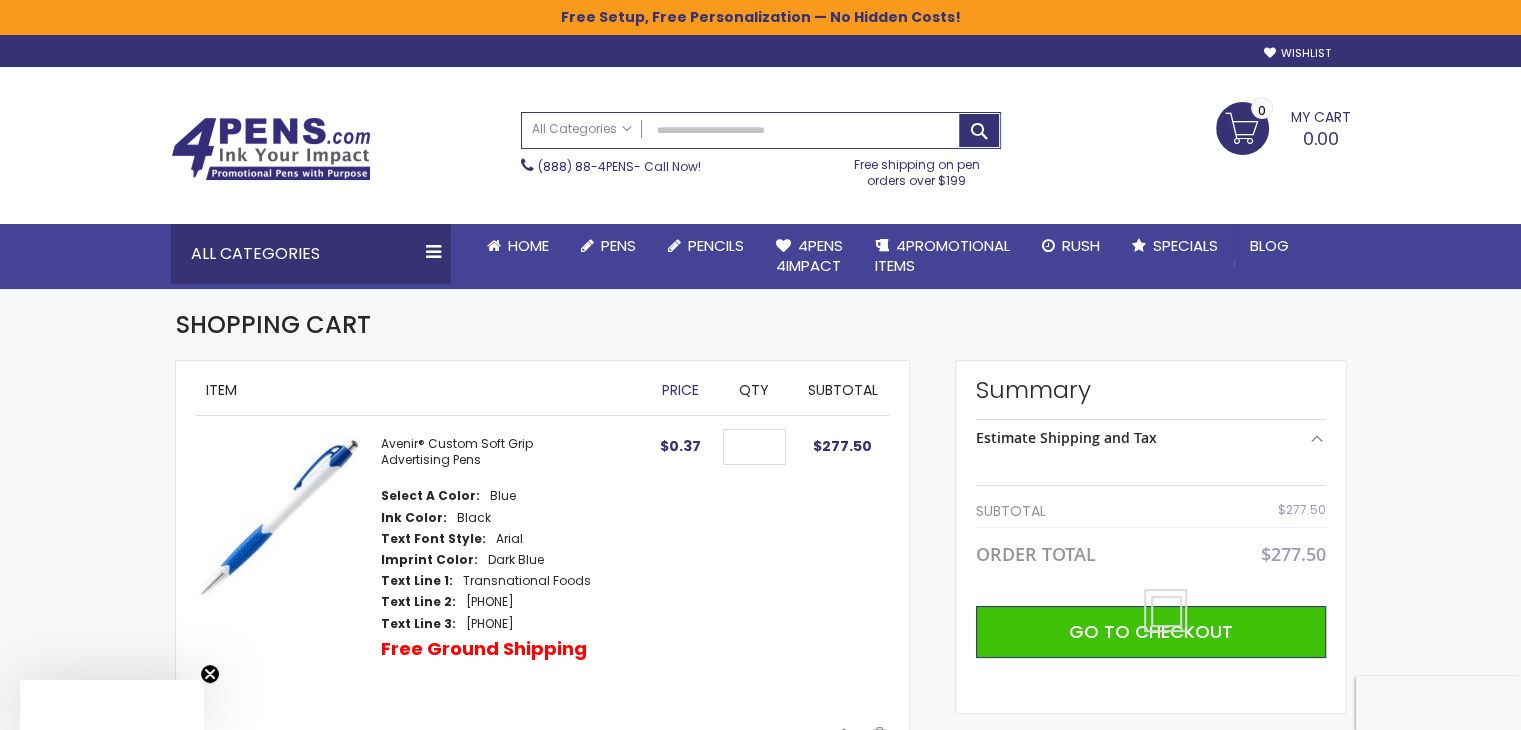select on "**" 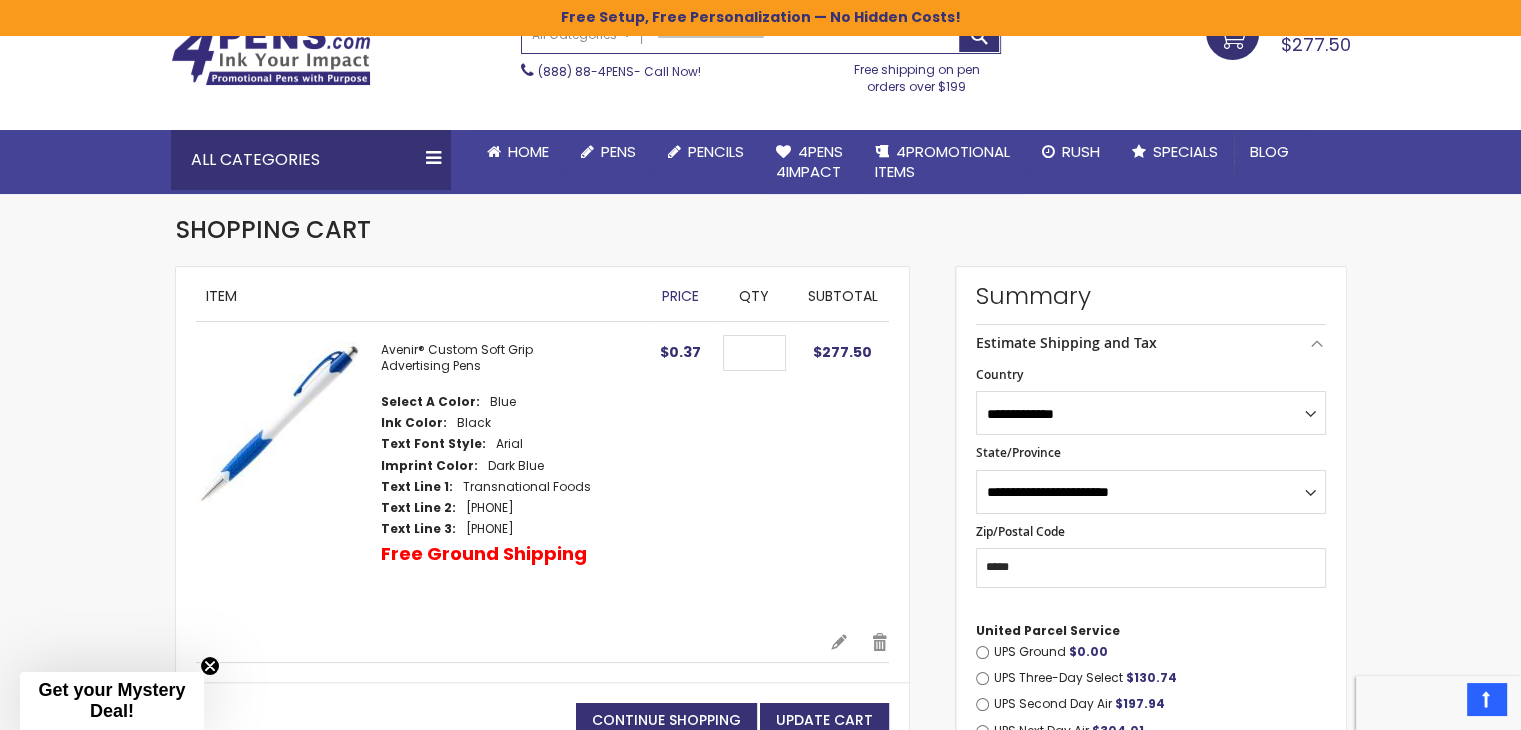 scroll, scrollTop: 0, scrollLeft: 0, axis: both 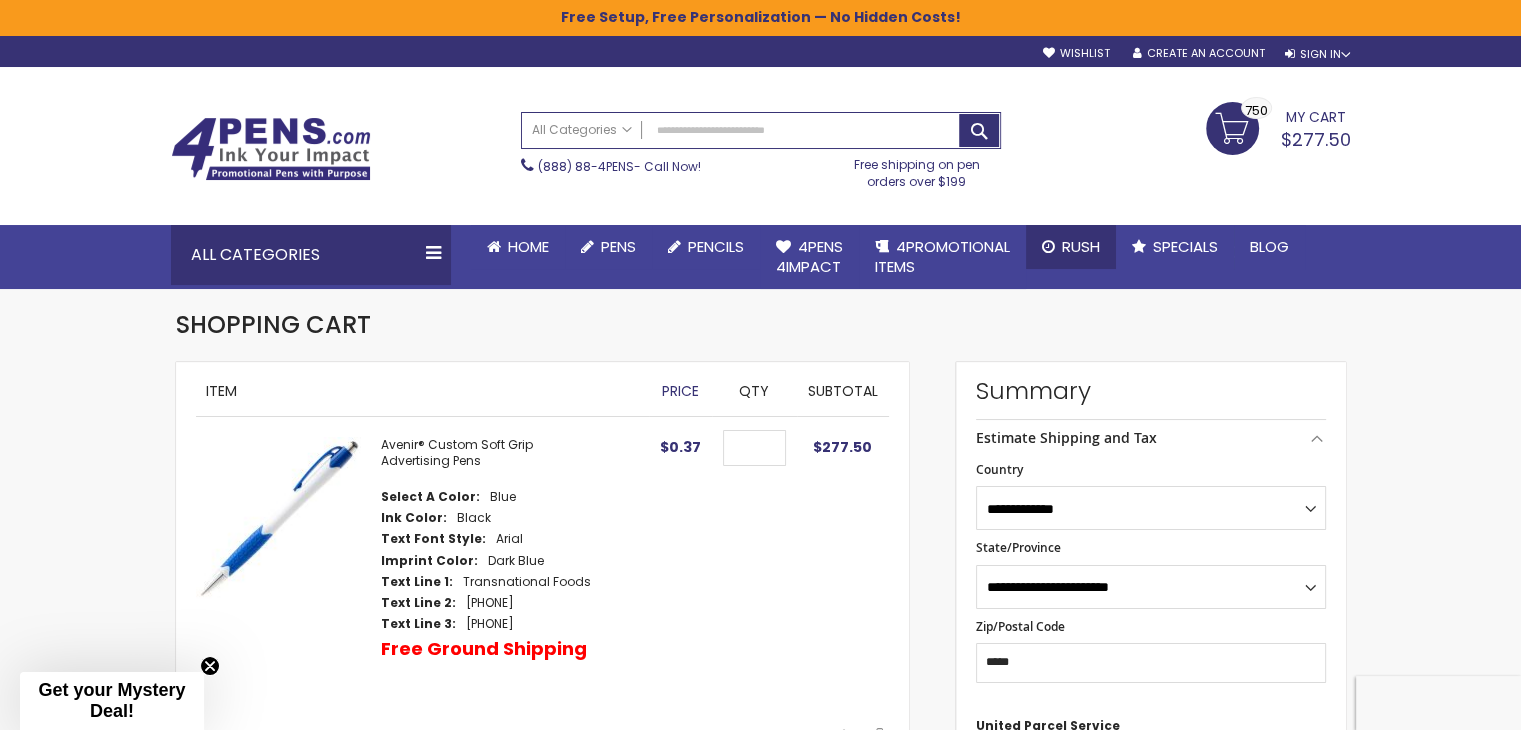 click on "Rush" at bounding box center [1071, 247] 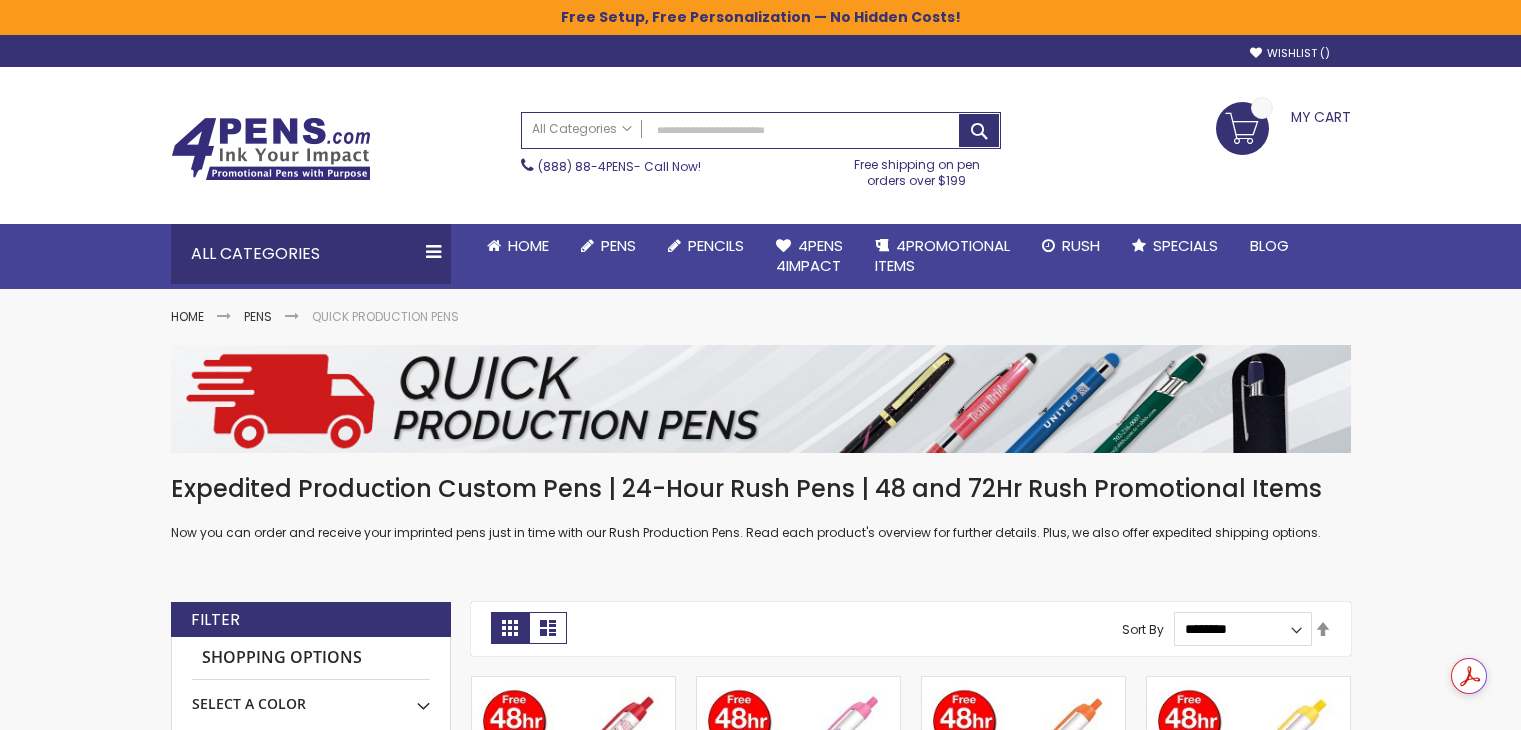 scroll, scrollTop: 0, scrollLeft: 0, axis: both 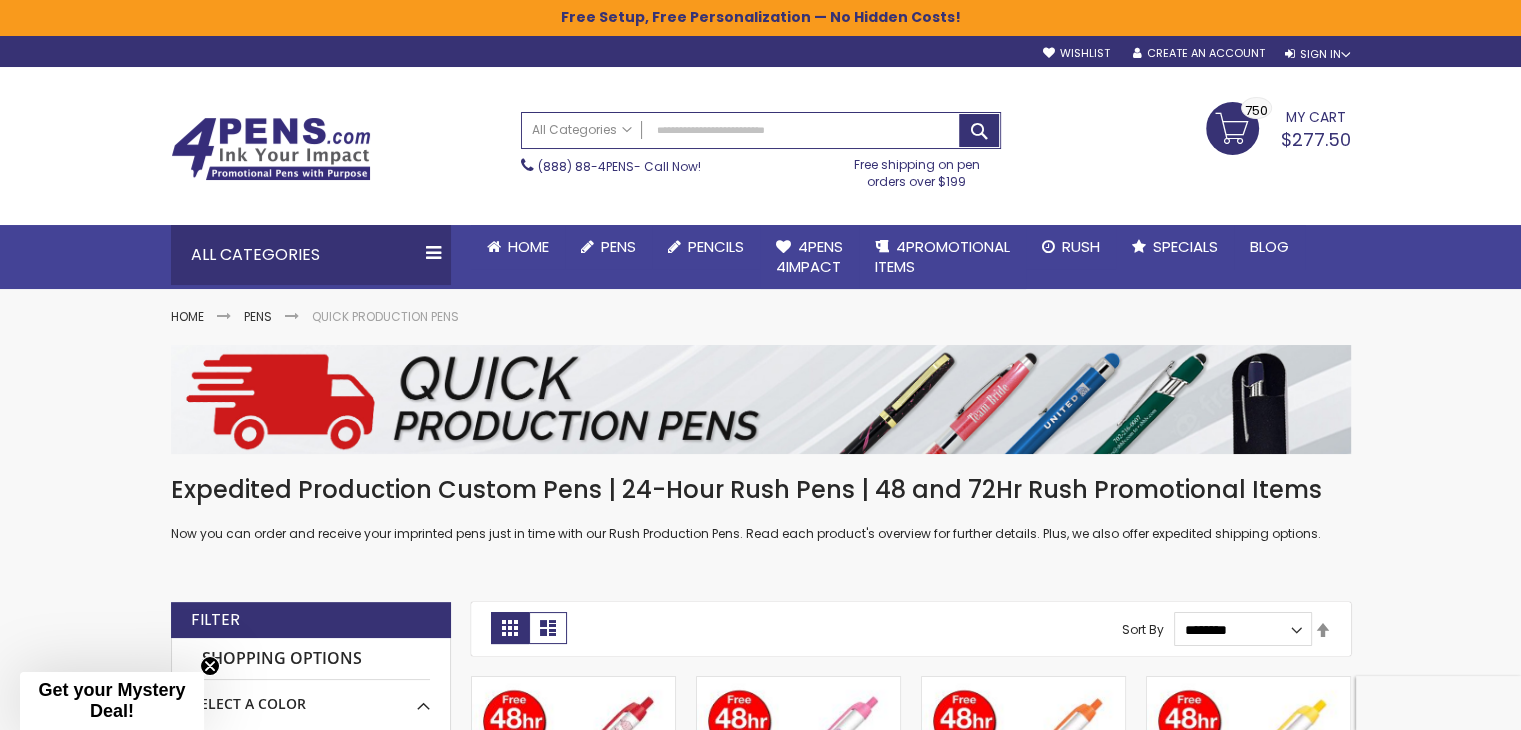 click on "My Cart
$277.50
750
750
items" at bounding box center [1278, 127] 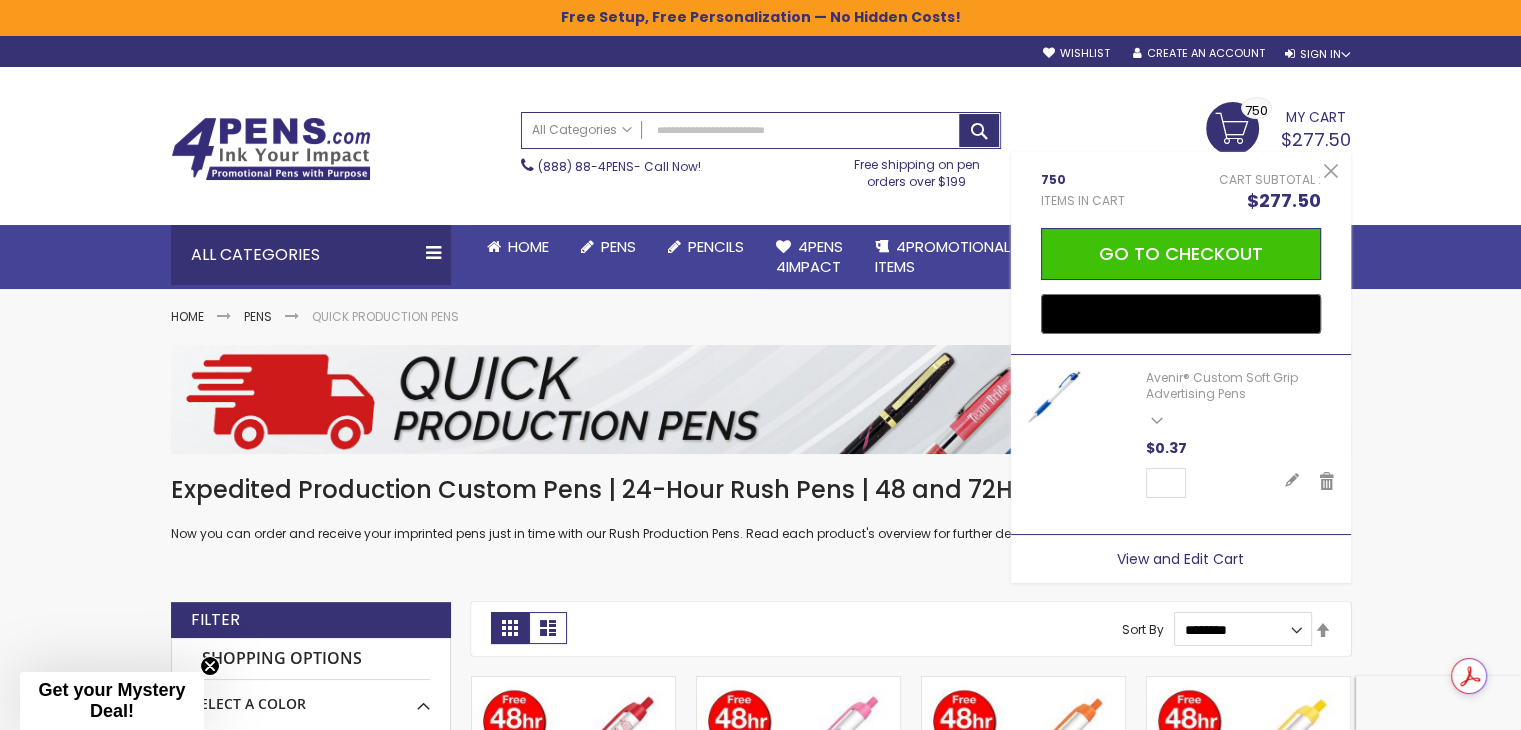 click on "View and Edit Cart" at bounding box center (1180, 559) 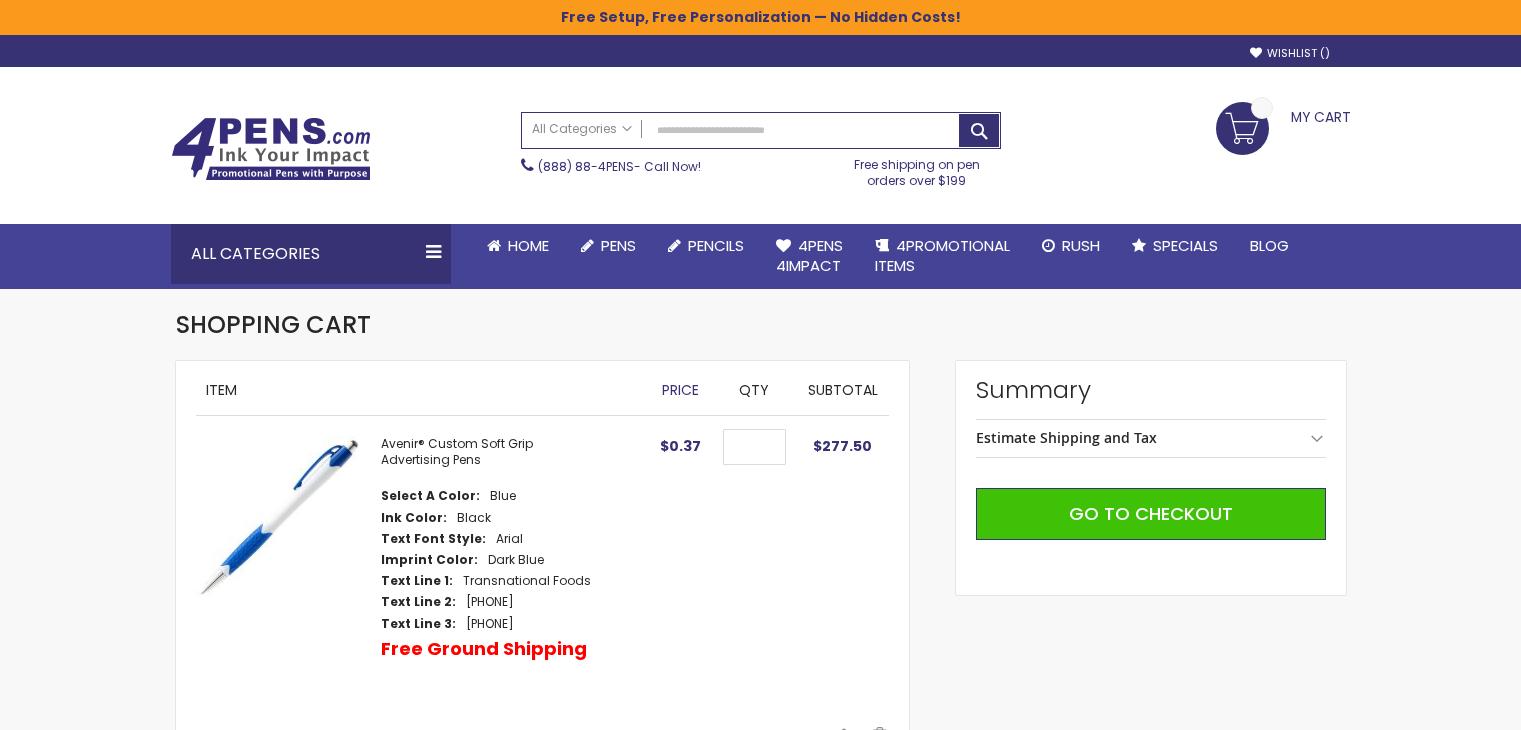 scroll, scrollTop: 0, scrollLeft: 0, axis: both 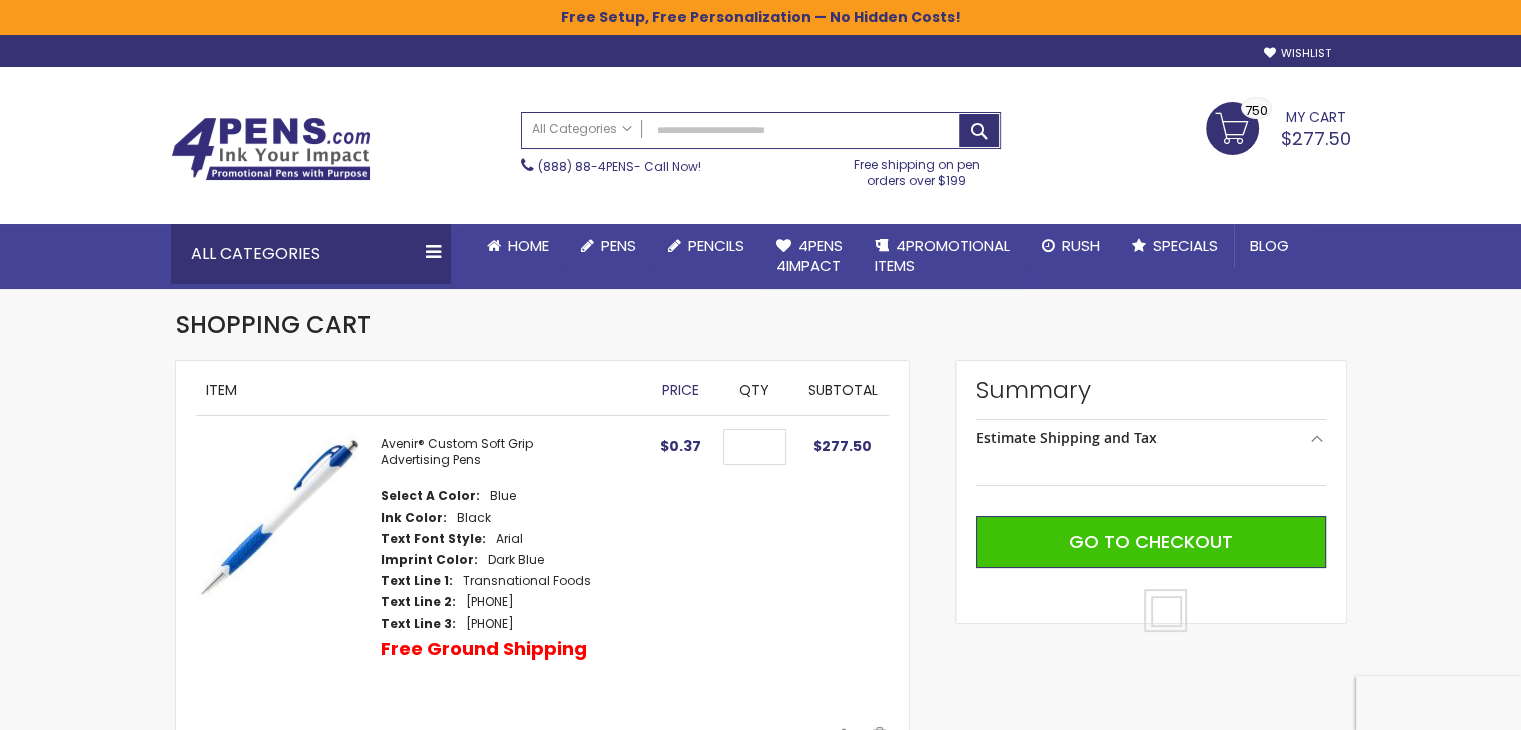 select on "**" 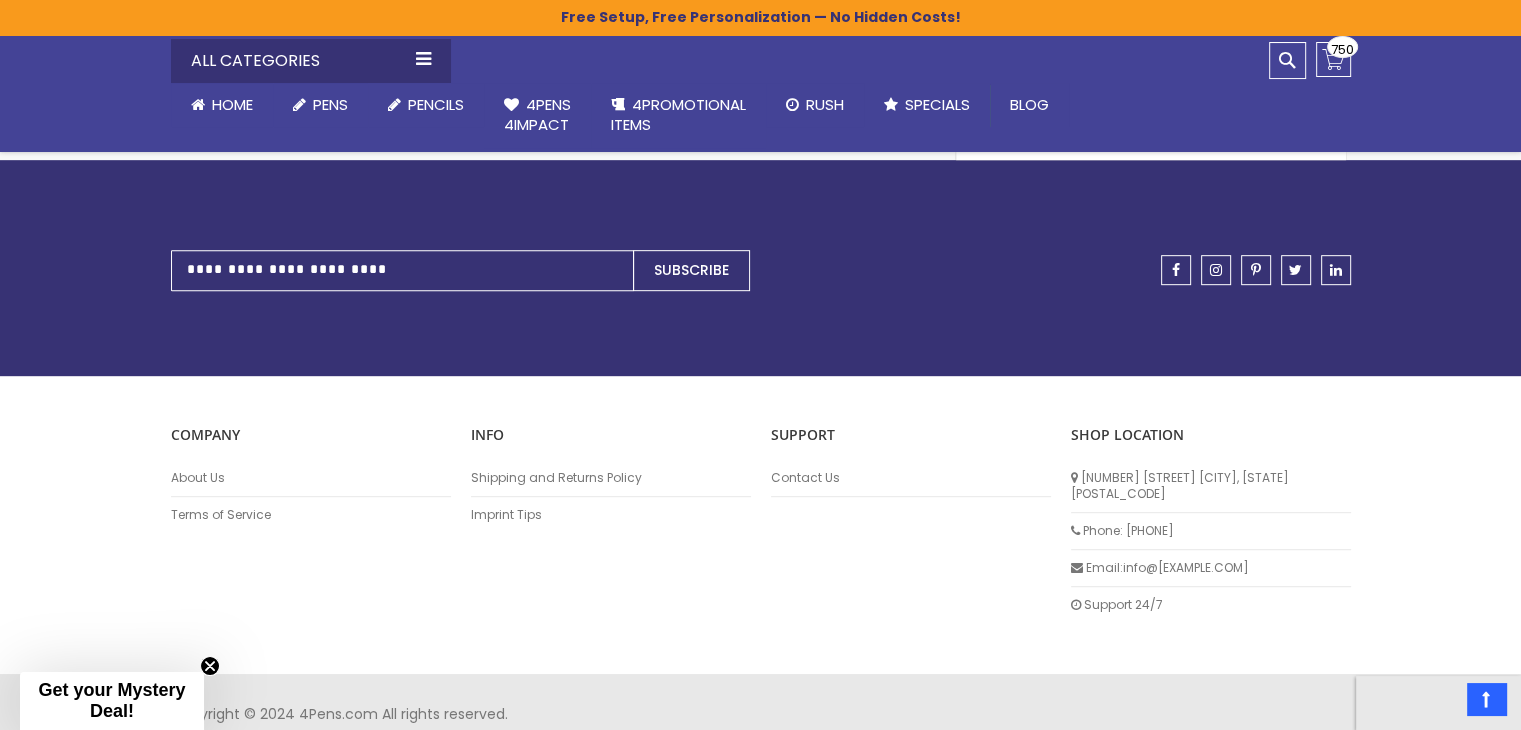 scroll, scrollTop: 1028, scrollLeft: 0, axis: vertical 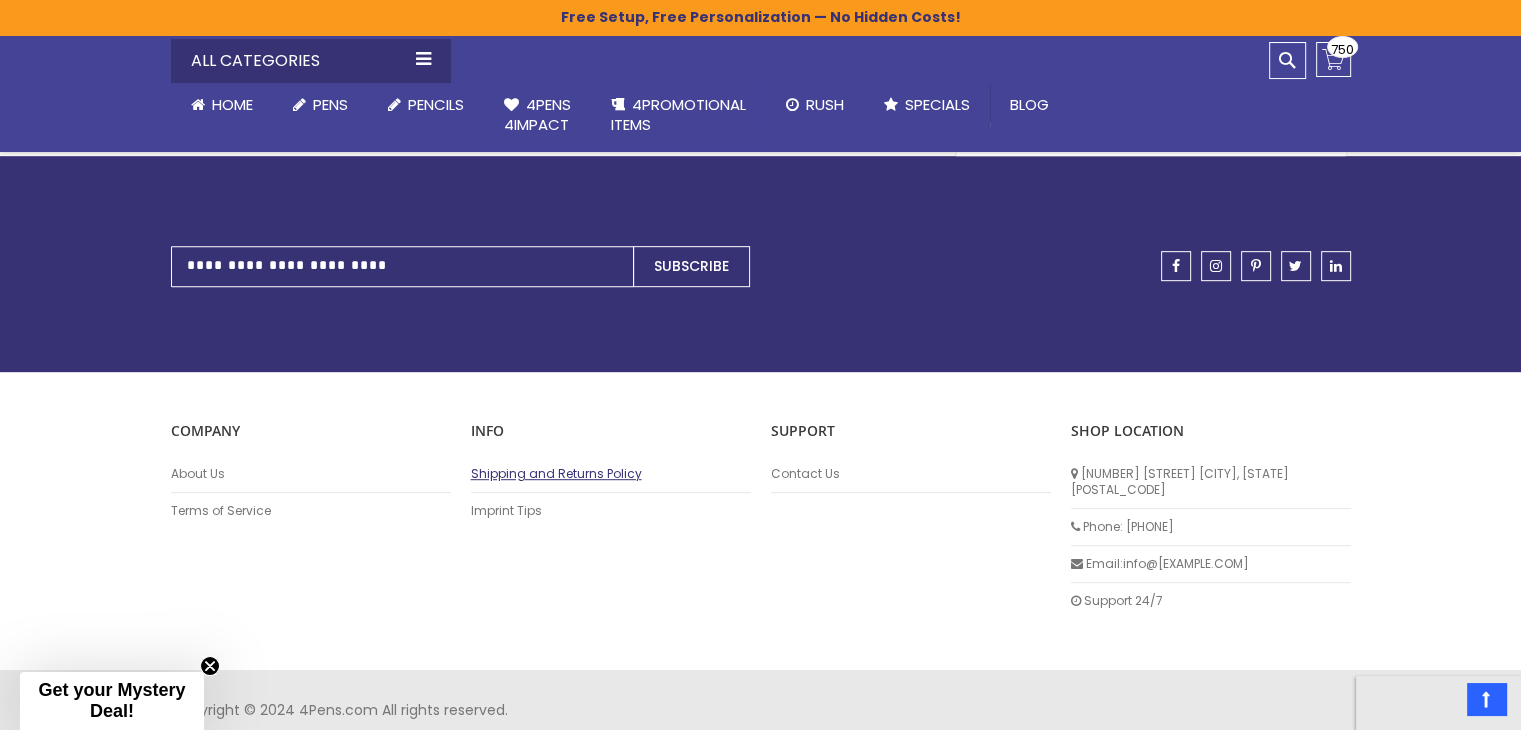 click on "Shipping and Returns Policy" at bounding box center (611, 474) 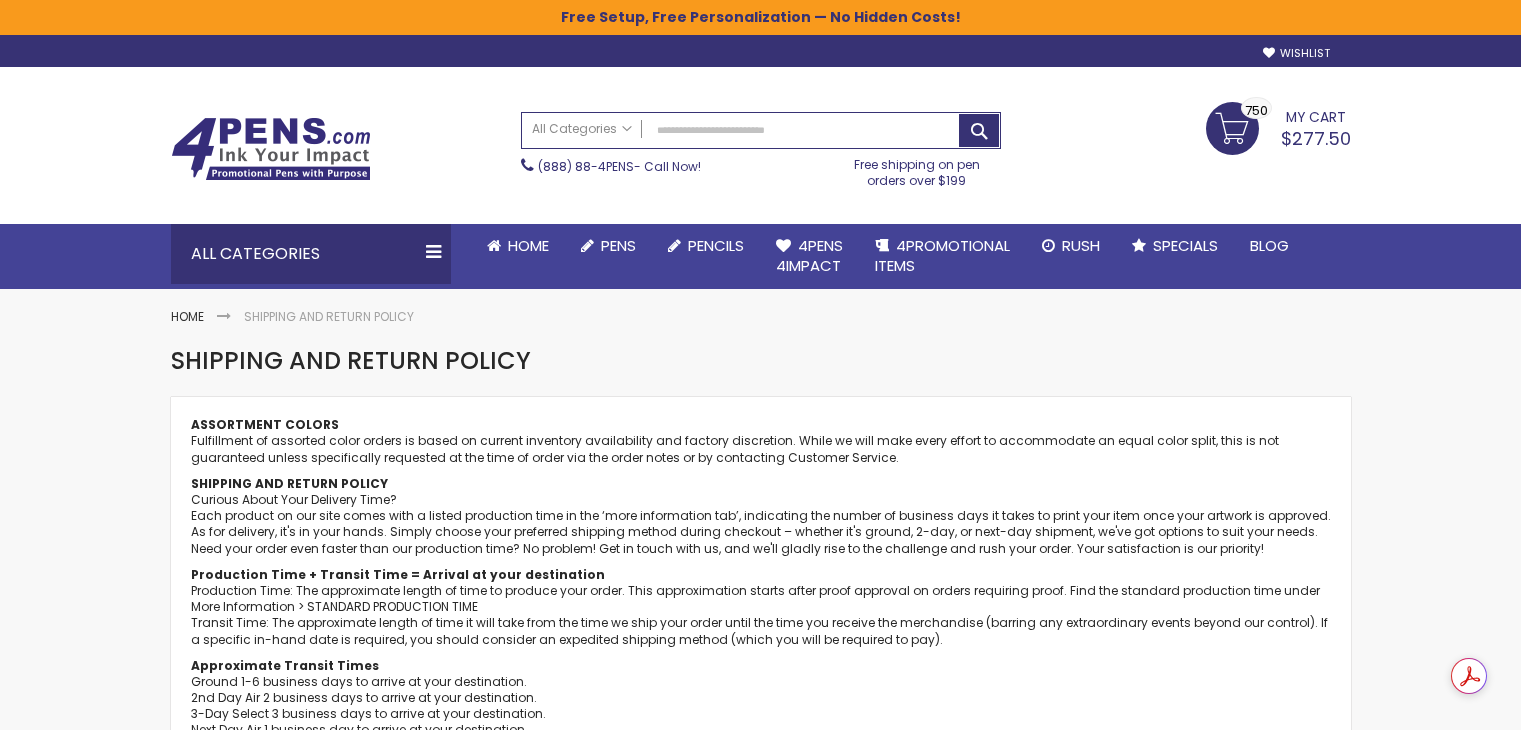 scroll, scrollTop: 0, scrollLeft: 0, axis: both 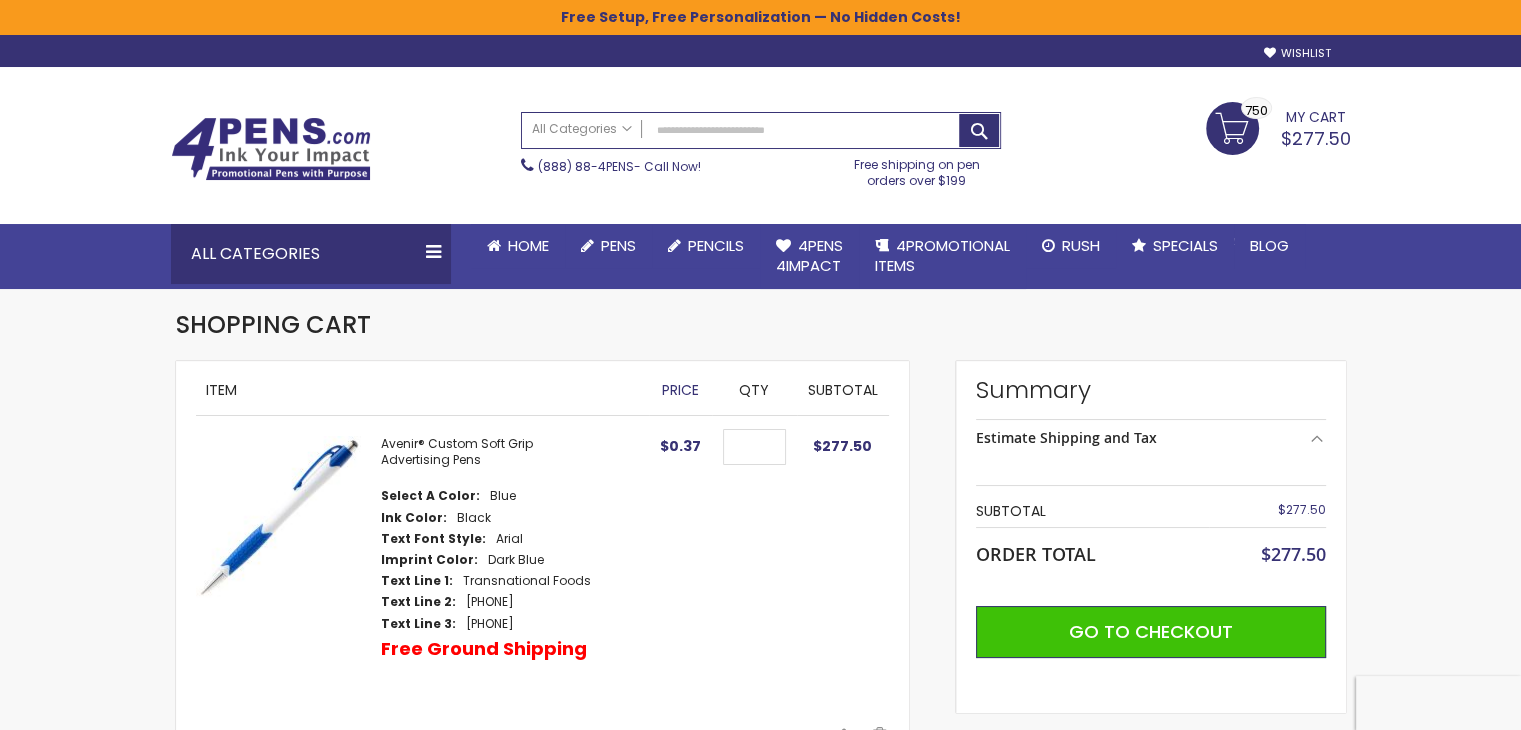 select on "**" 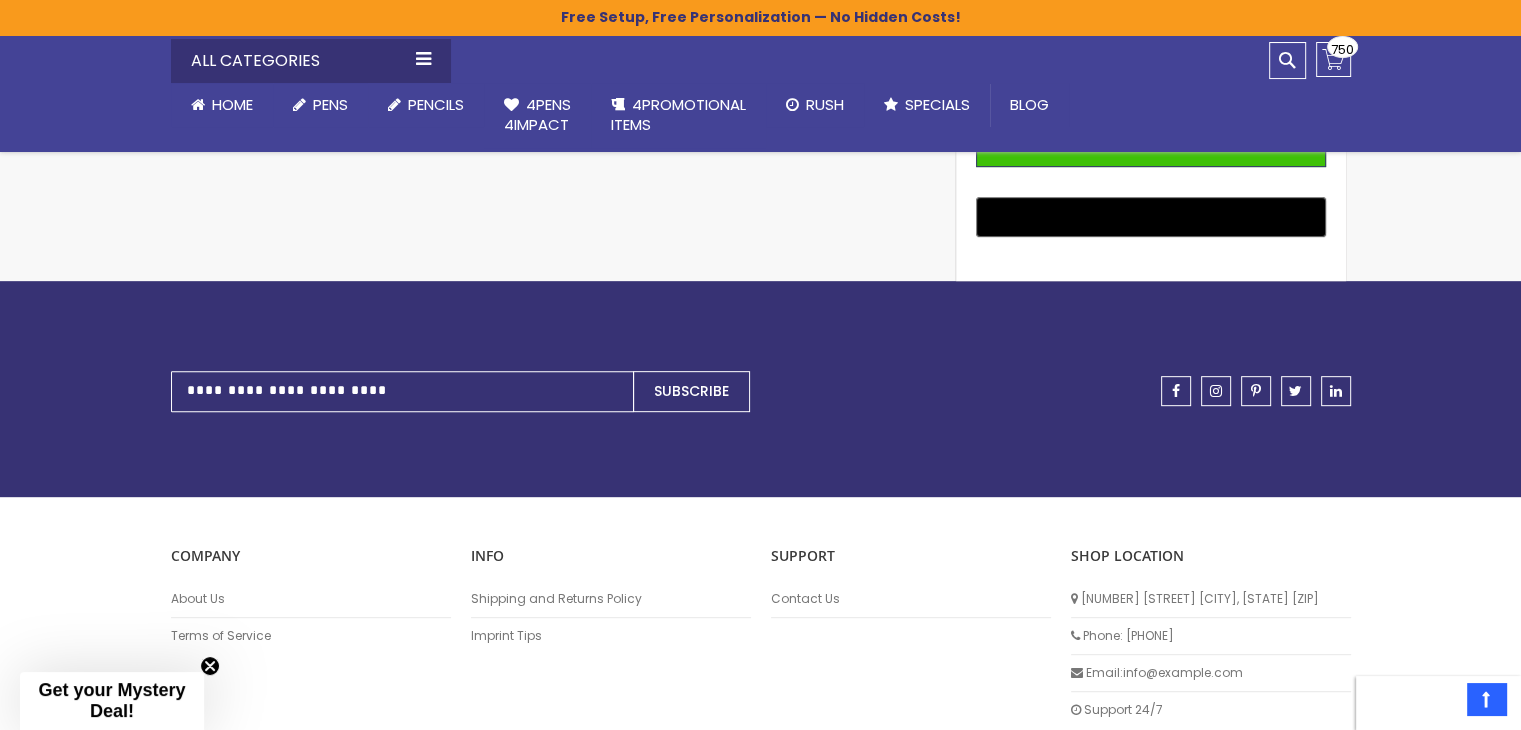 scroll, scrollTop: 703, scrollLeft: 0, axis: vertical 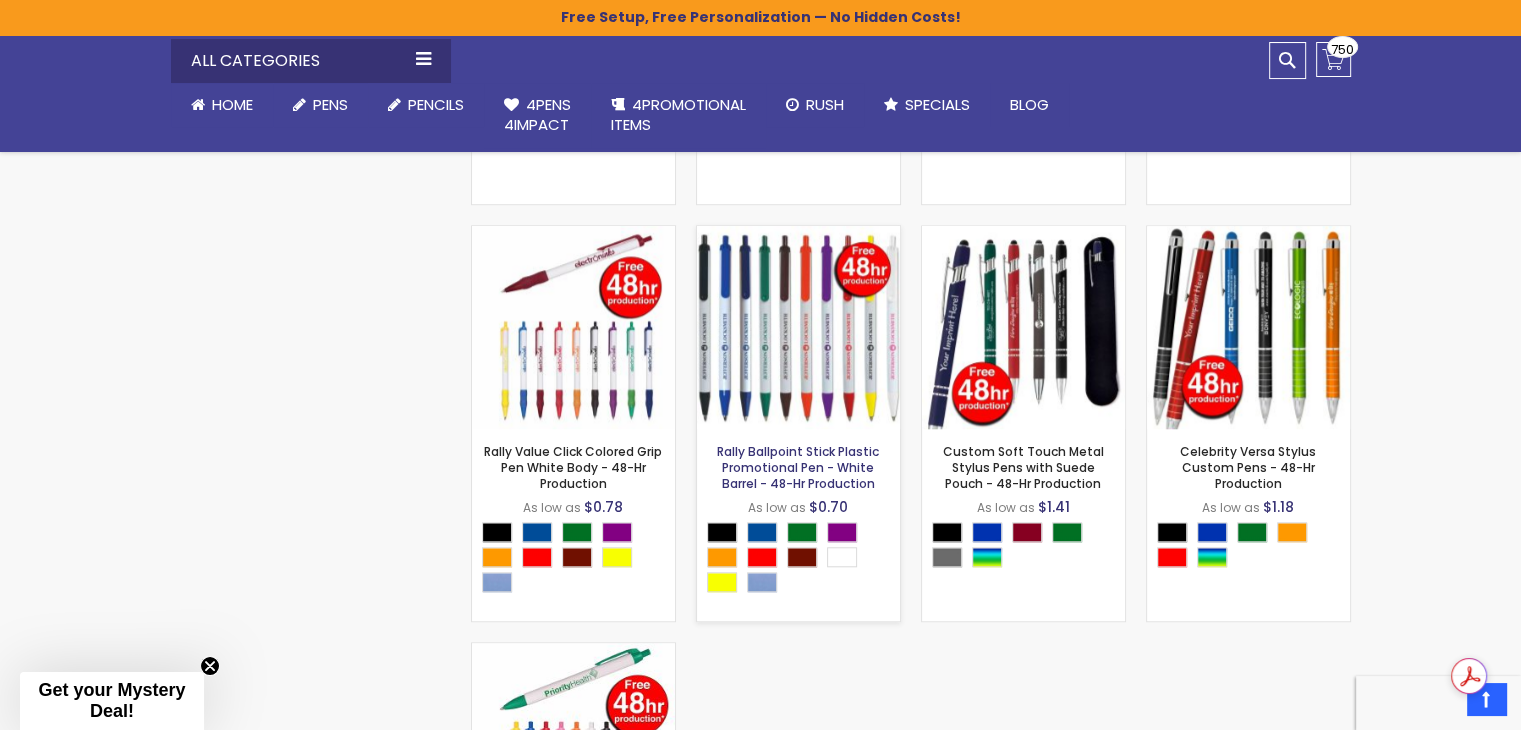 click on "Rally Ballpoint Stick Plastic Promotional Pen - White Barrel - 48-Hr Production" at bounding box center [798, 467] 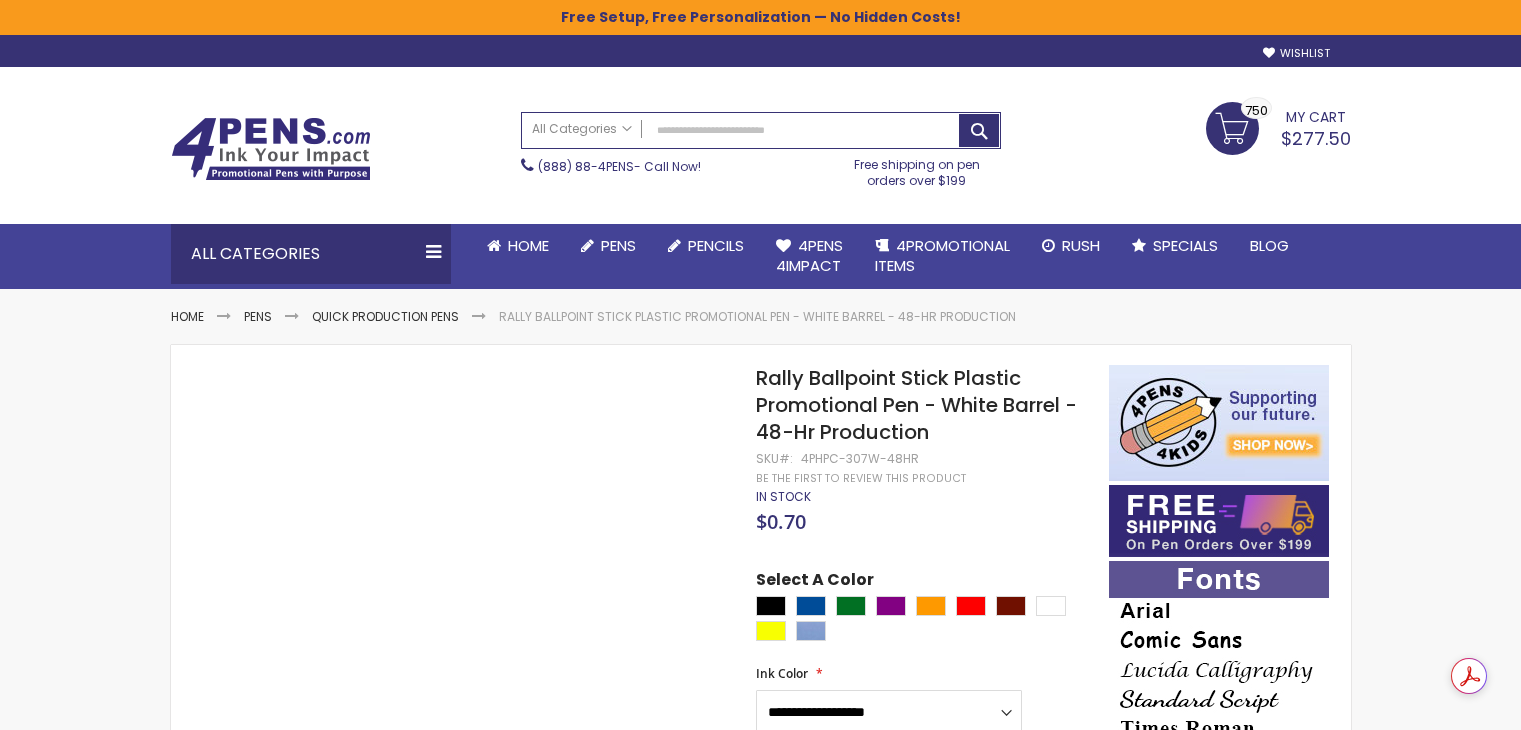 scroll, scrollTop: 0, scrollLeft: 0, axis: both 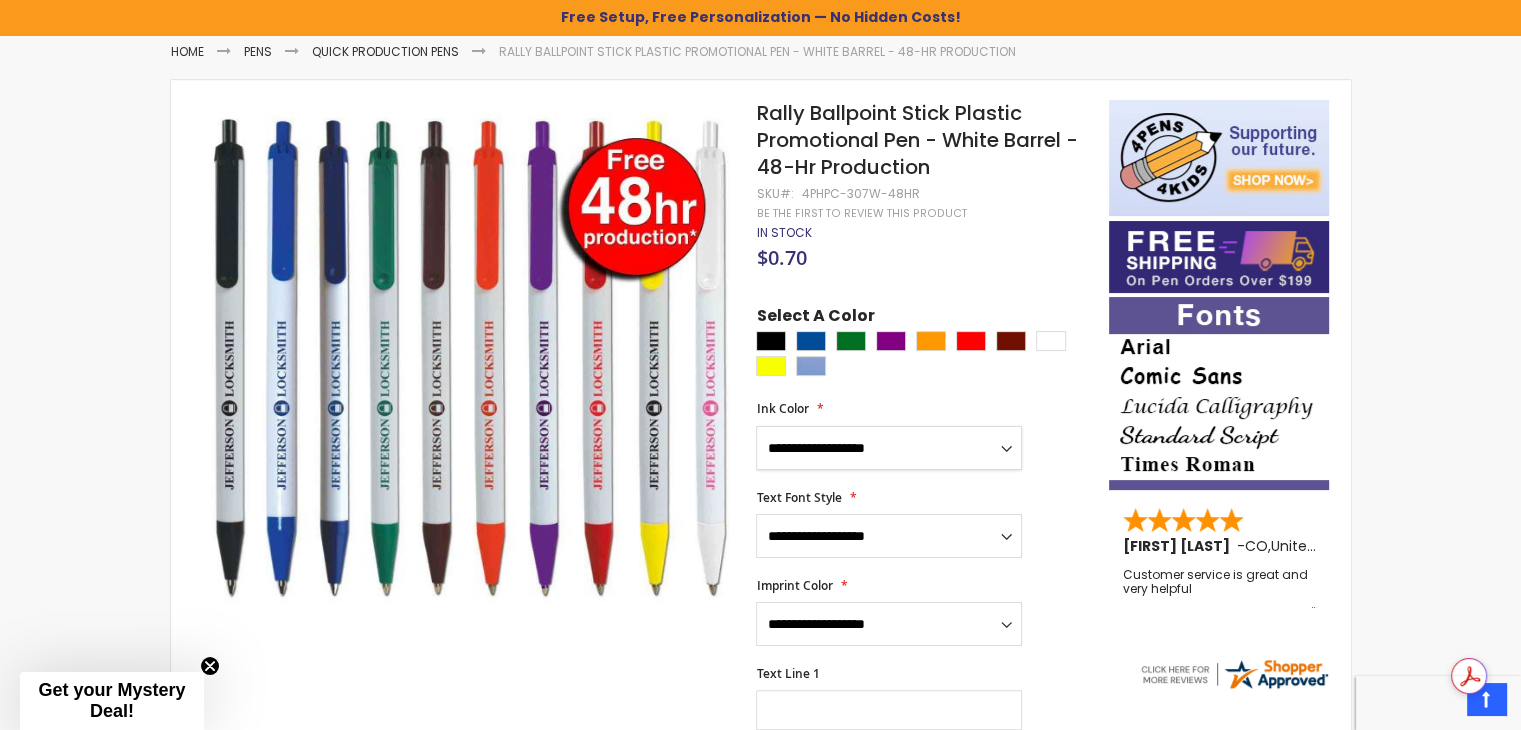 click on "**********" at bounding box center (889, 448) 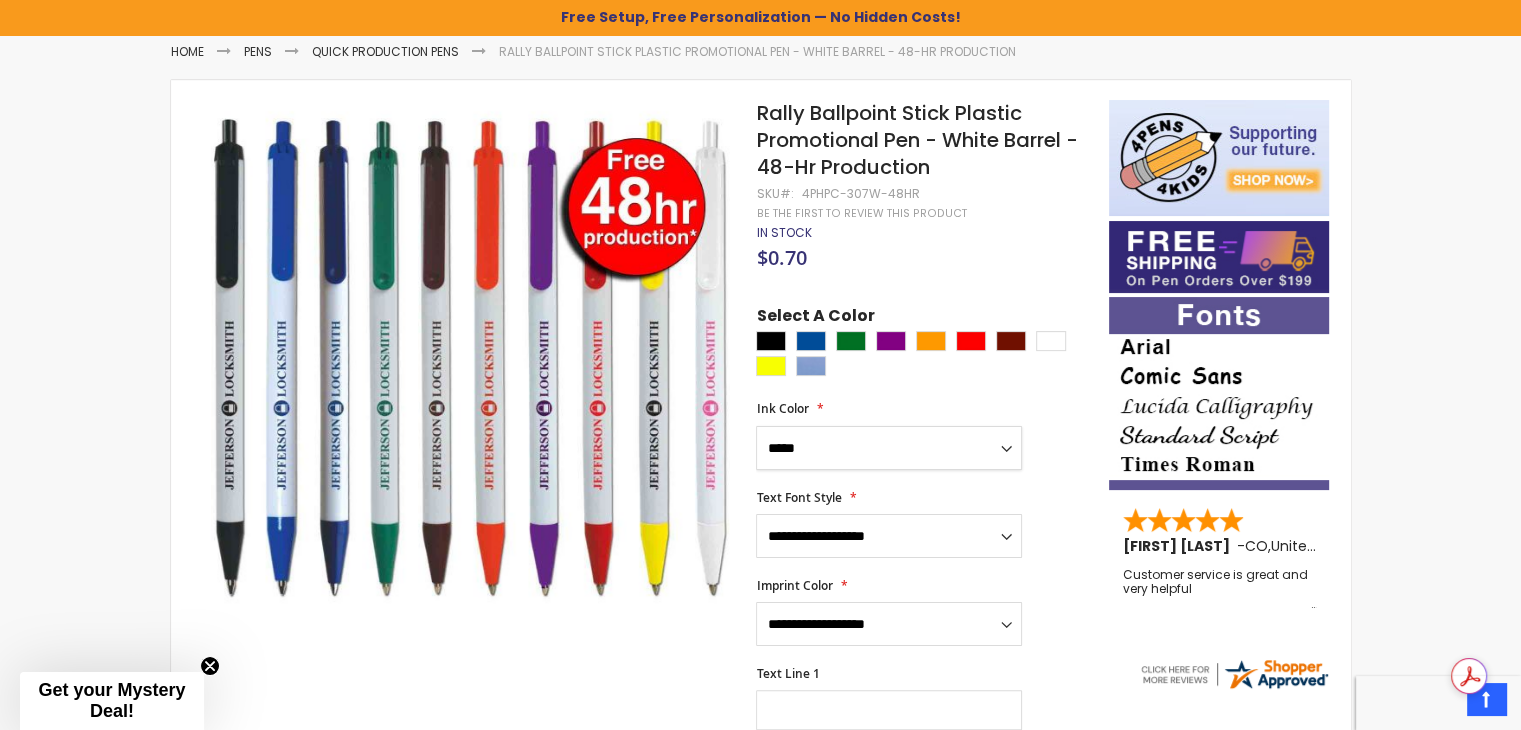 click on "**********" at bounding box center (889, 448) 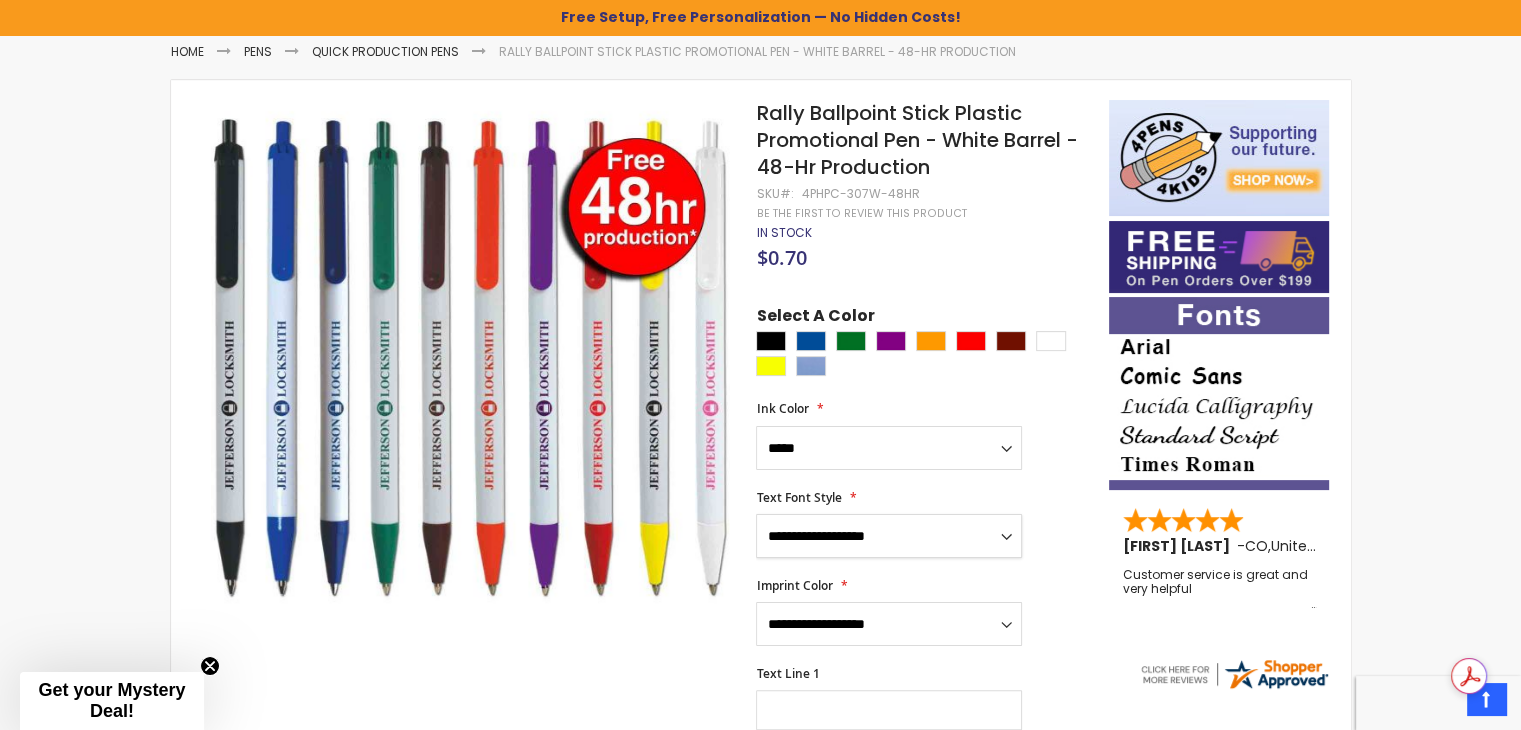 click on "**********" at bounding box center (889, 536) 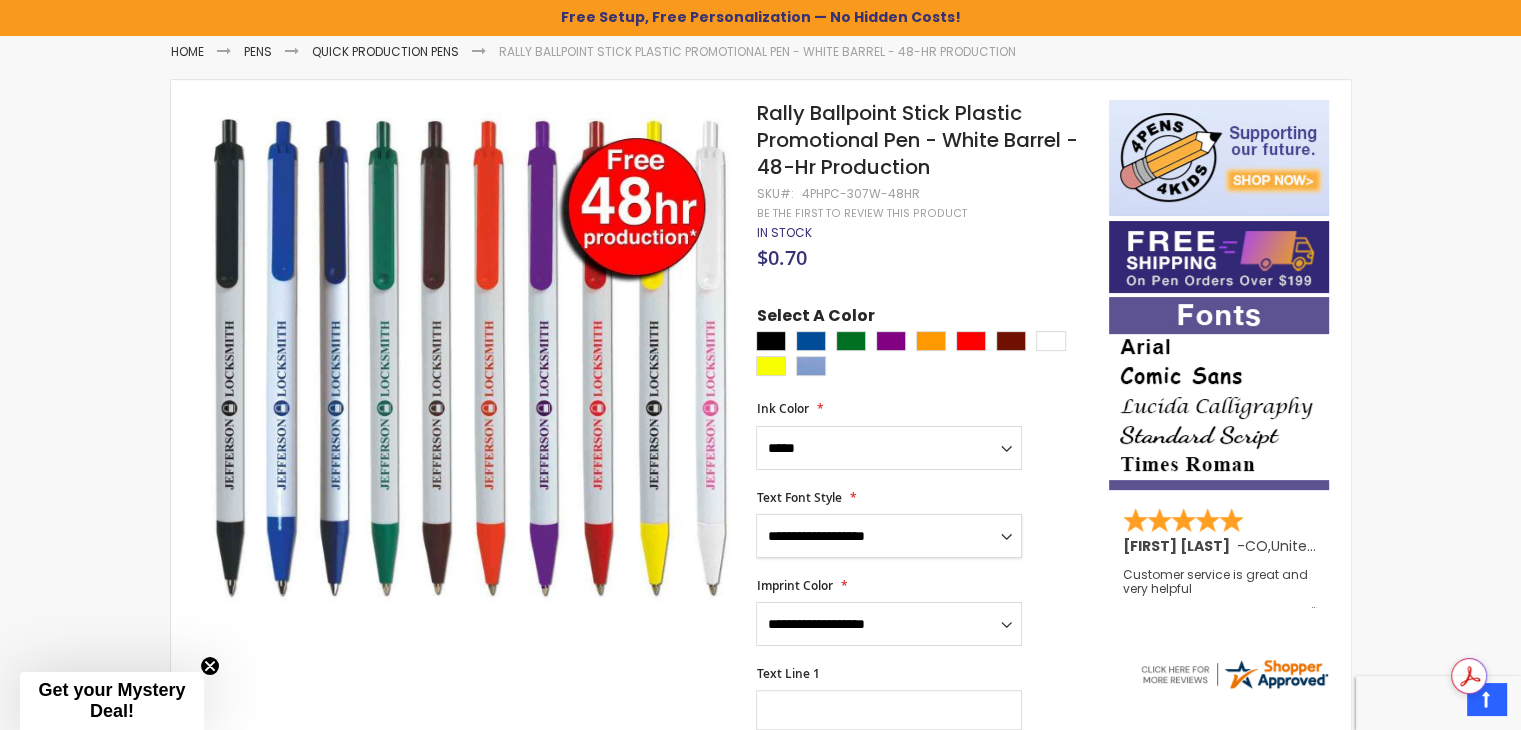 select on "*****" 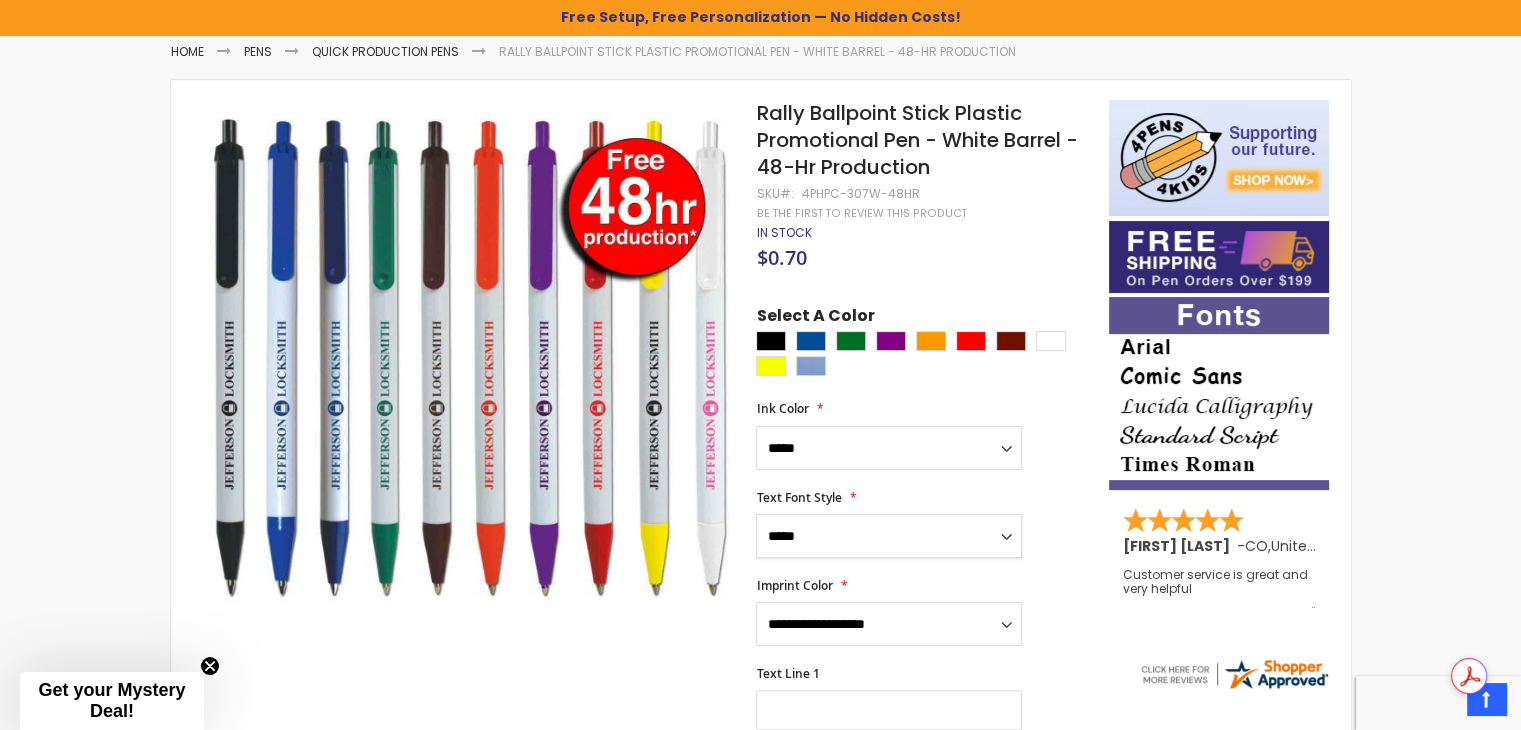 click on "**********" at bounding box center (889, 536) 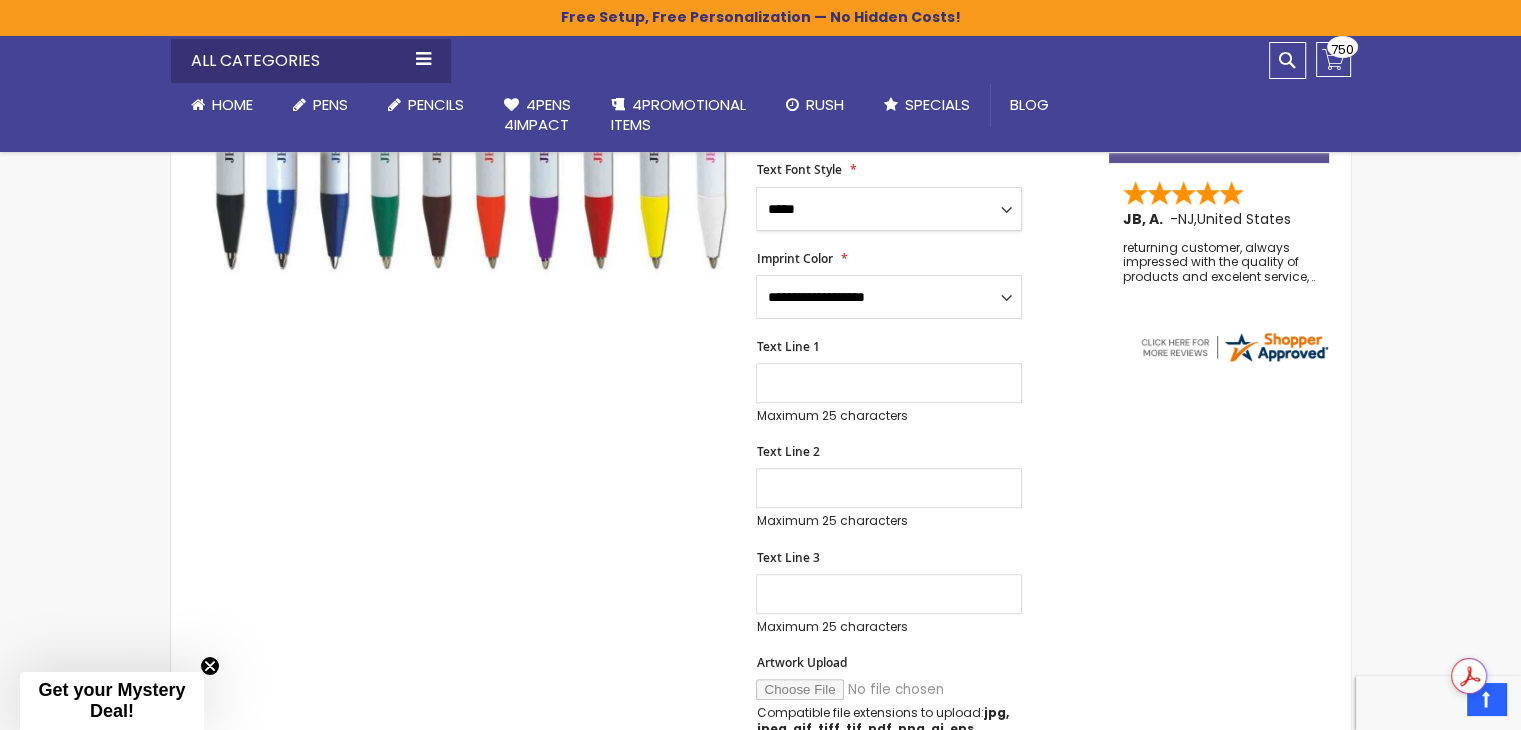 scroll, scrollTop: 600, scrollLeft: 0, axis: vertical 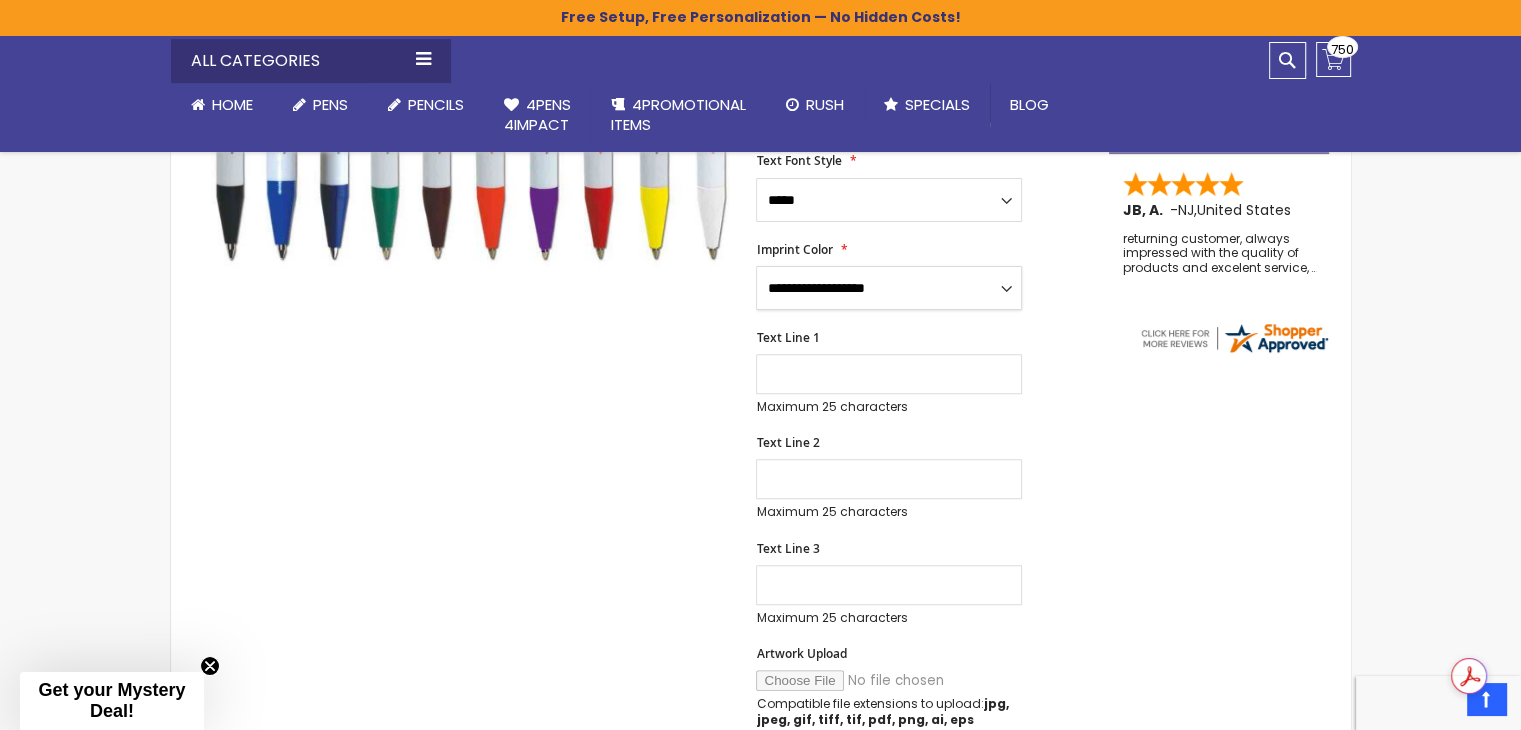 click on "**********" at bounding box center (889, 288) 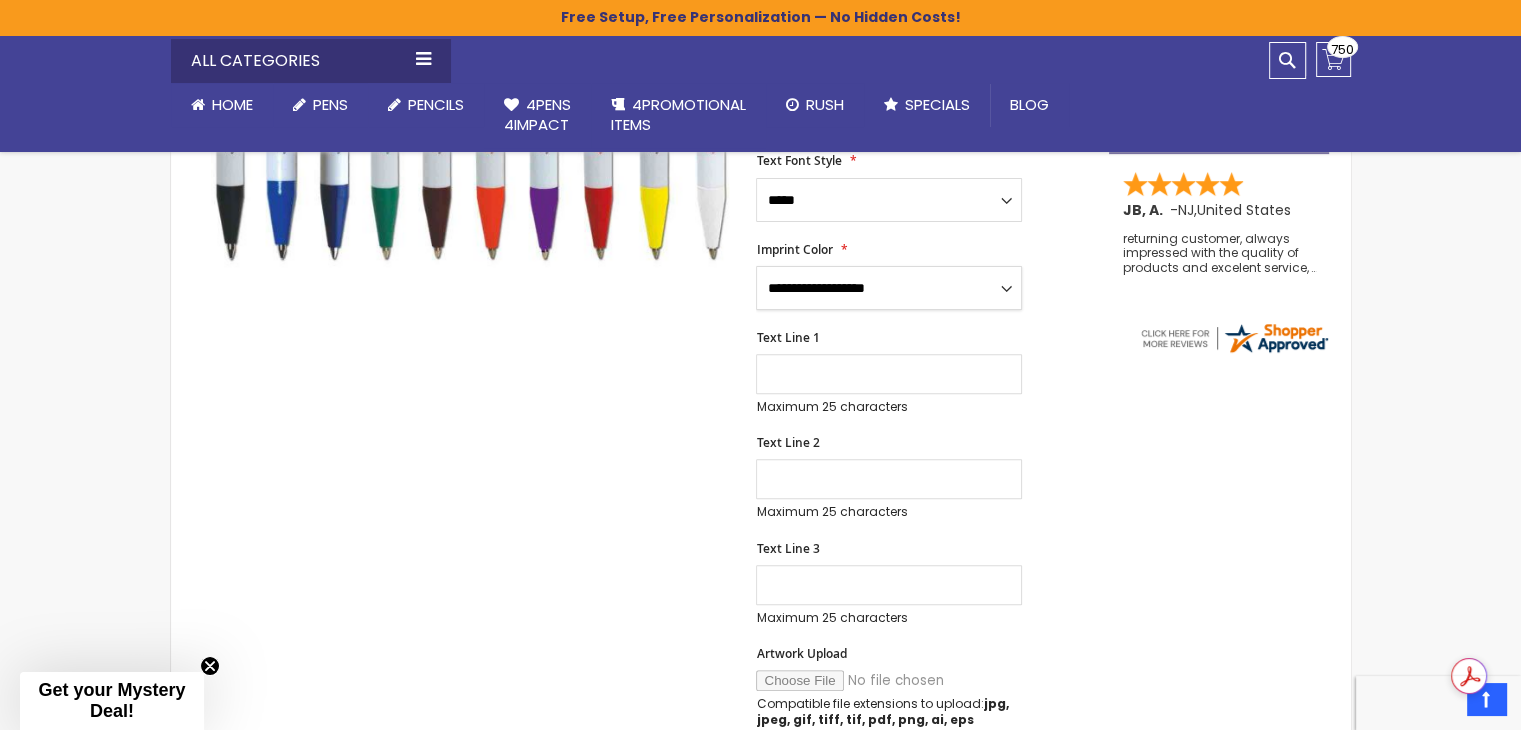 select on "*****" 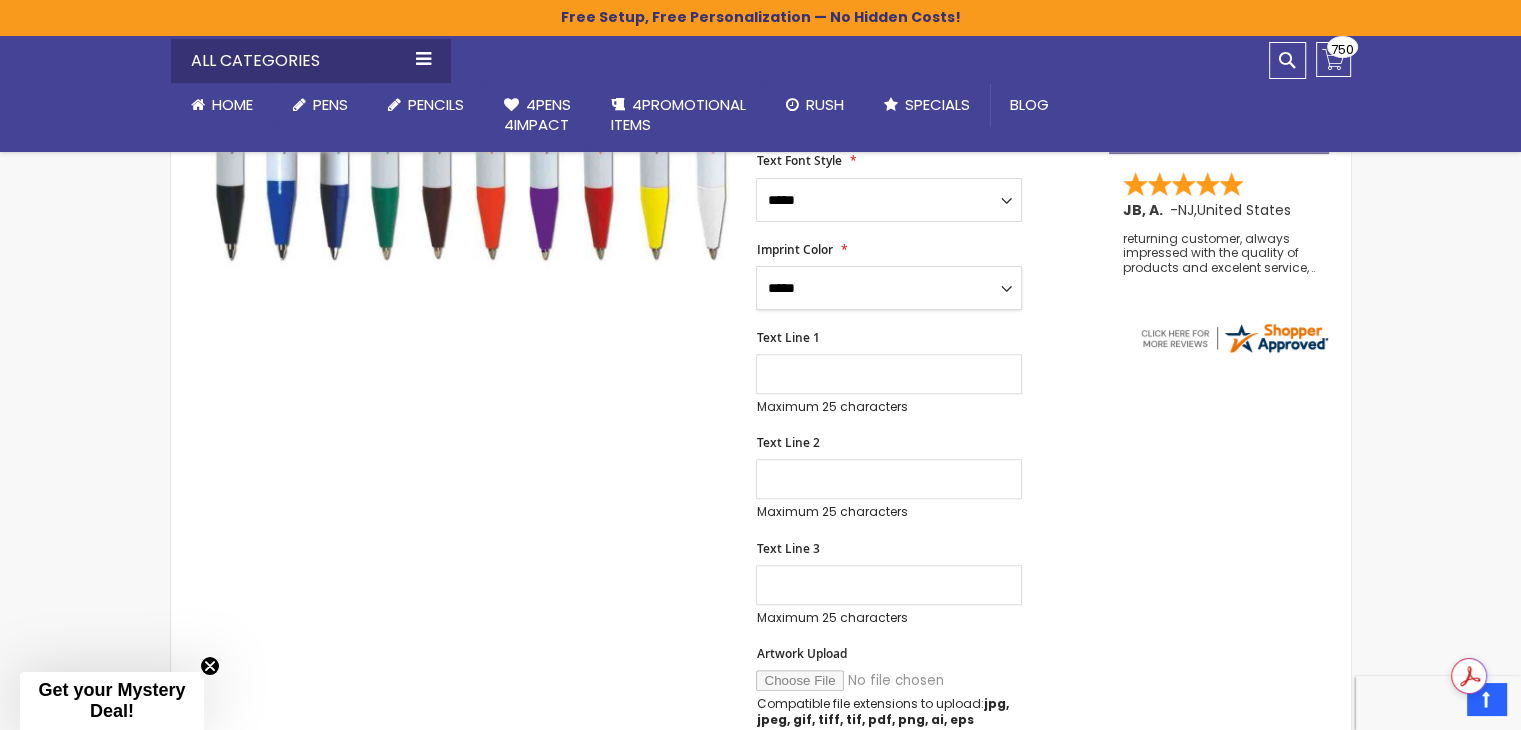 click on "**********" at bounding box center (889, 288) 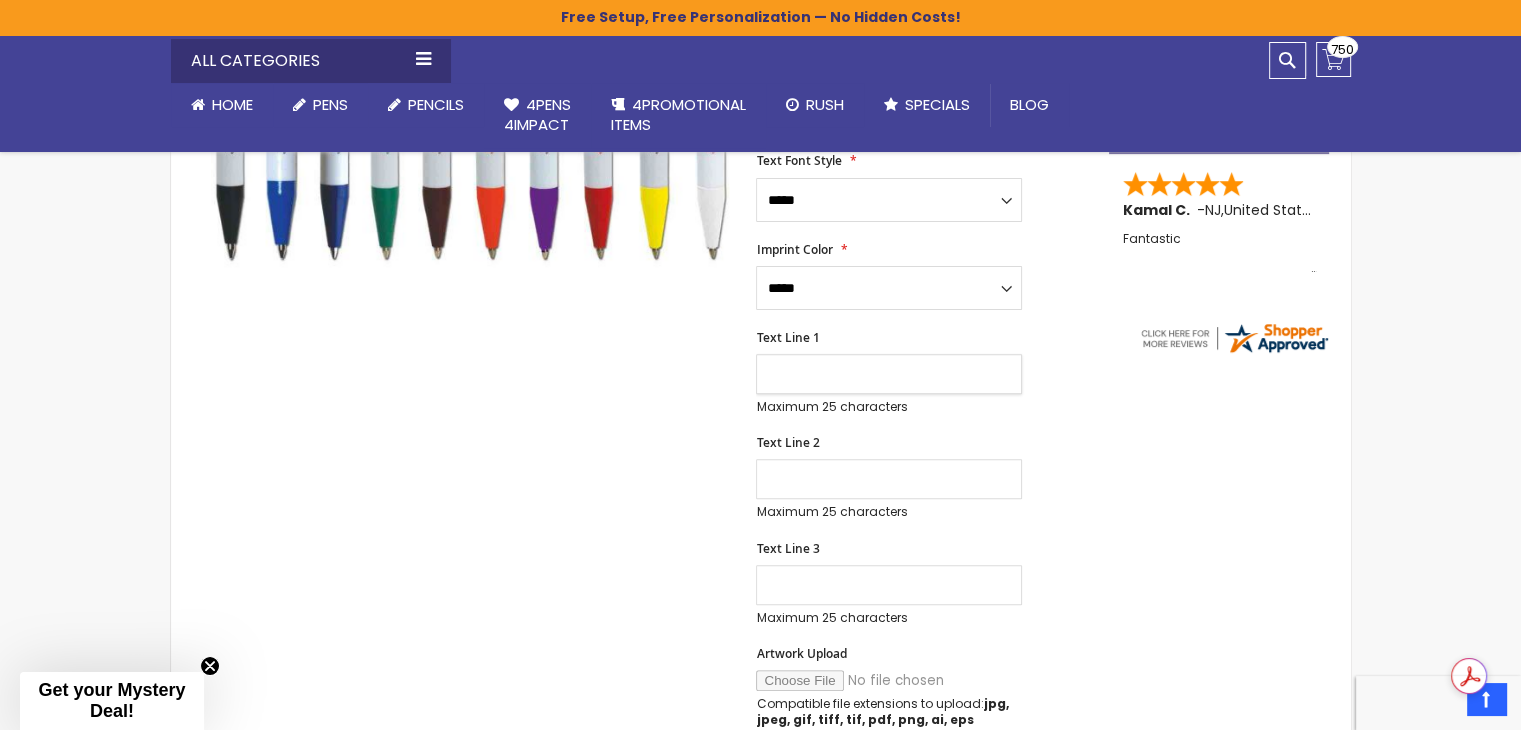 click on "Text Line 1" at bounding box center [889, 374] 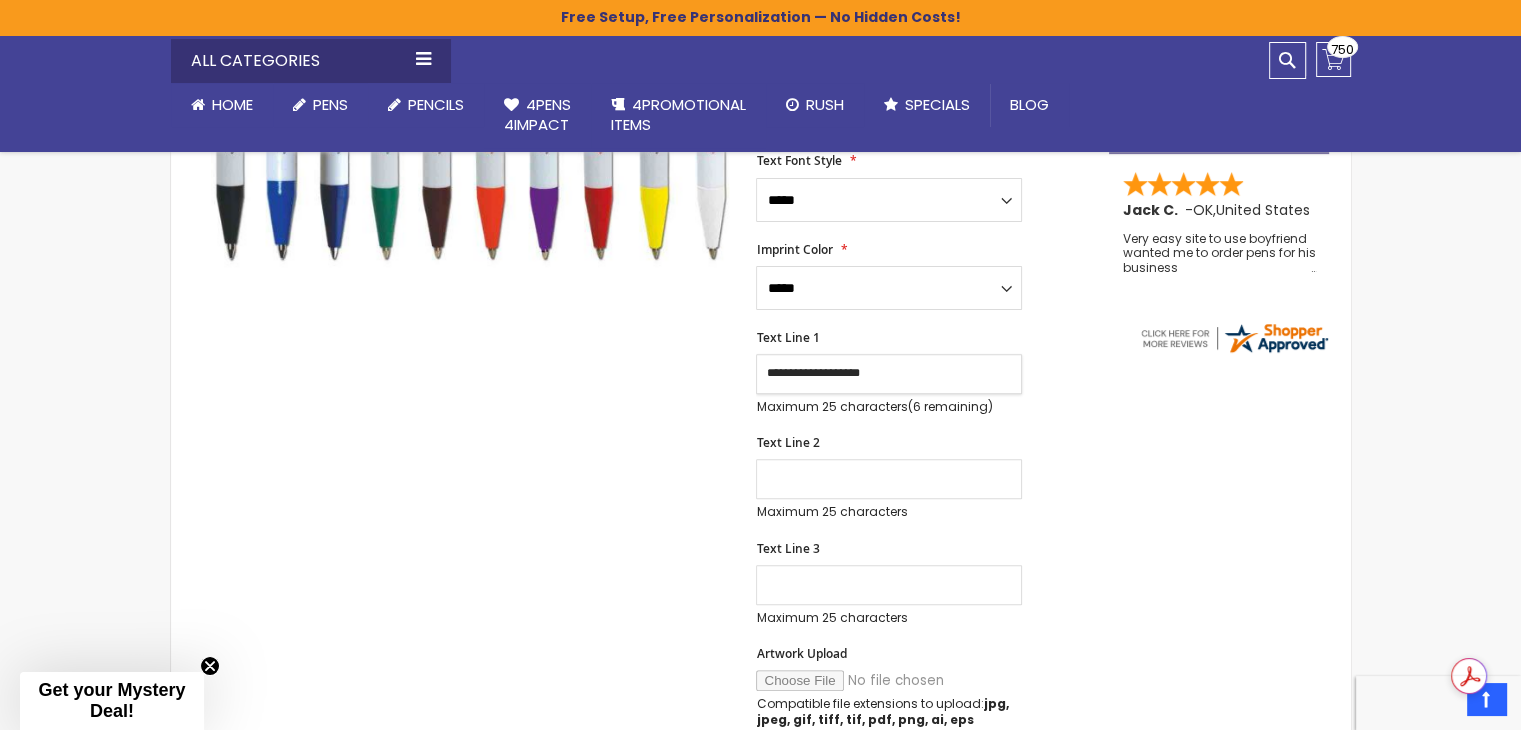 type on "**********" 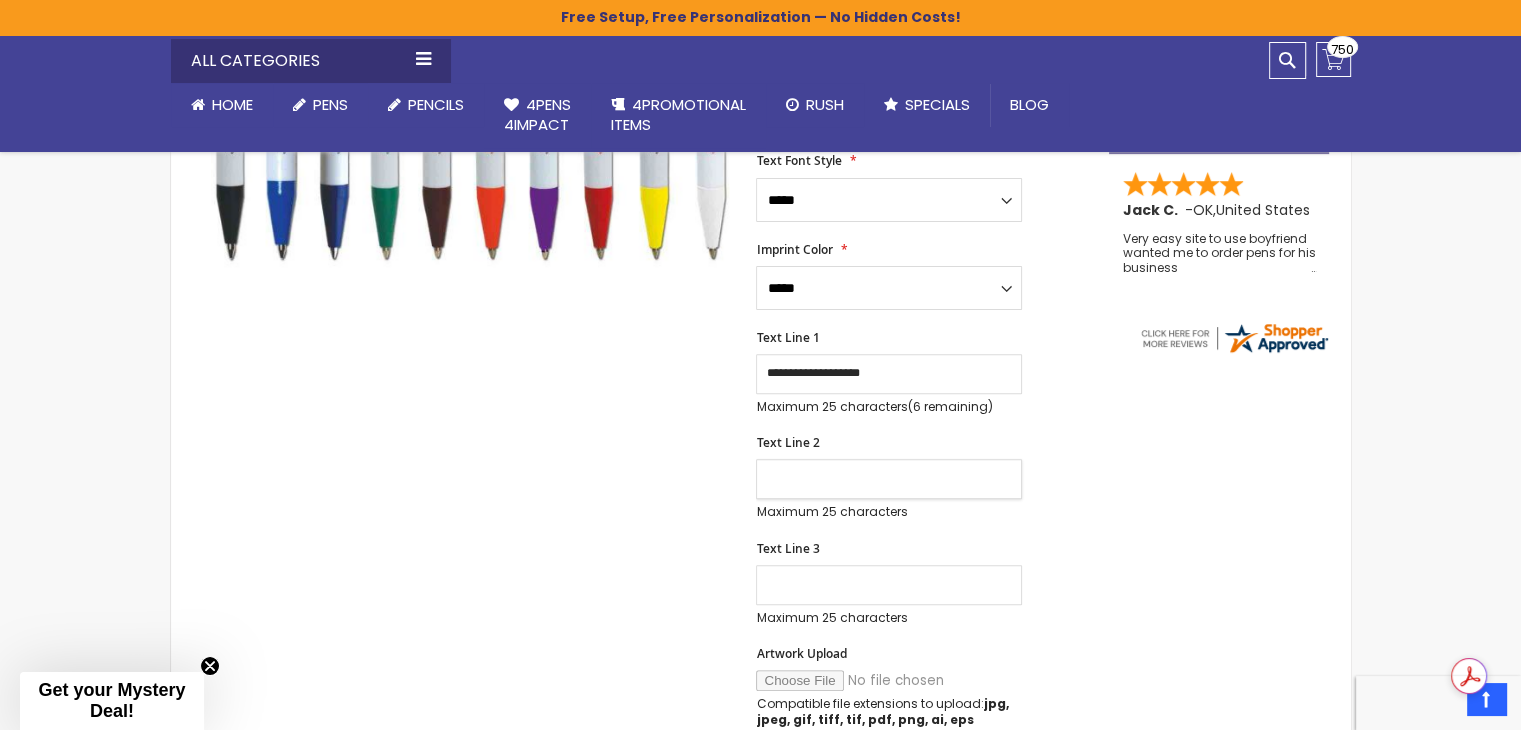click on "Text Line 2" at bounding box center [889, 479] 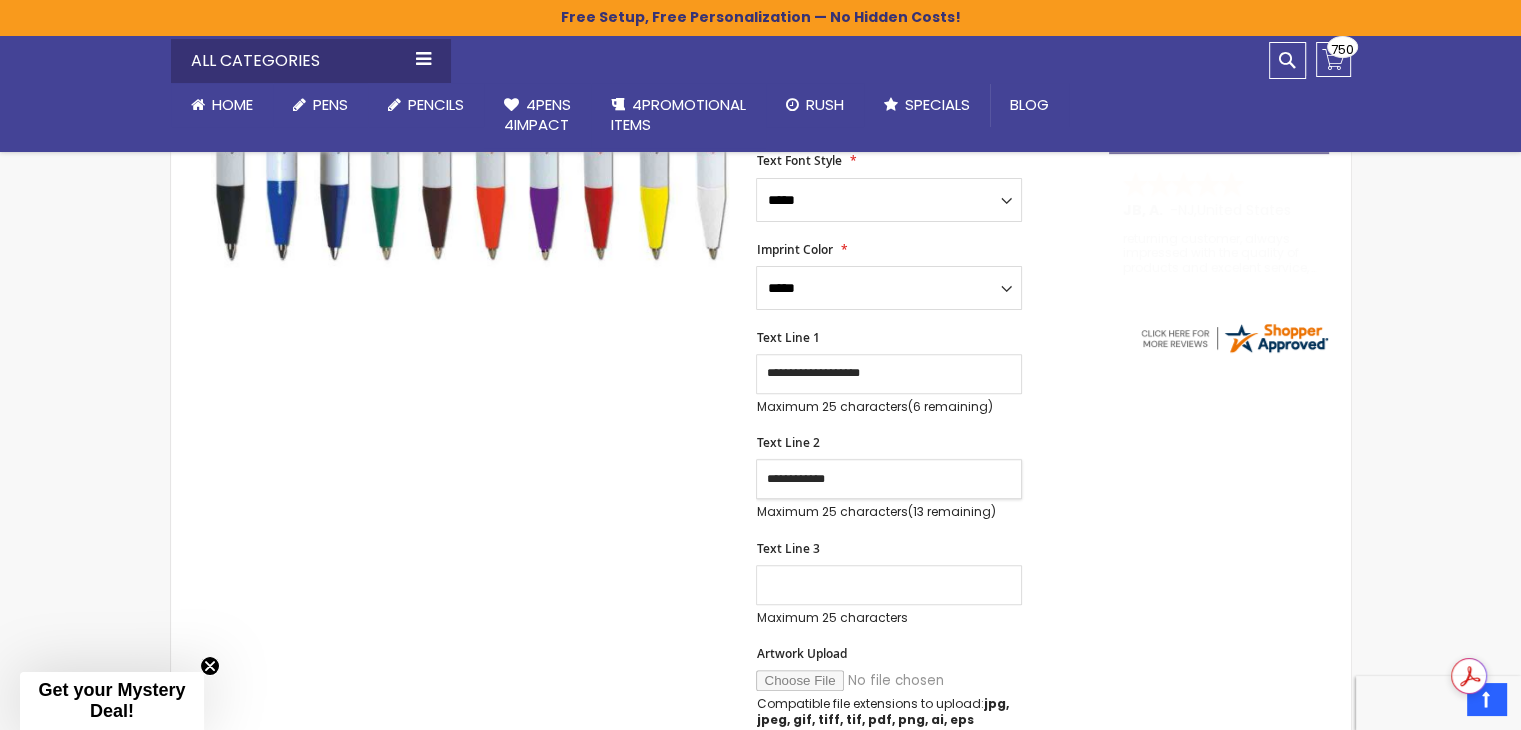type on "**********" 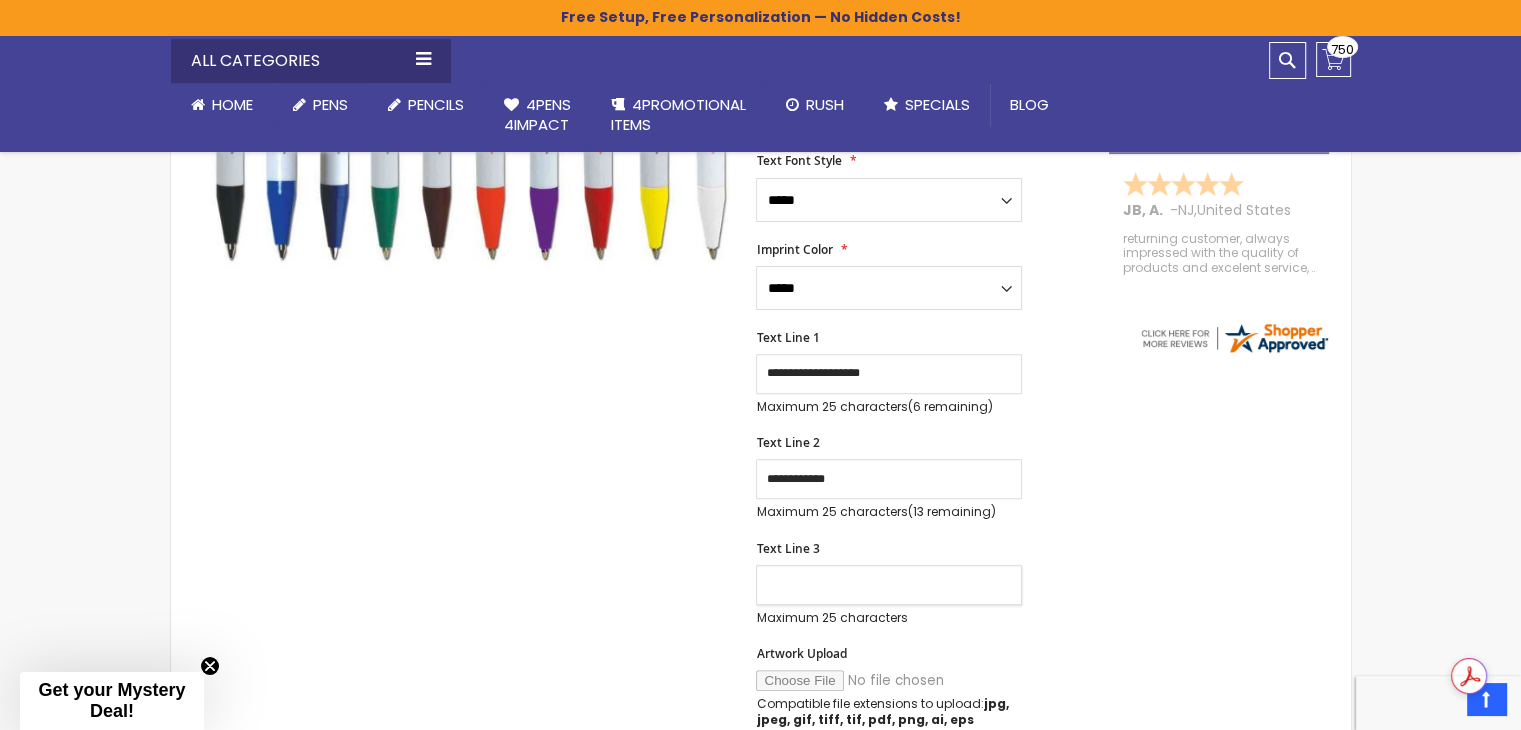 click on "Text Line 3" at bounding box center (889, 585) 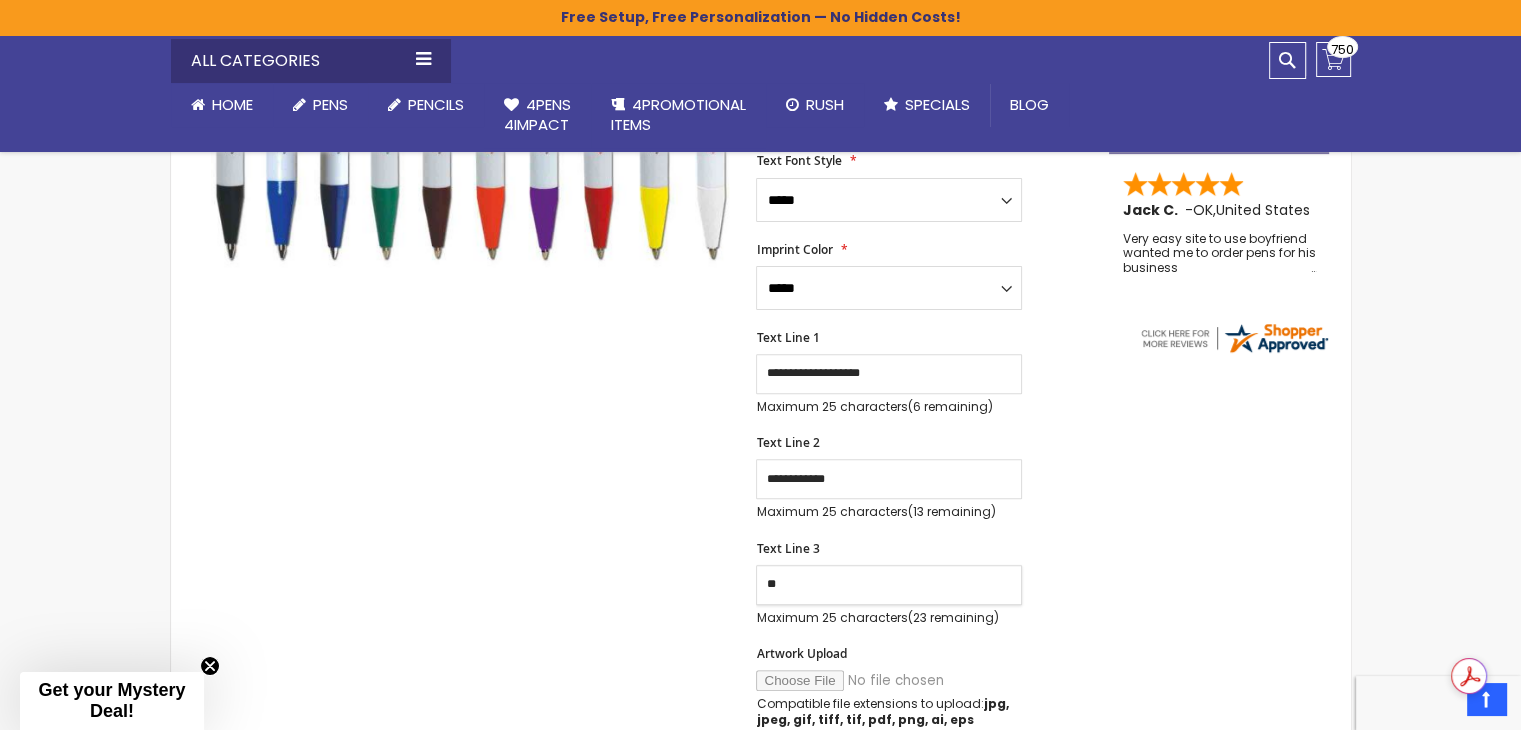 drag, startPoint x: 799, startPoint y: 585, endPoint x: 752, endPoint y: 585, distance: 47 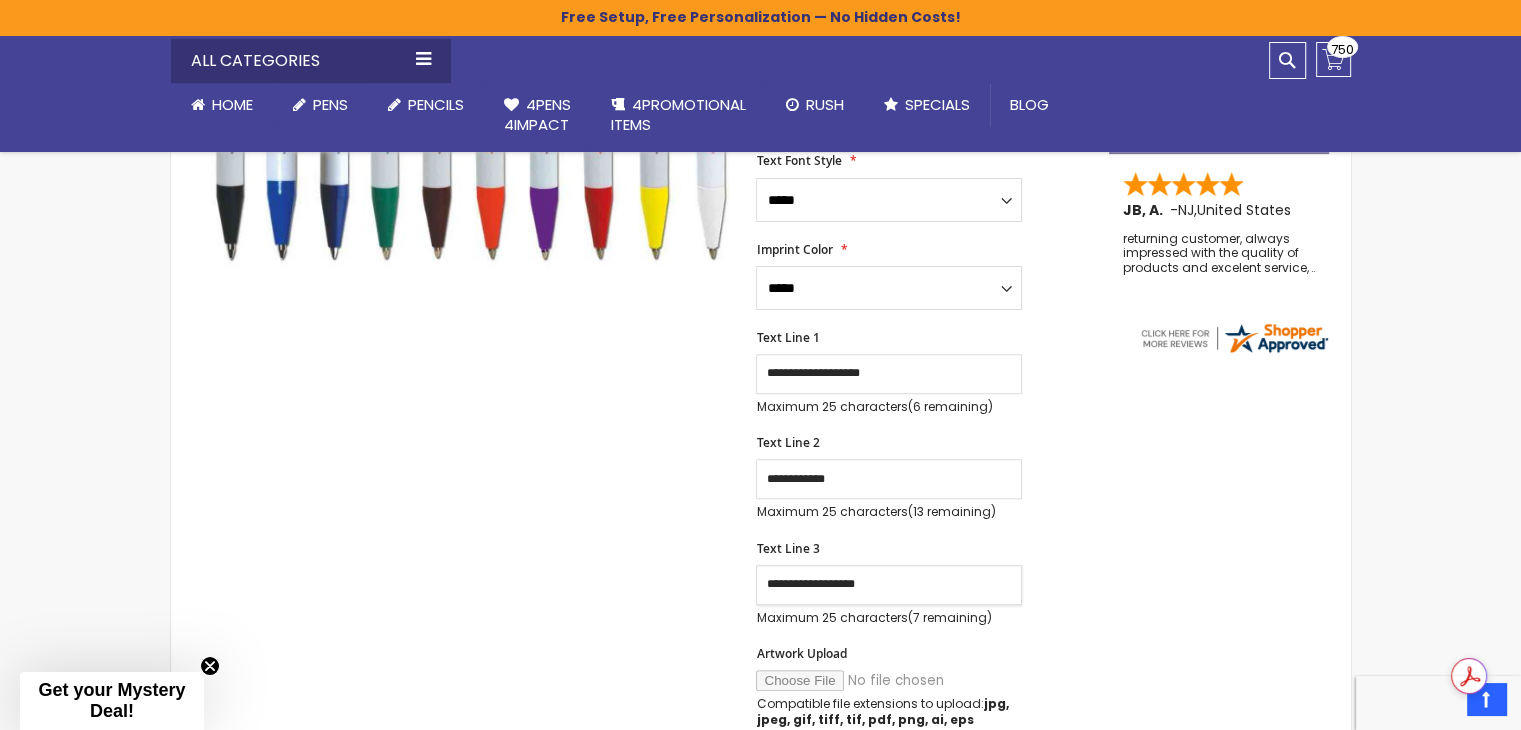 type on "**********" 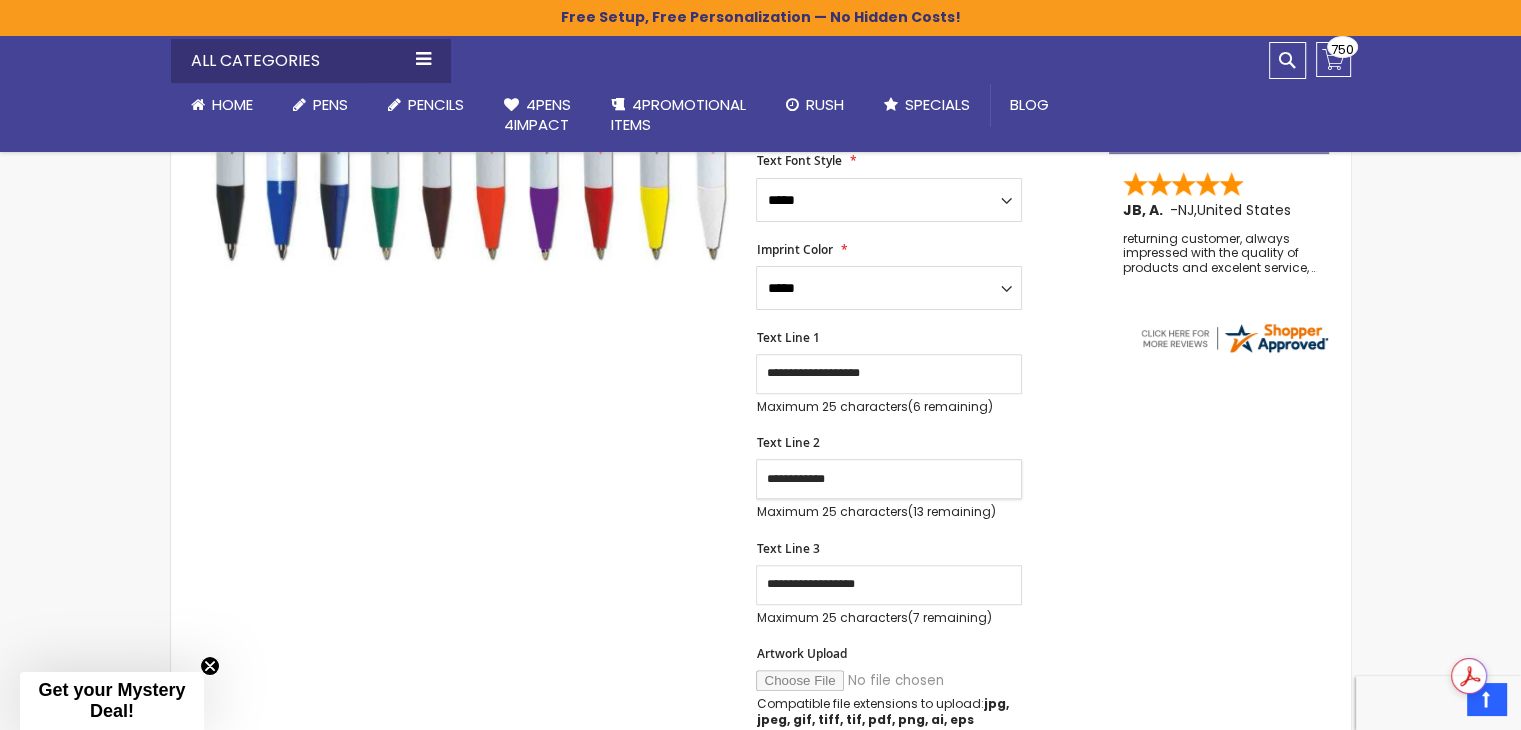 drag, startPoint x: 768, startPoint y: 484, endPoint x: 896, endPoint y: 487, distance: 128.03516 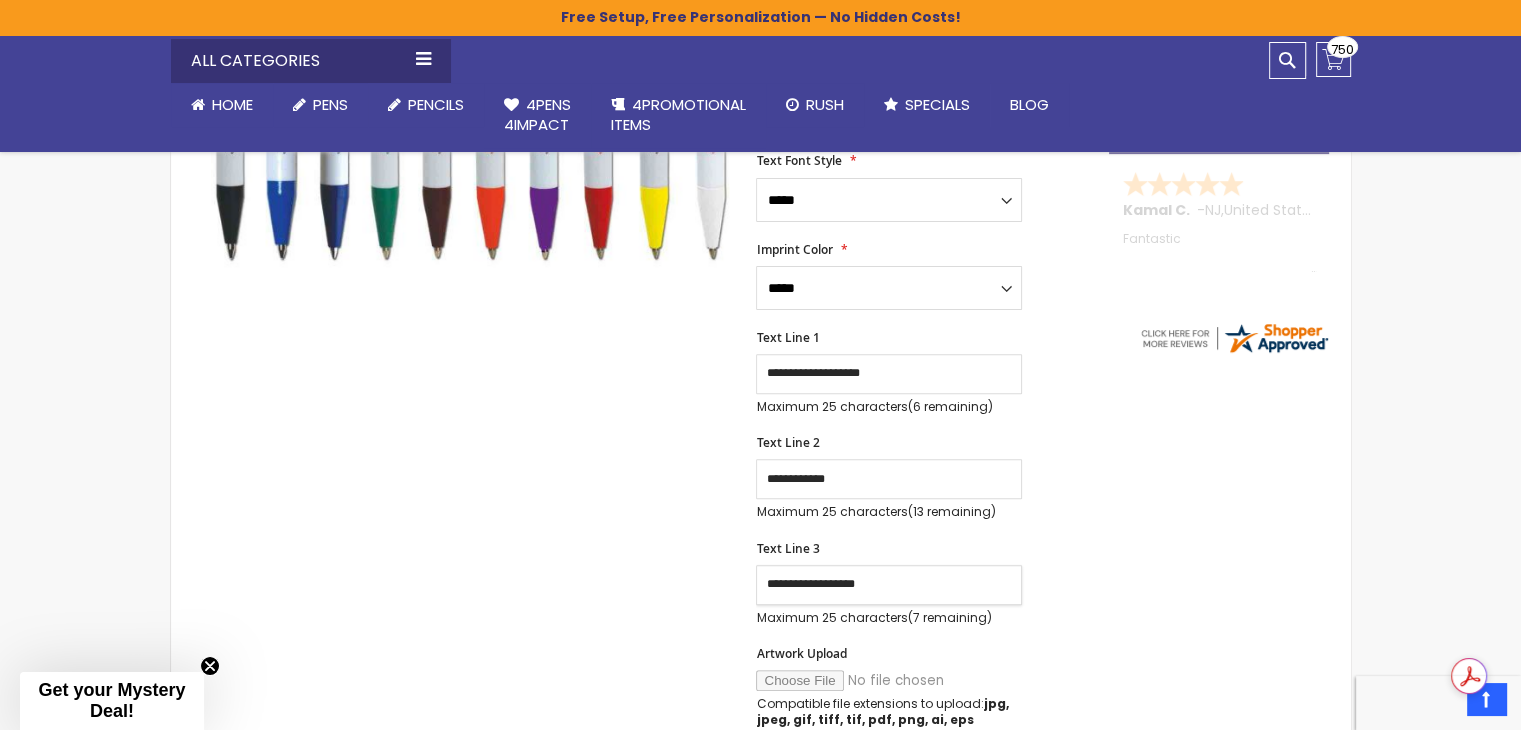 drag, startPoint x: 898, startPoint y: 584, endPoint x: 765, endPoint y: 582, distance: 133.01503 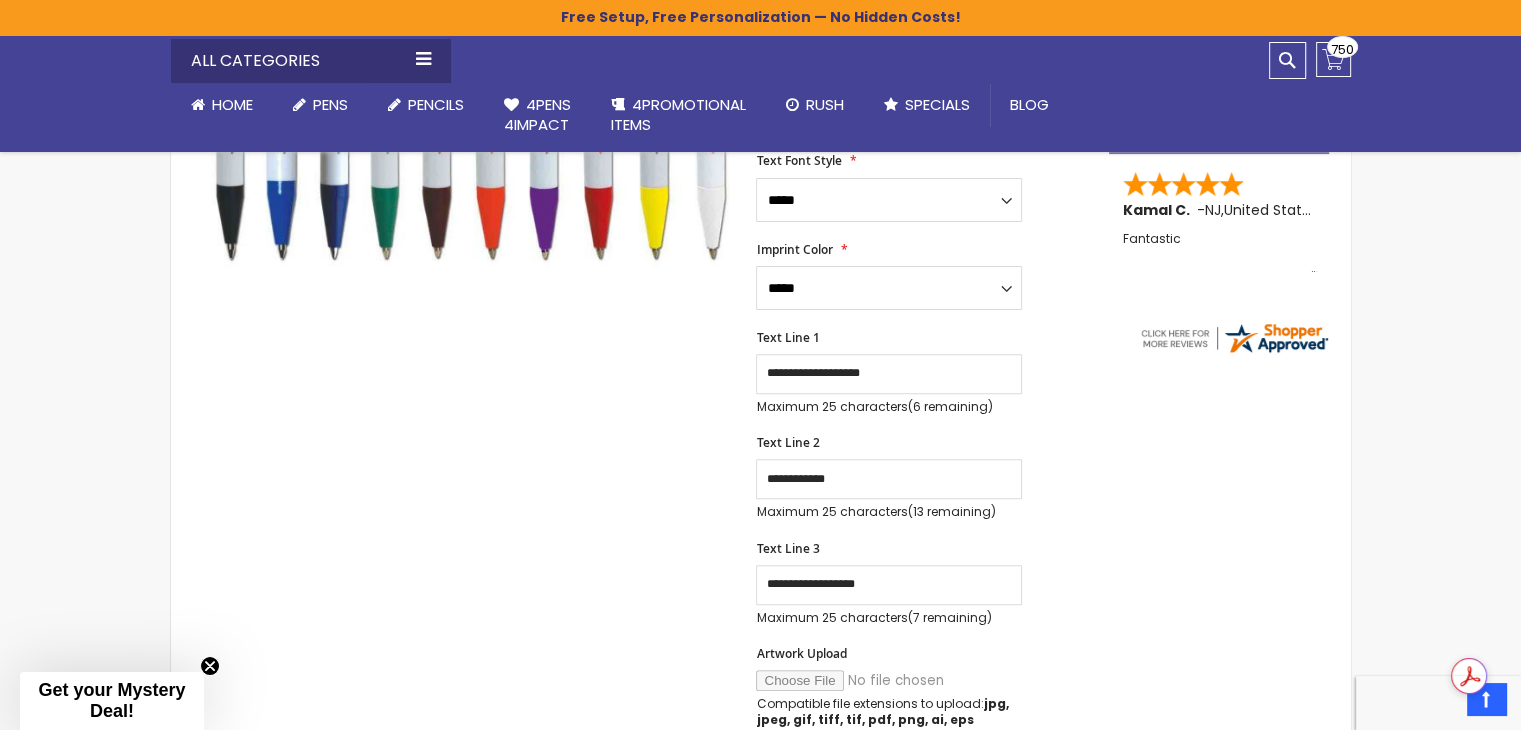 drag, startPoint x: 800, startPoint y: 585, endPoint x: 1392, endPoint y: 603, distance: 592.27356 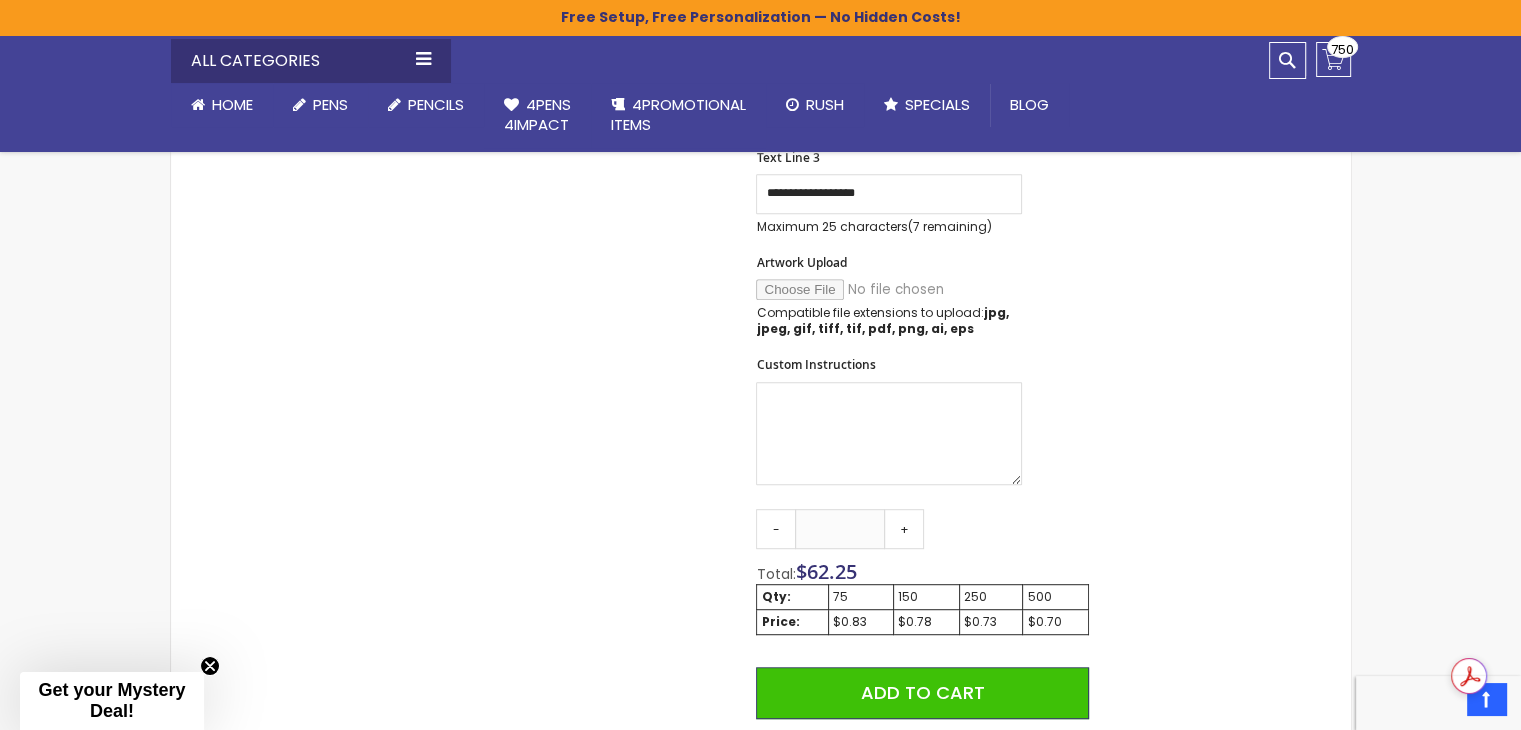 scroll, scrollTop: 1100, scrollLeft: 0, axis: vertical 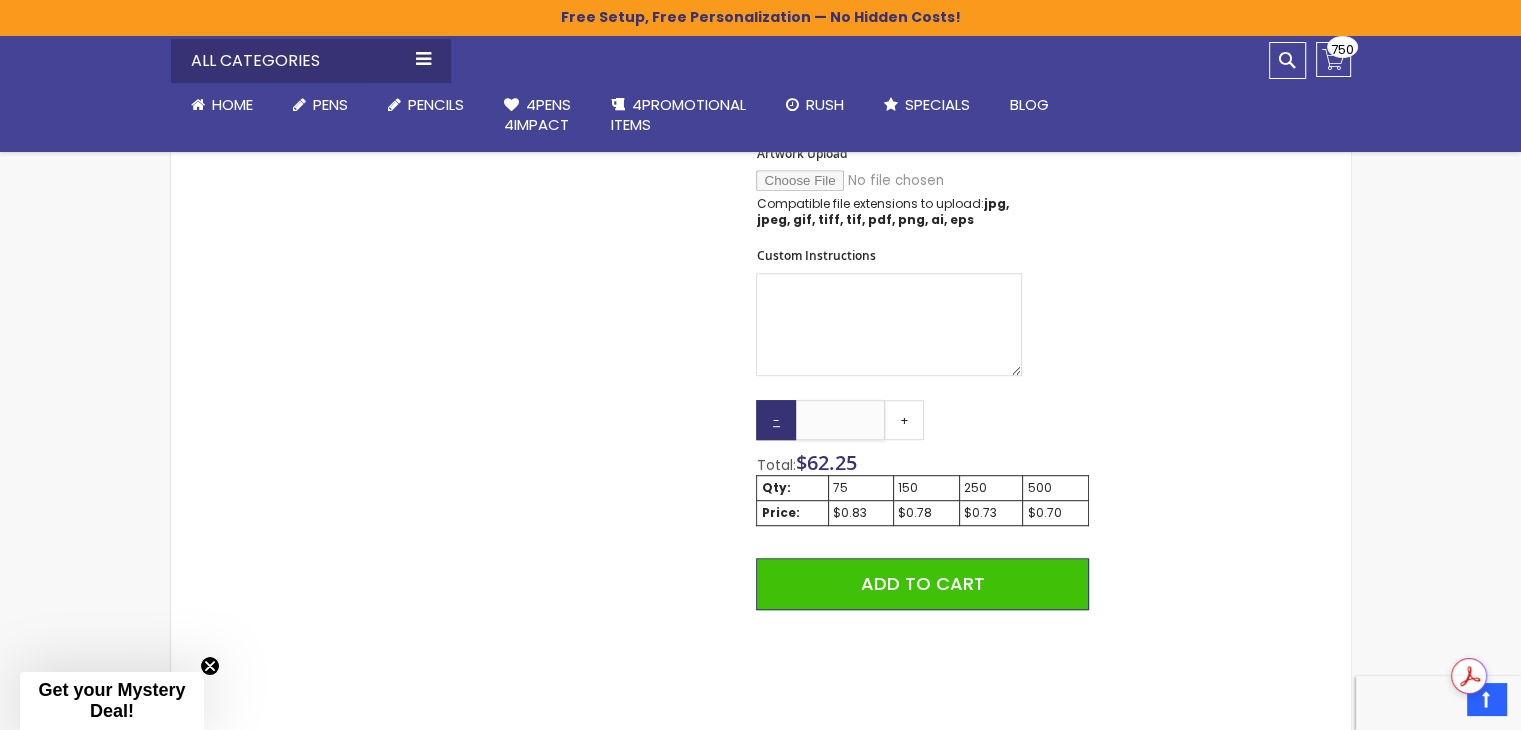 drag, startPoint x: 844, startPoint y: 417, endPoint x: 795, endPoint y: 419, distance: 49.0408 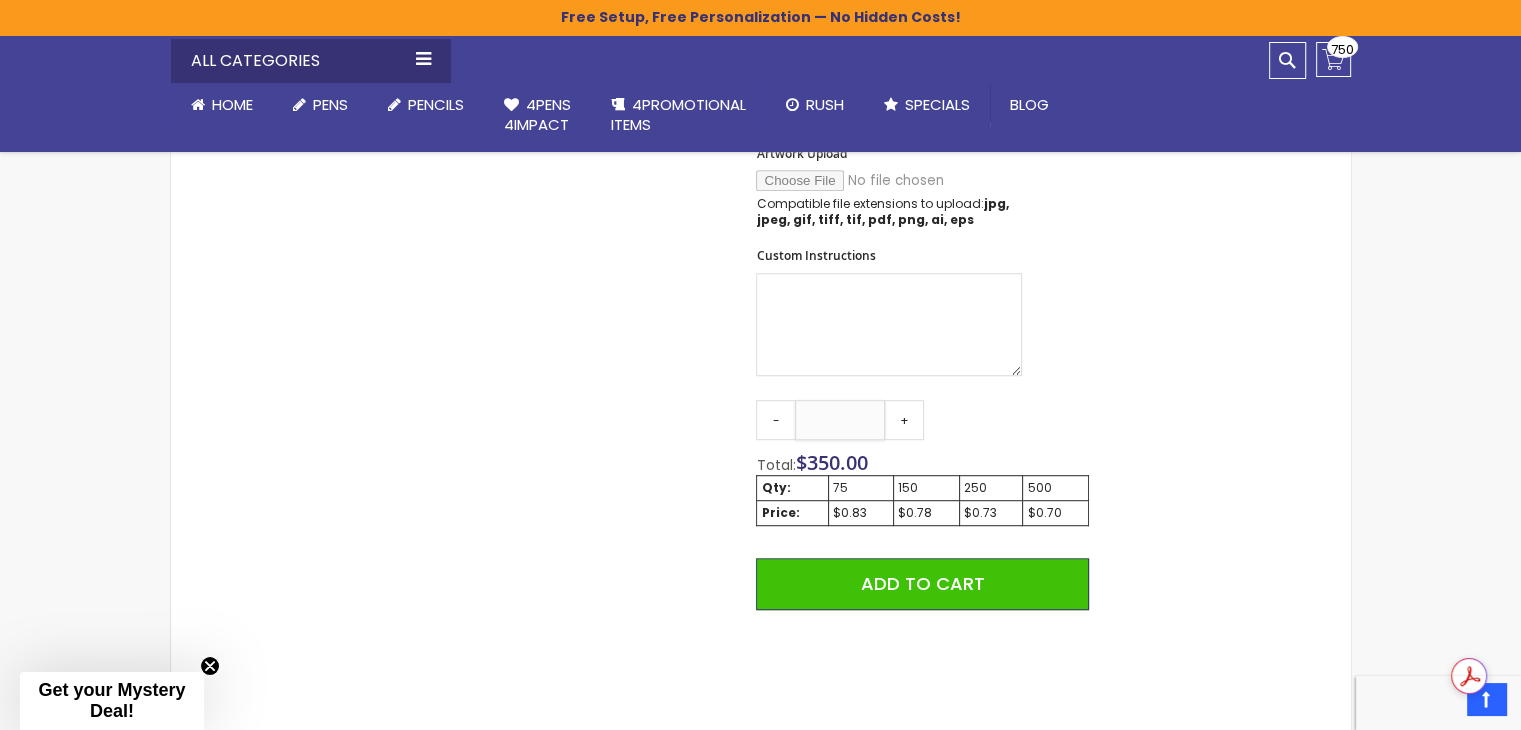 type on "***" 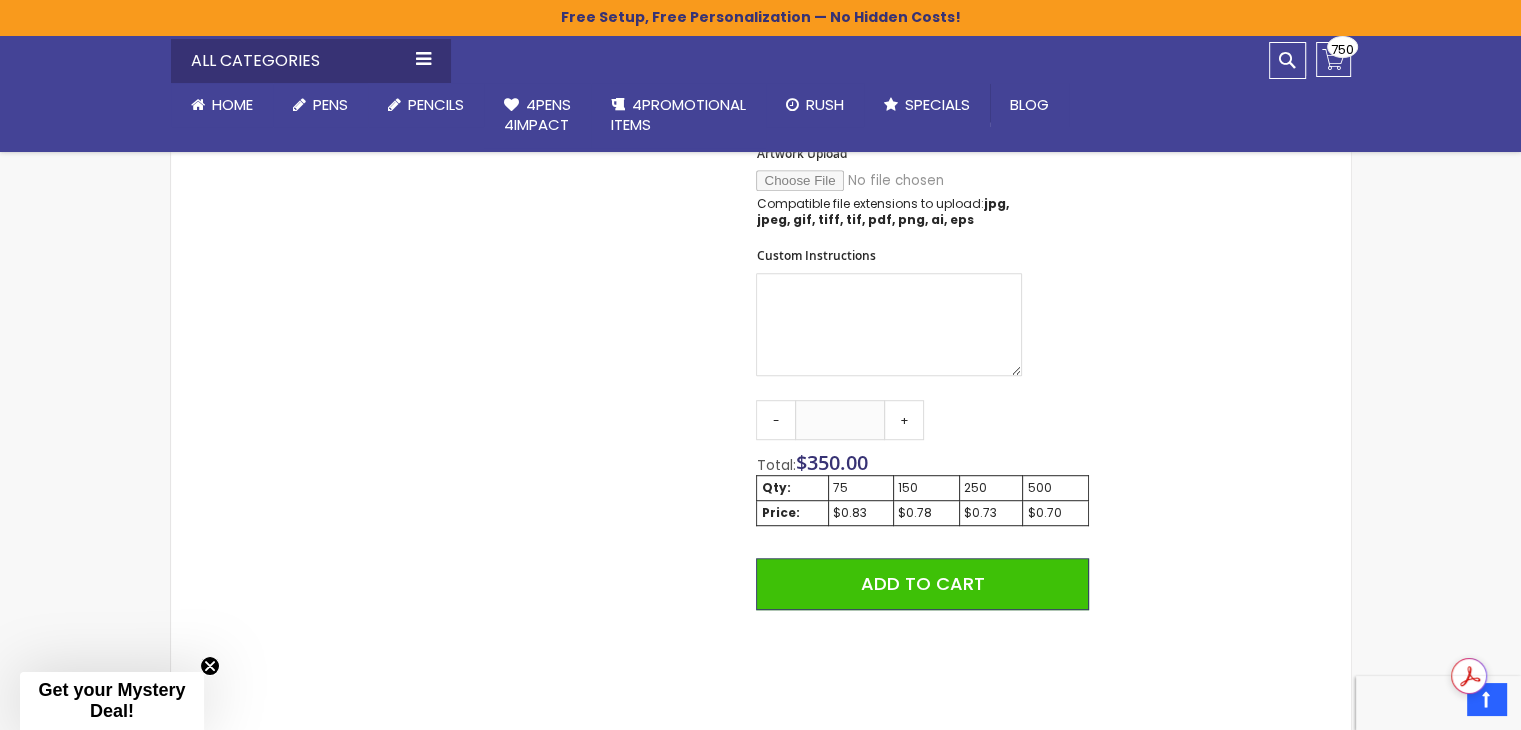 click on "Skip to the end of the images gallery
Skip to the beginning of the images gallery
Rally Ballpoint Stick Plastic Promotional Pen - White Barrel - 48-Hr Production
SKU
4PHPC-307W-48HR
Be the first to review this product
In stock
Only  %1  left
$0.70" at bounding box center [761, 342] 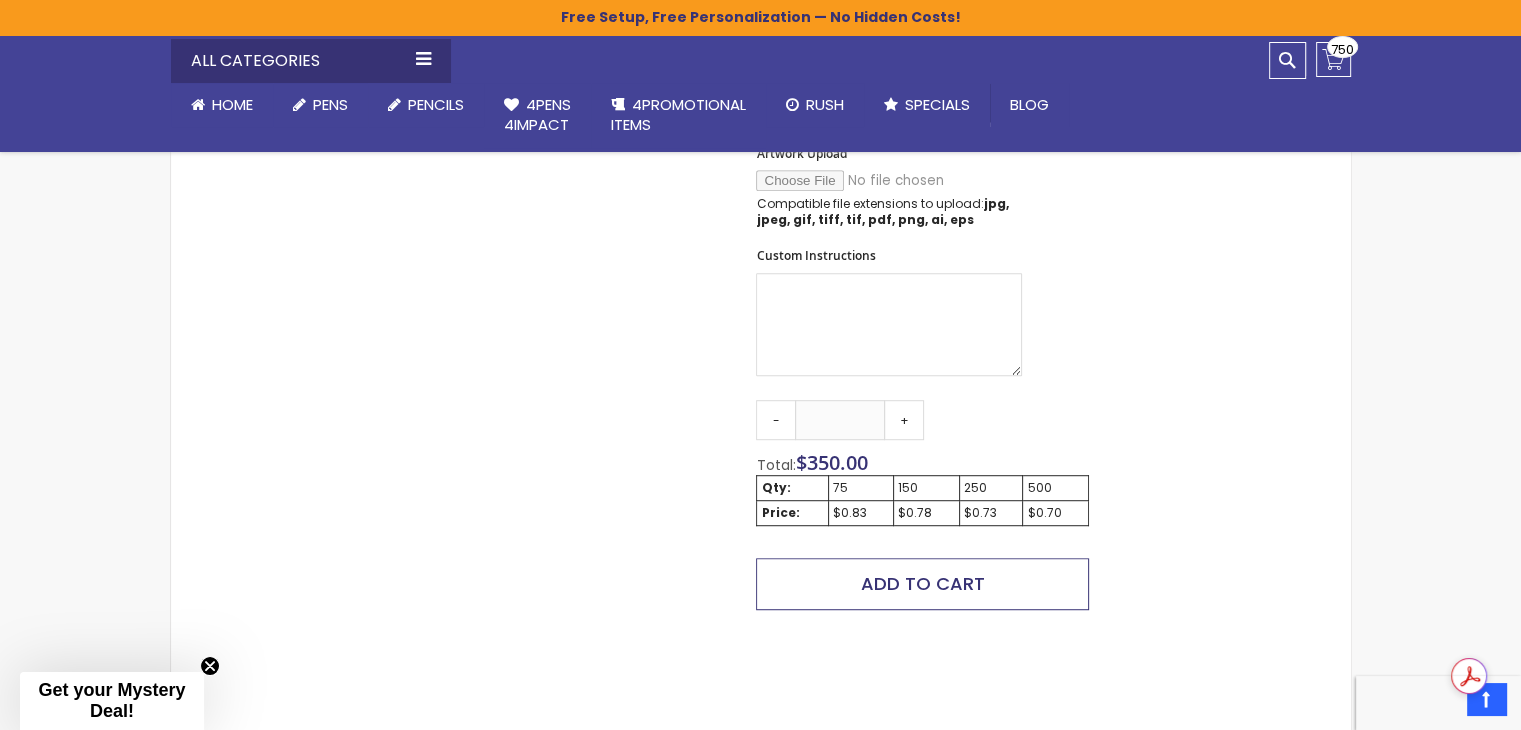 click on "Add to Cart" at bounding box center (922, 584) 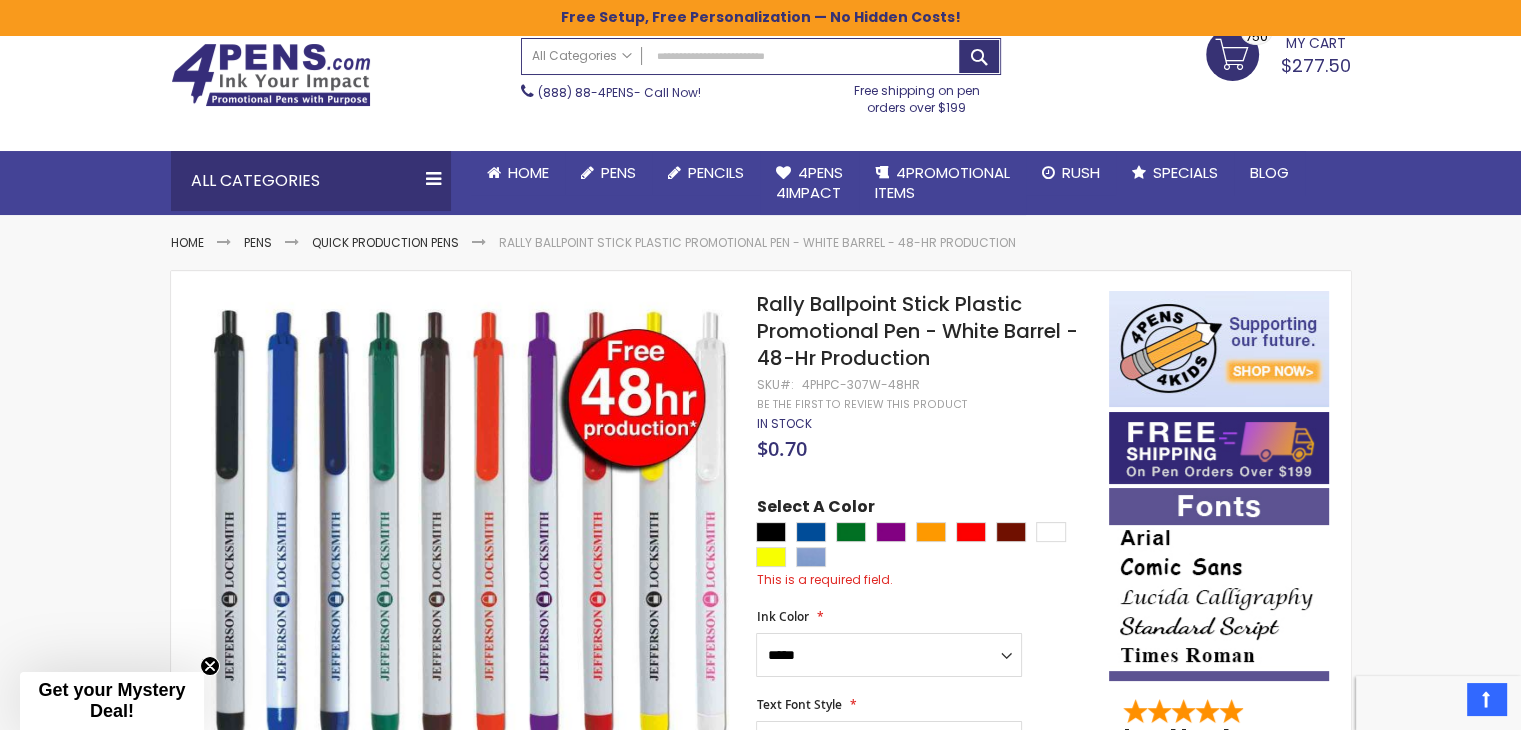 scroll, scrollTop: 0, scrollLeft: 0, axis: both 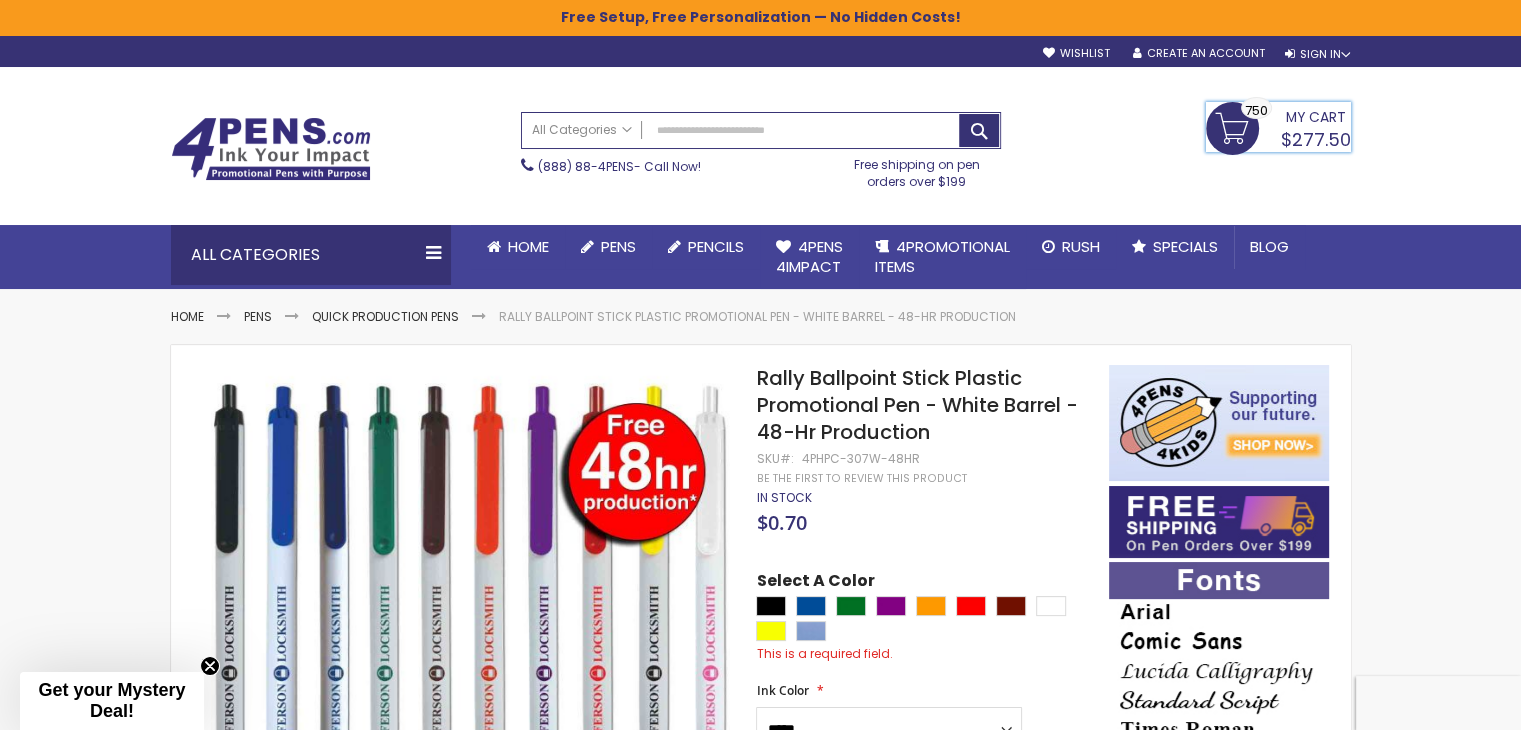 click on "My Cart
$277.50
750
750
items" at bounding box center [1278, 127] 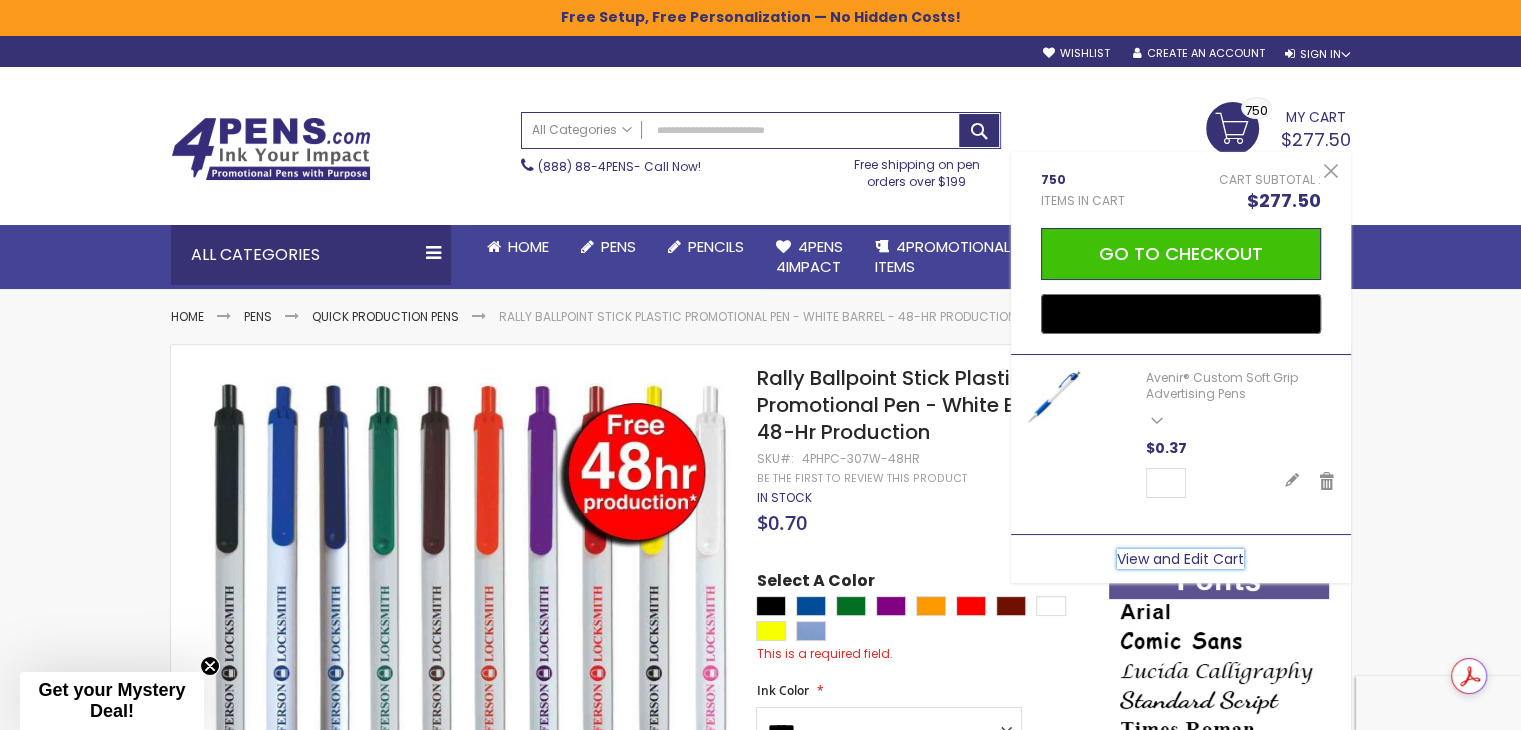 click on "View and Edit Cart" at bounding box center [1180, 559] 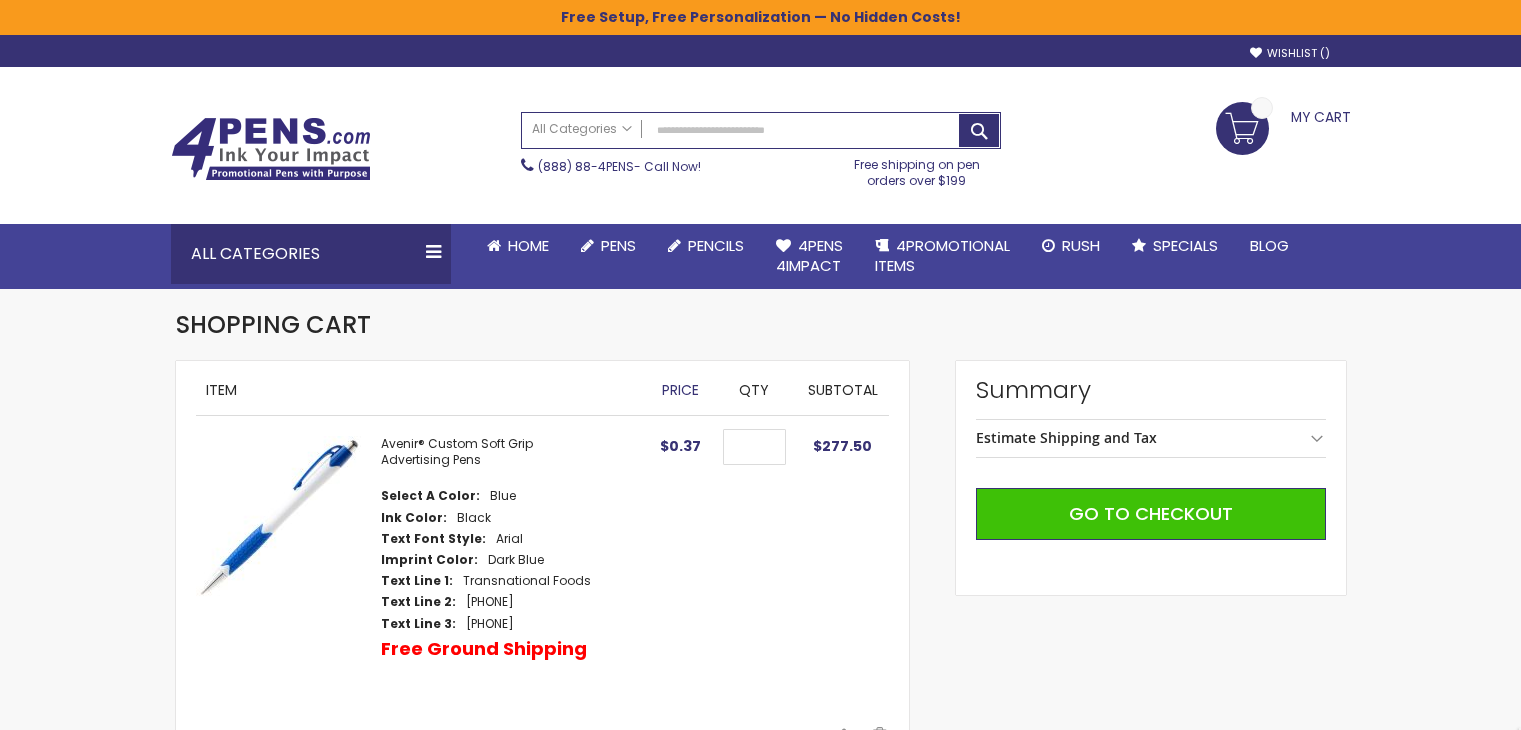 scroll, scrollTop: 0, scrollLeft: 0, axis: both 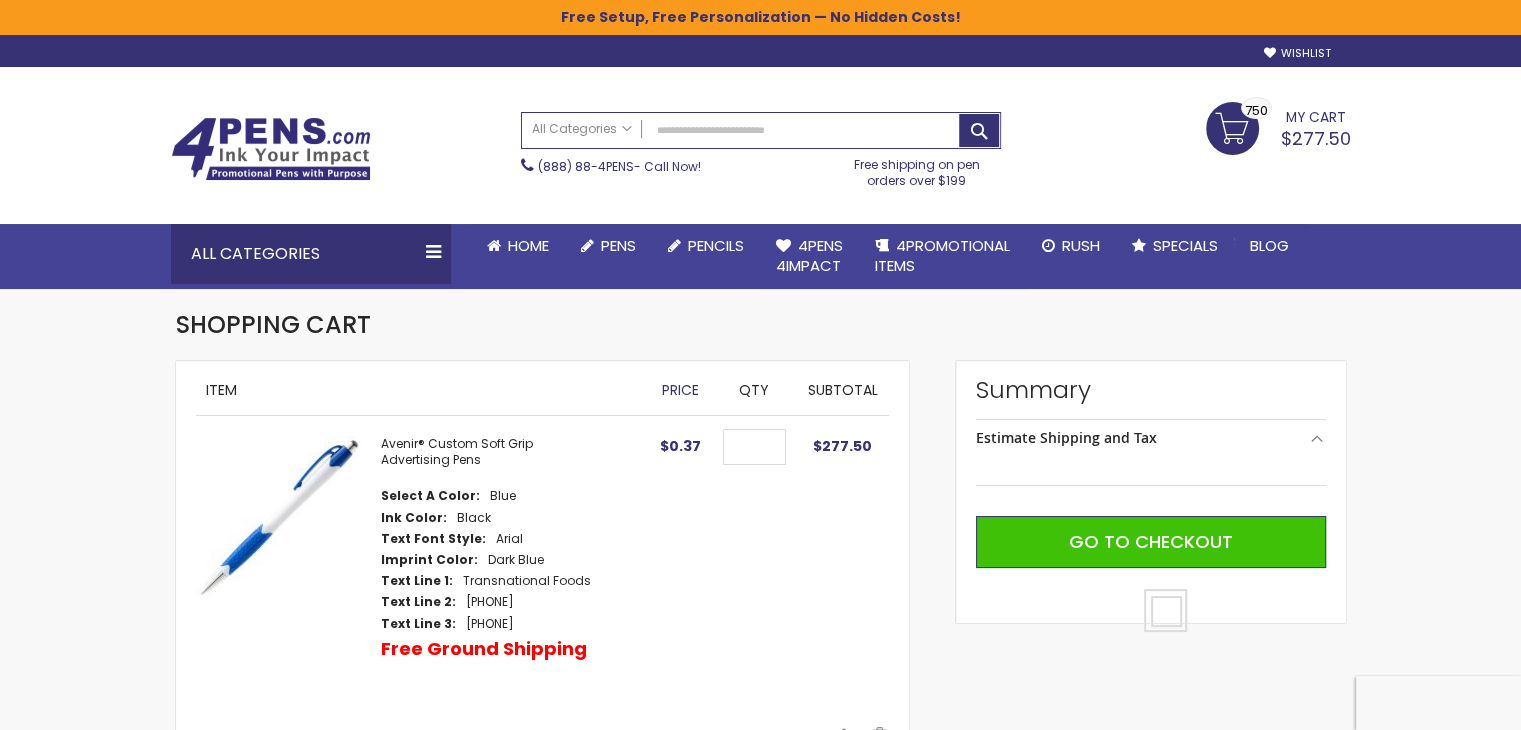 select on "**" 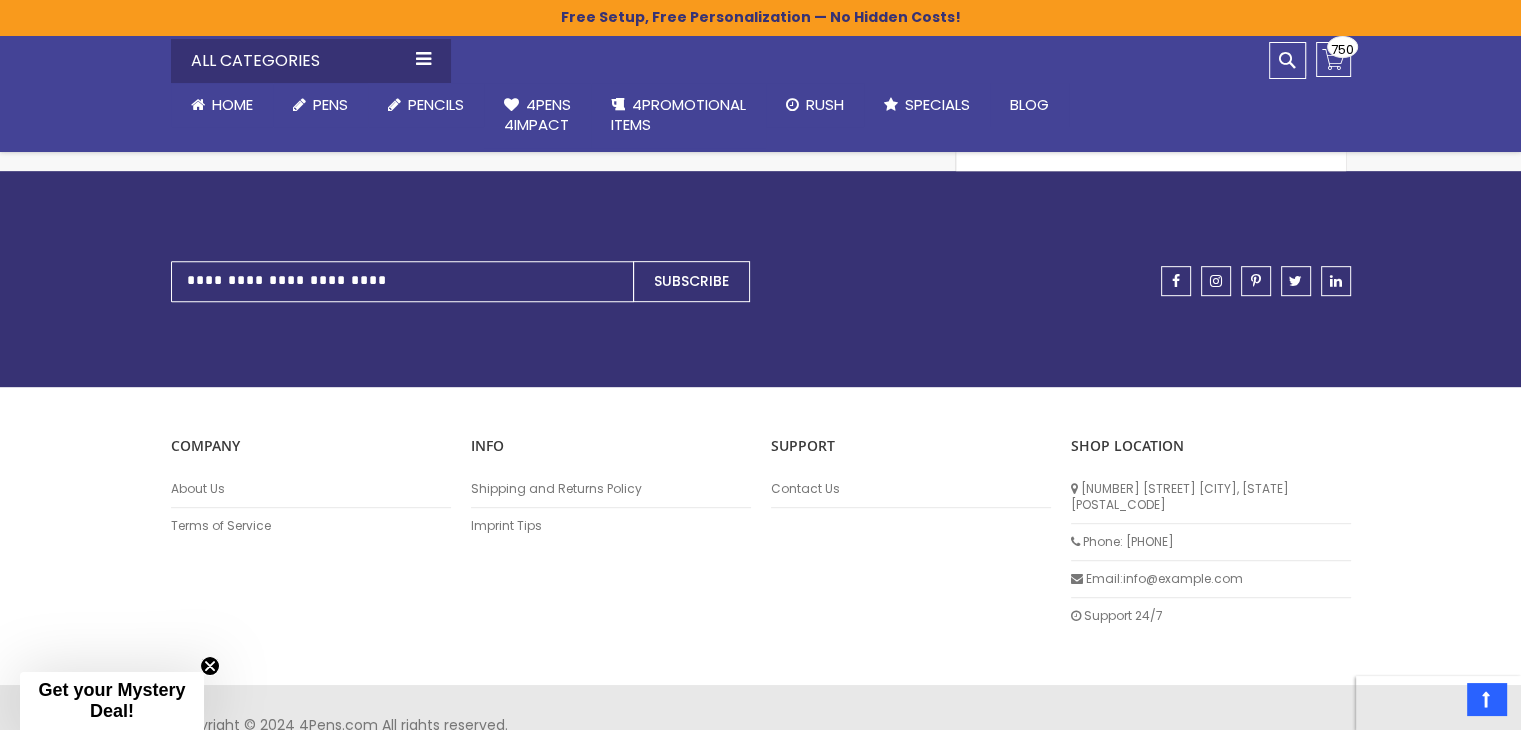 scroll, scrollTop: 1028, scrollLeft: 0, axis: vertical 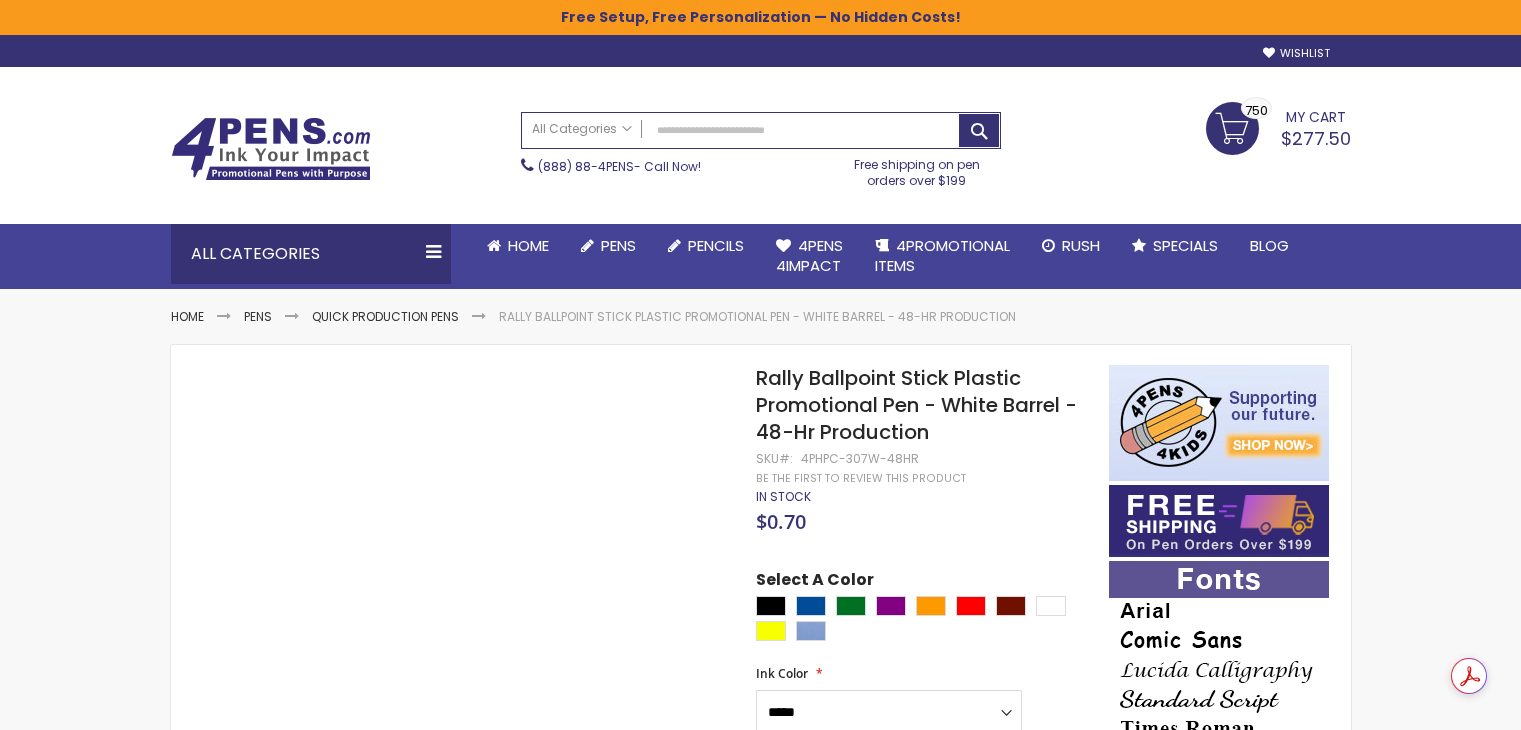 select on "*****" 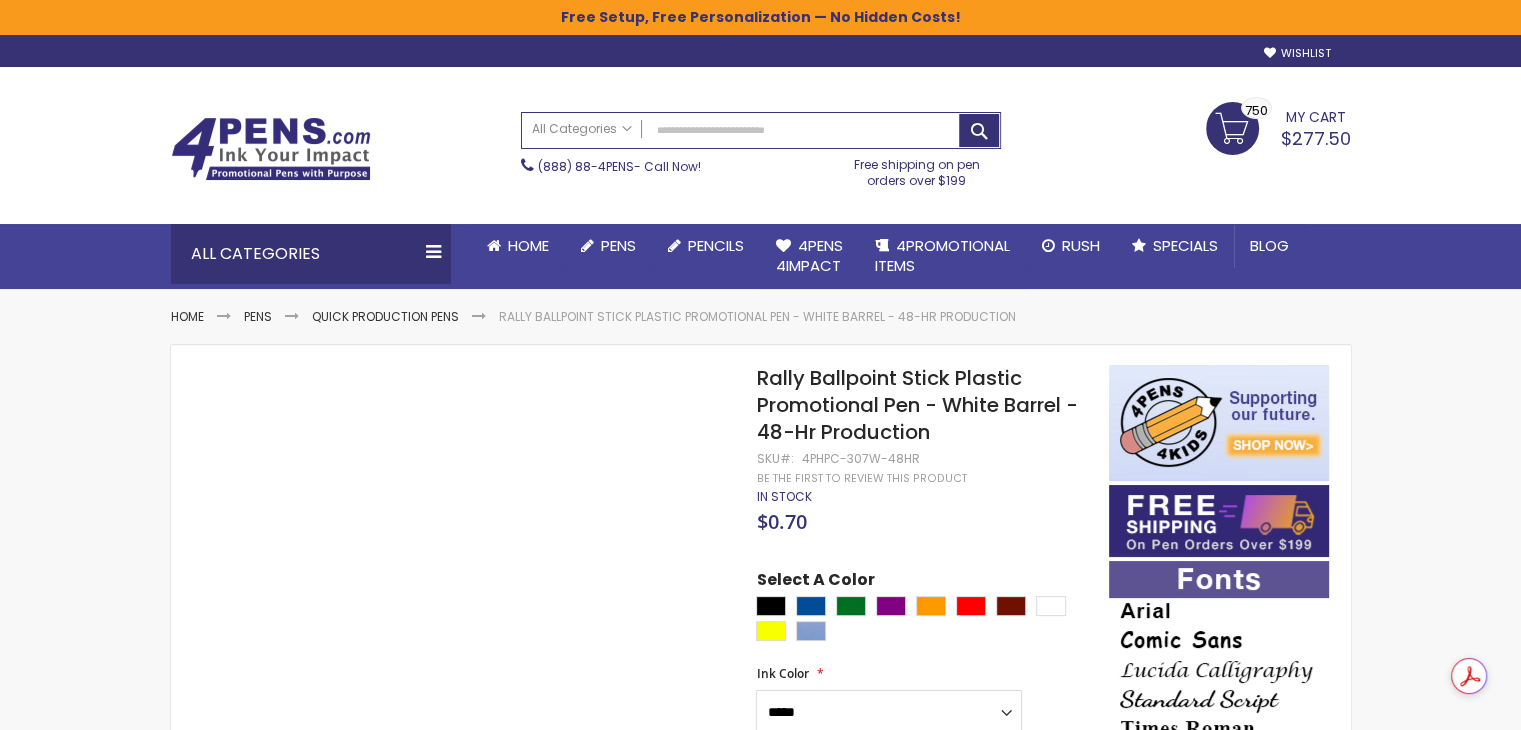scroll, scrollTop: 0, scrollLeft: 0, axis: both 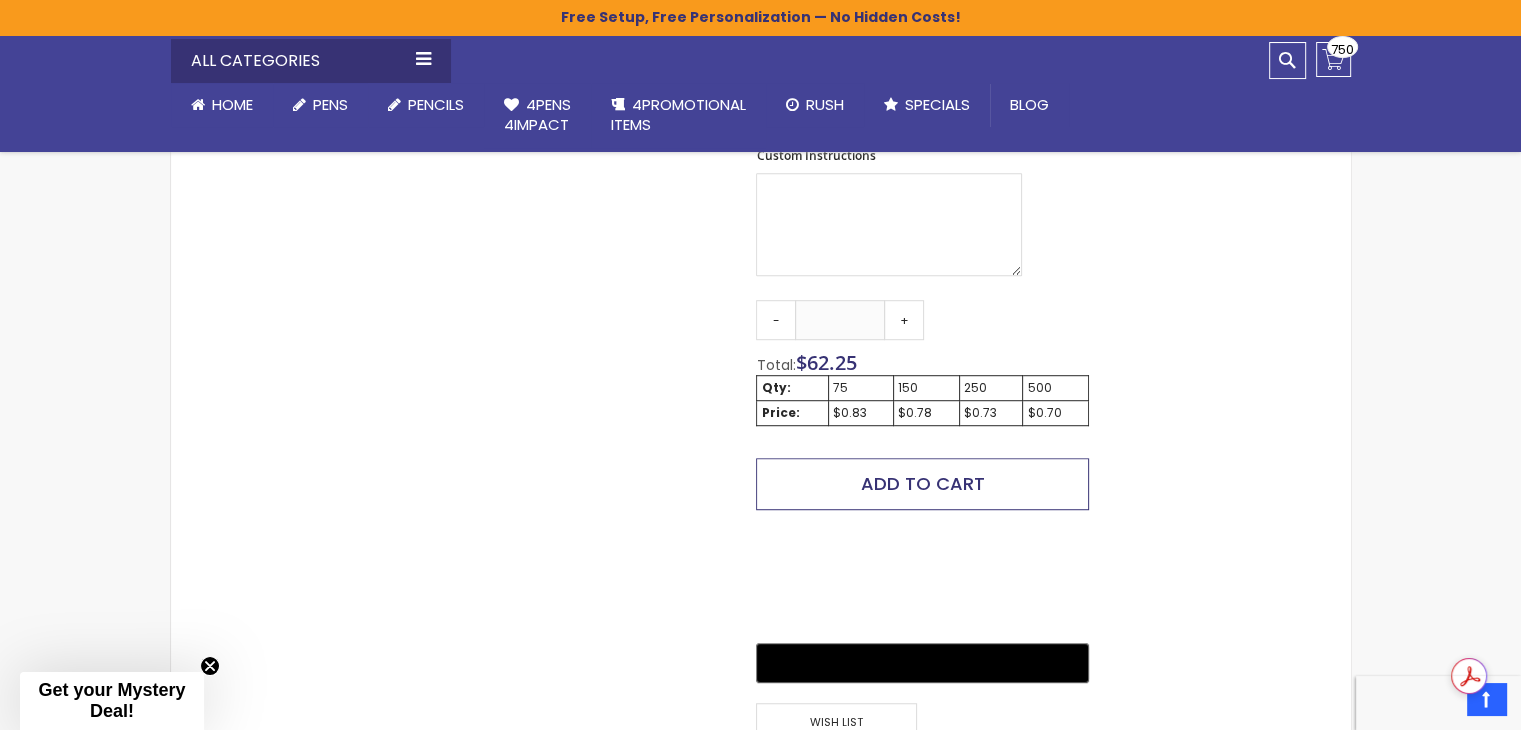 click on "Add to Cart" at bounding box center [923, 483] 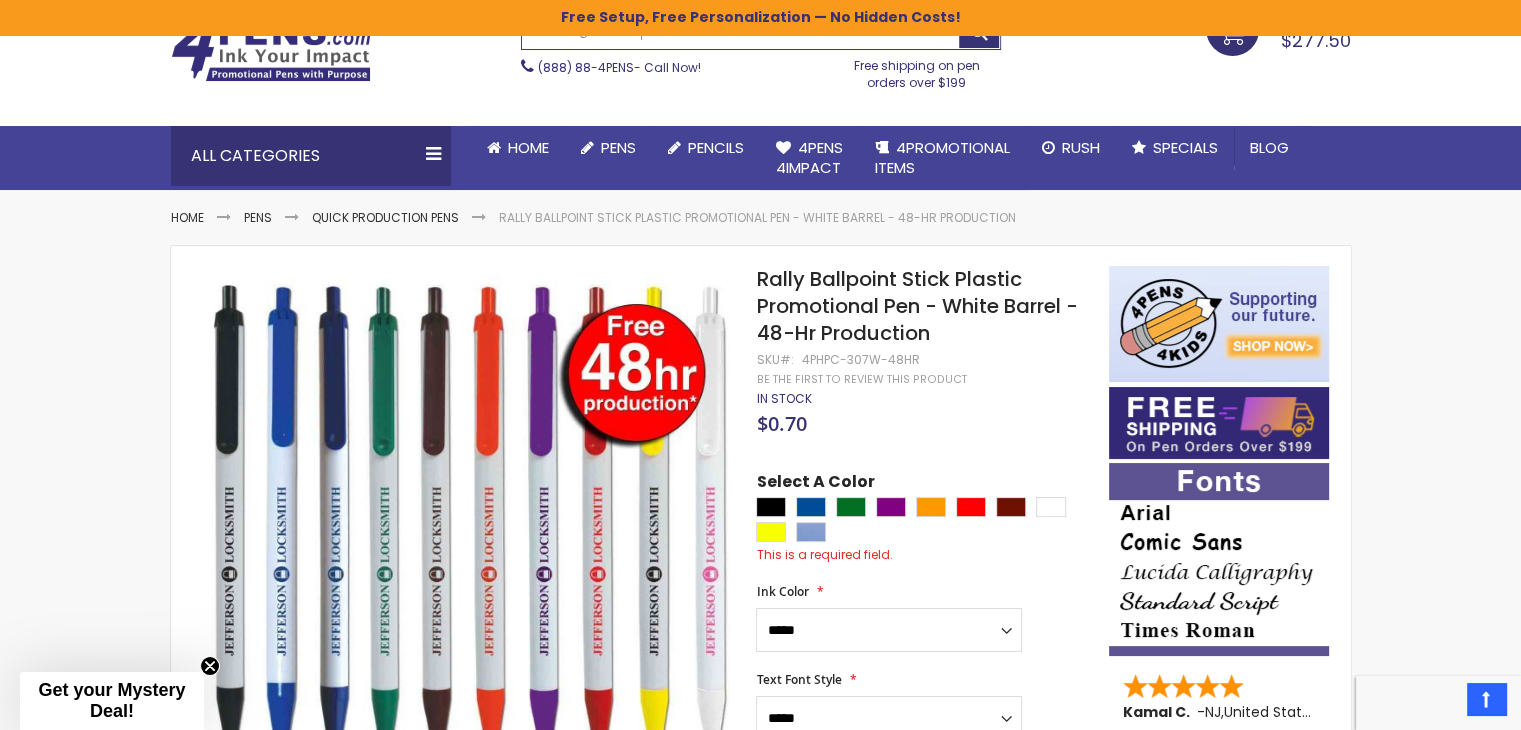 scroll, scrollTop: 0, scrollLeft: 0, axis: both 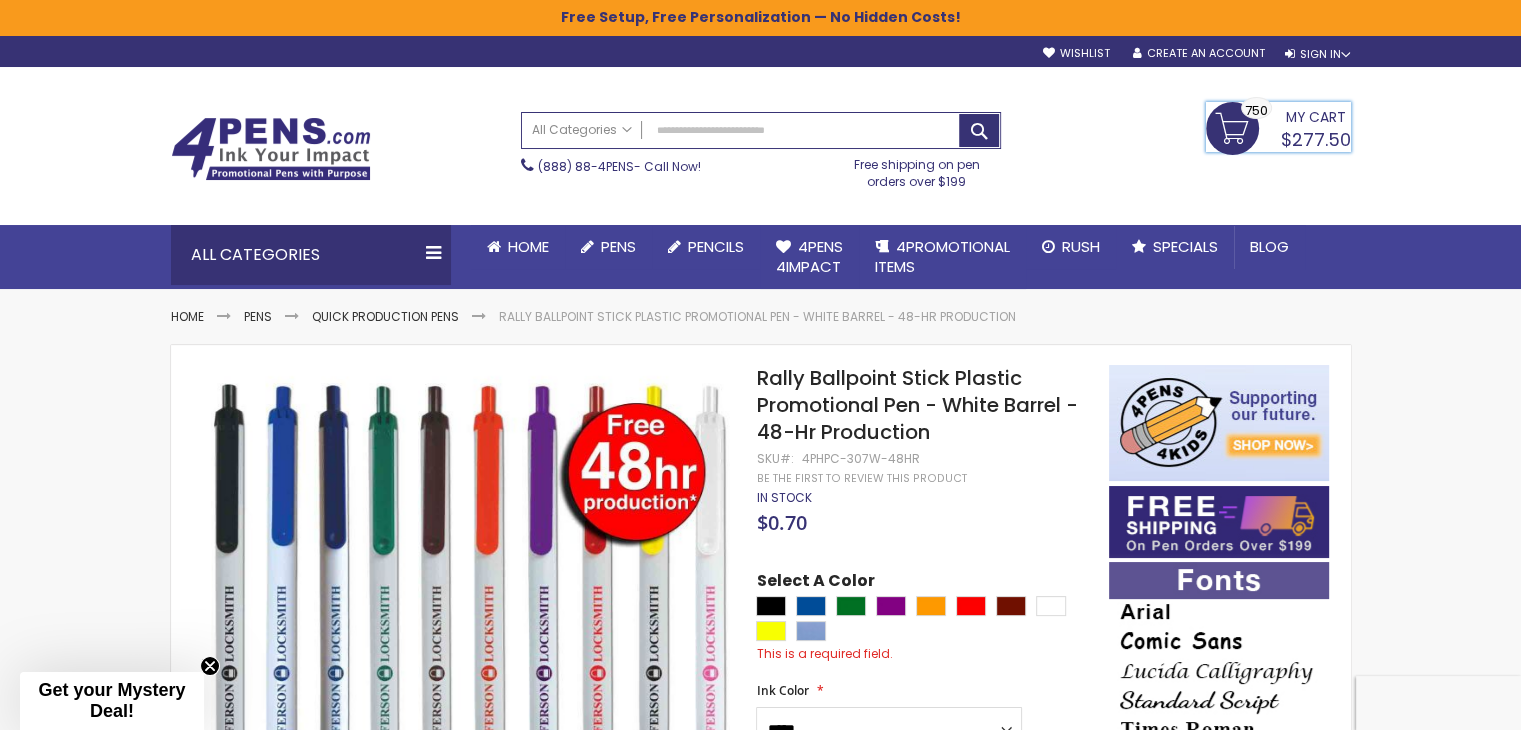 click on "My Cart
$277.50
750
750
items" at bounding box center (1278, 127) 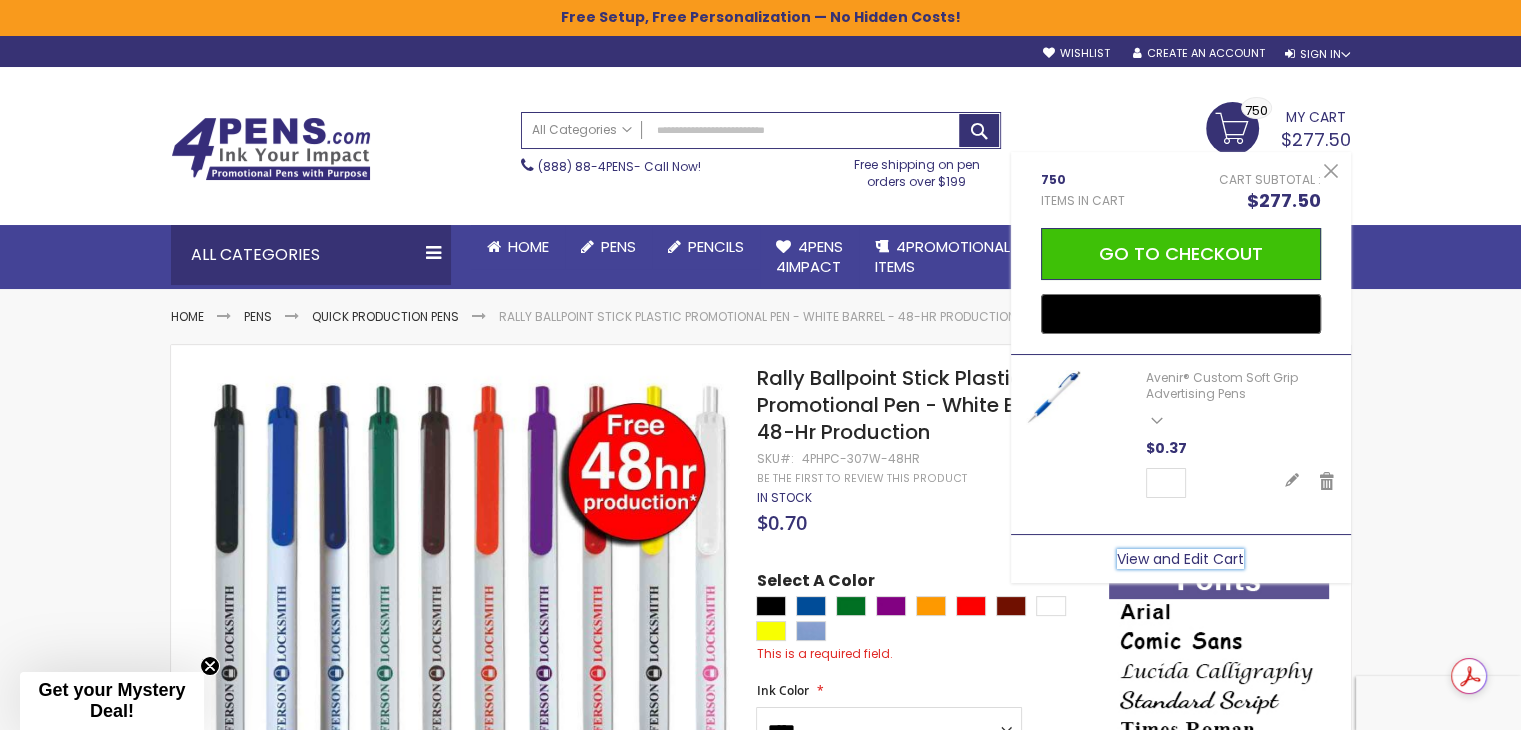 click on "View and Edit Cart" at bounding box center (1180, 559) 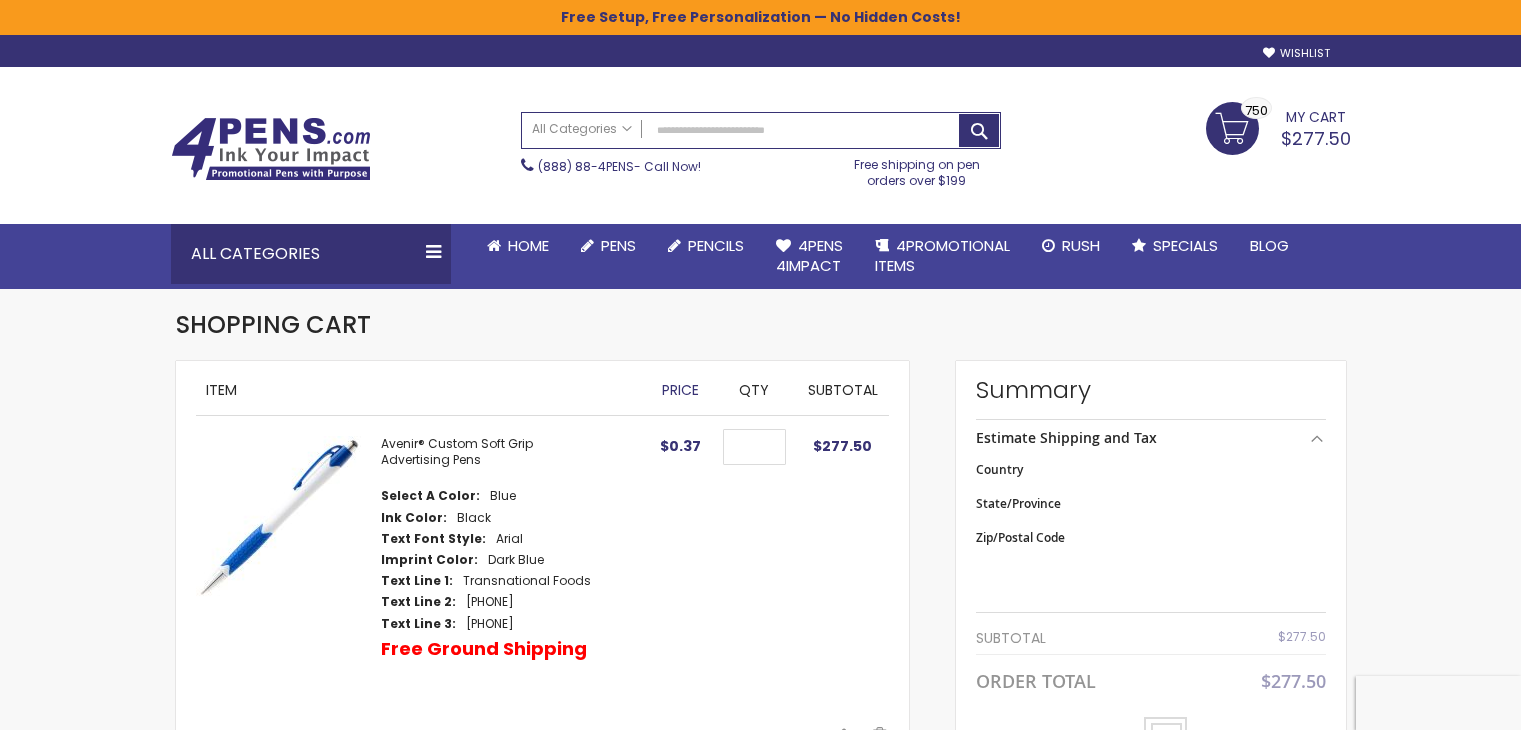 scroll, scrollTop: 0, scrollLeft: 0, axis: both 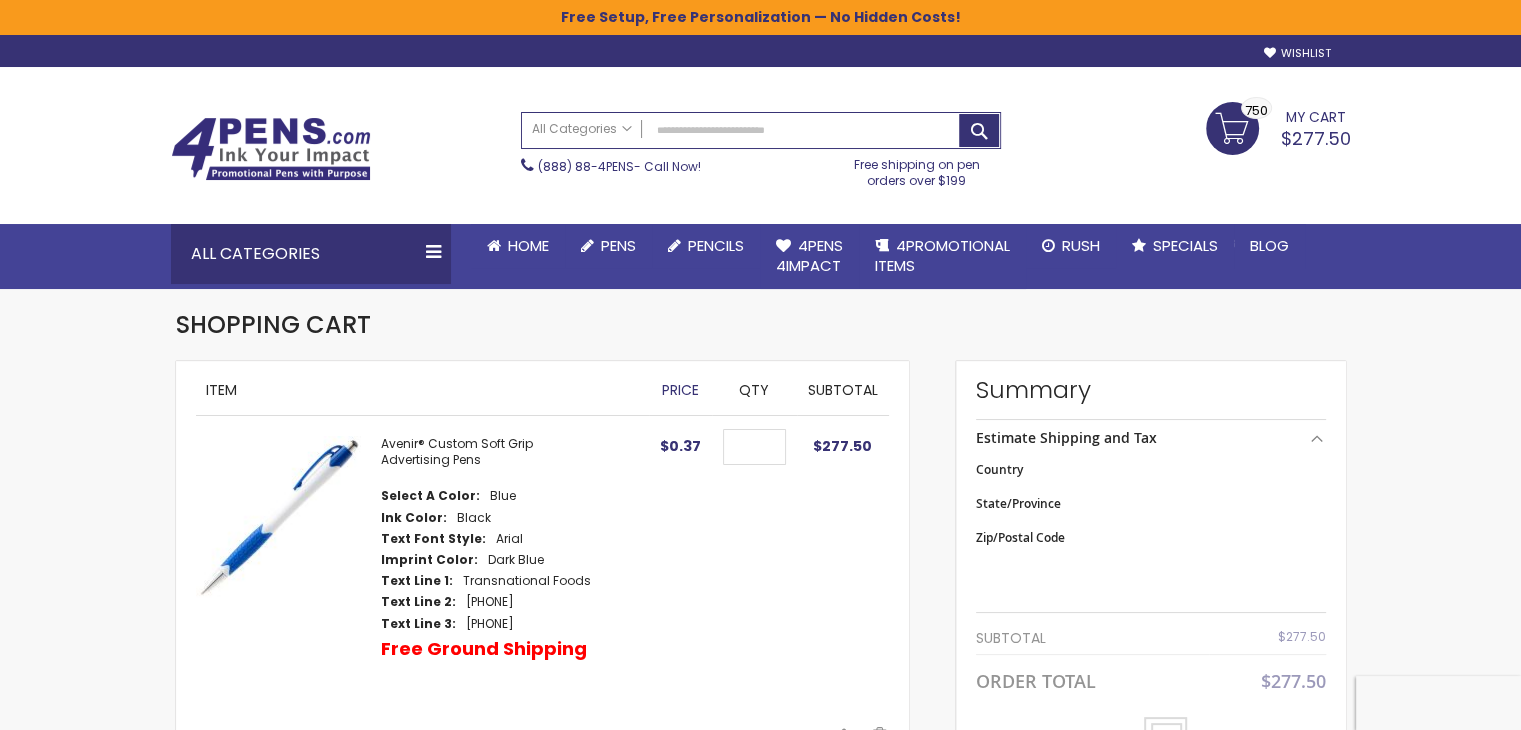 select on "**" 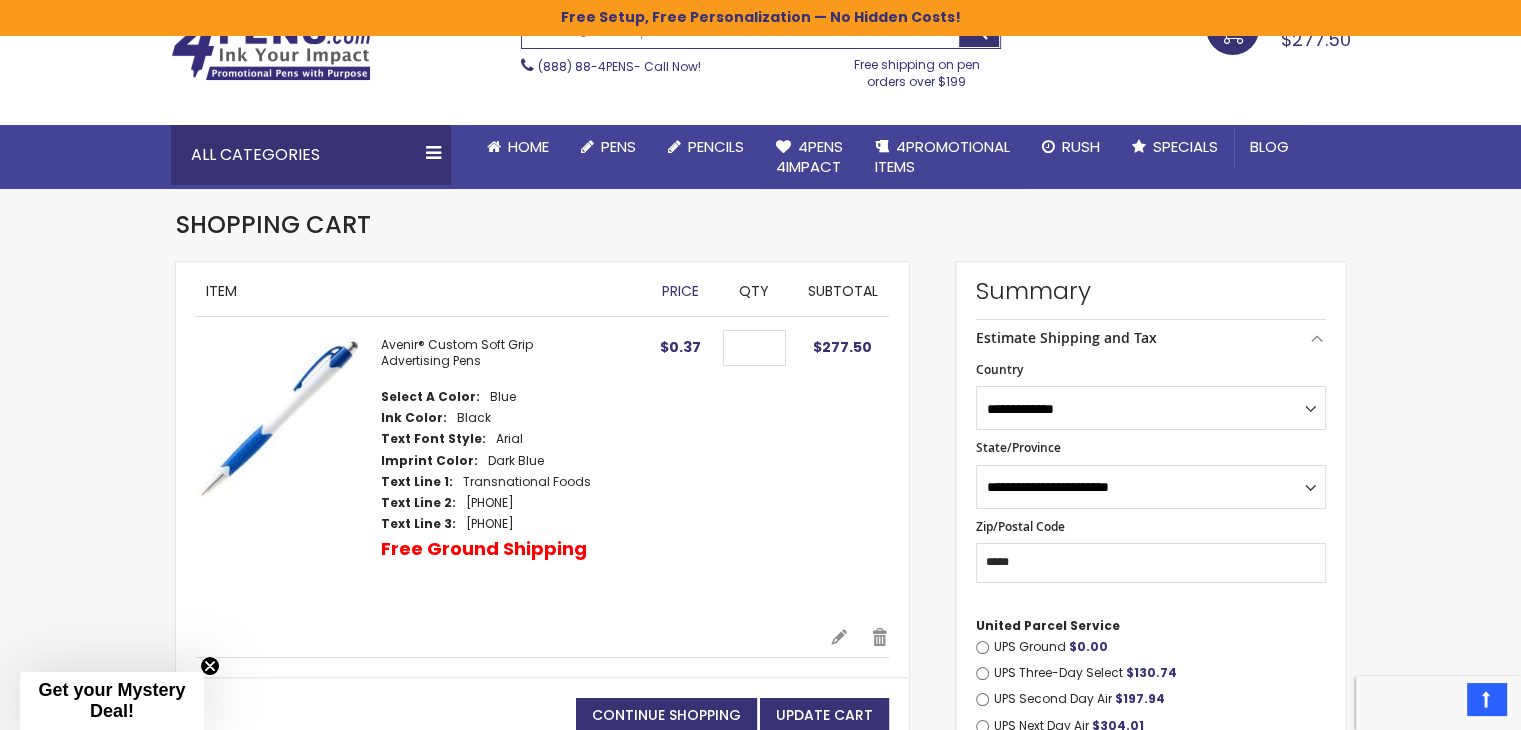 scroll, scrollTop: 100, scrollLeft: 0, axis: vertical 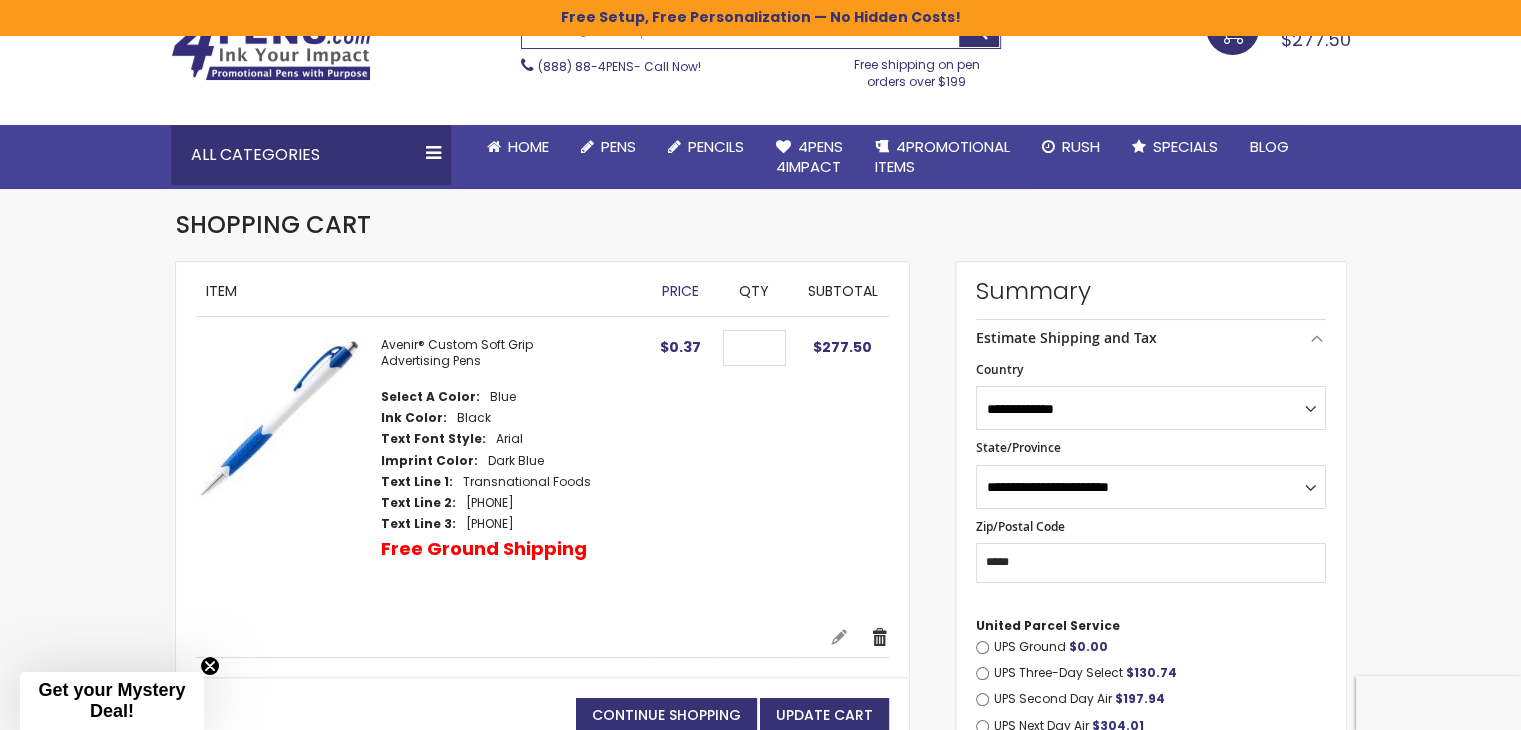 click on "Remove" at bounding box center (880, 637) 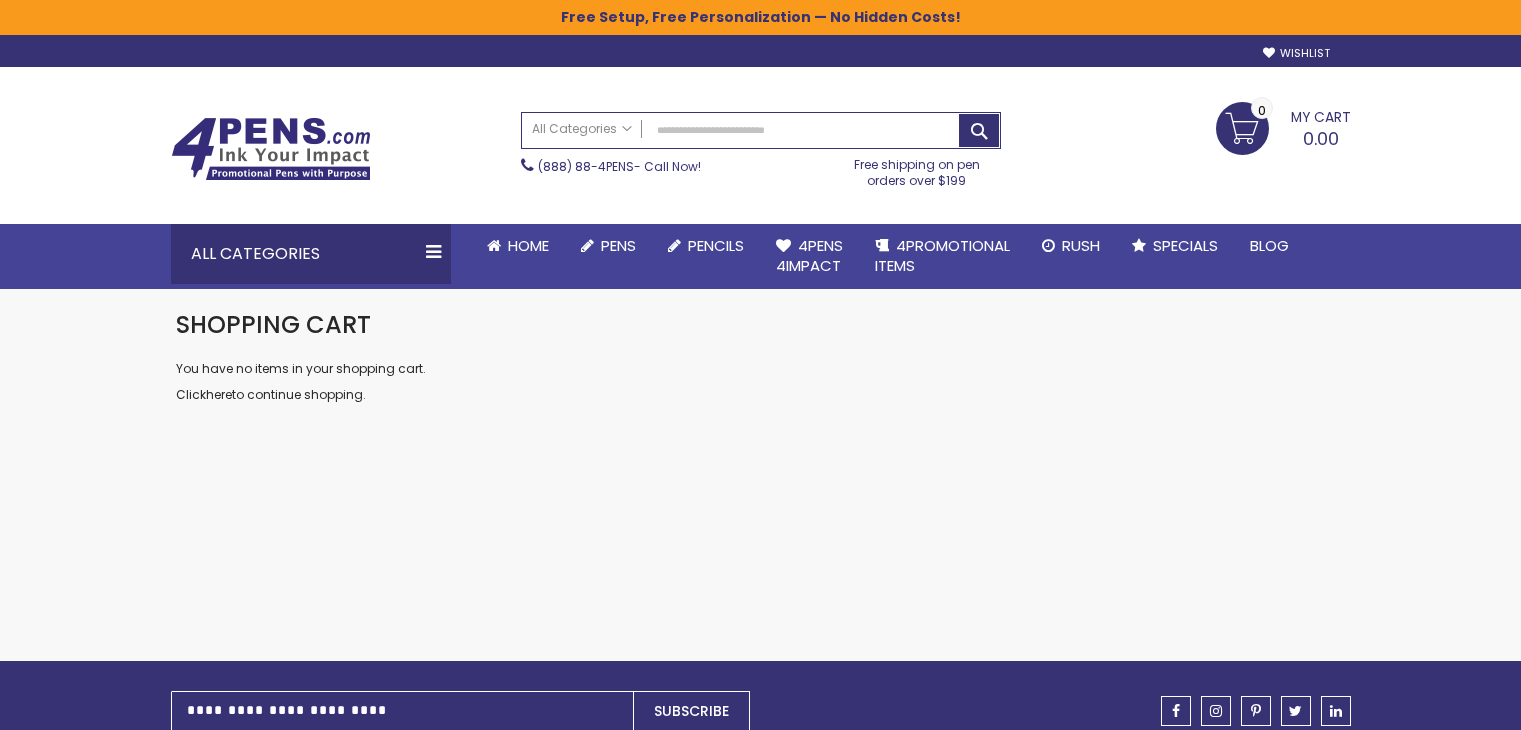 scroll, scrollTop: 0, scrollLeft: 0, axis: both 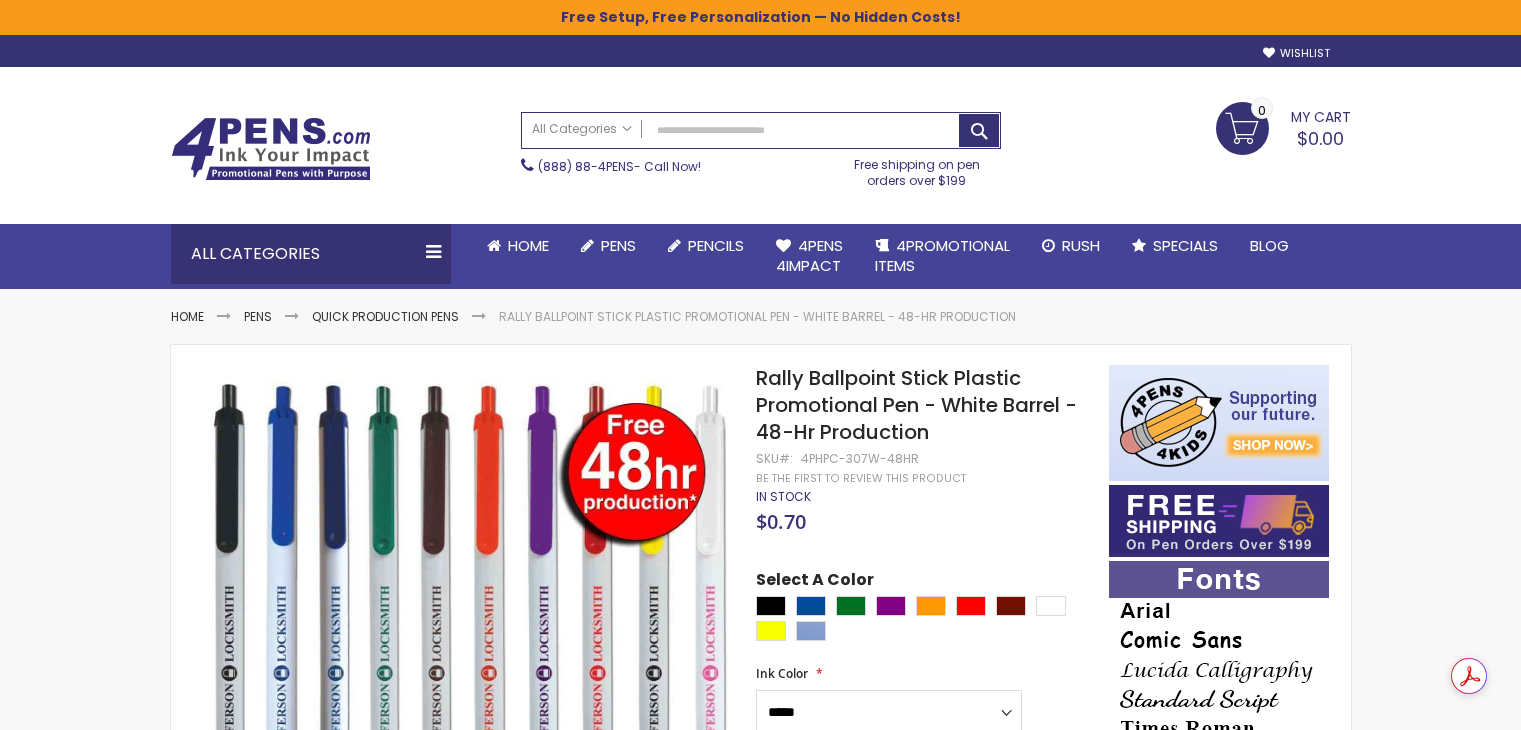 select on "*****" 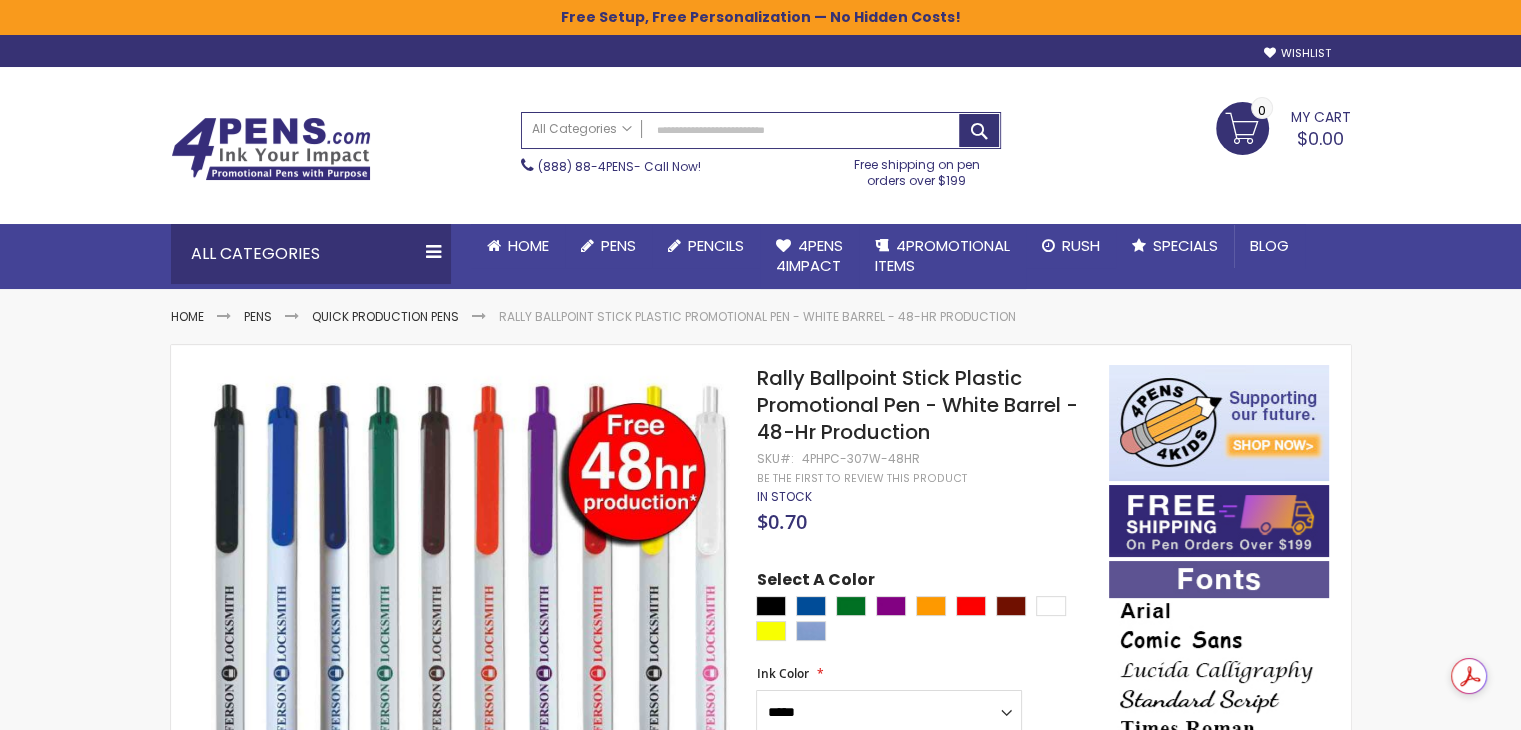 scroll, scrollTop: 0, scrollLeft: 0, axis: both 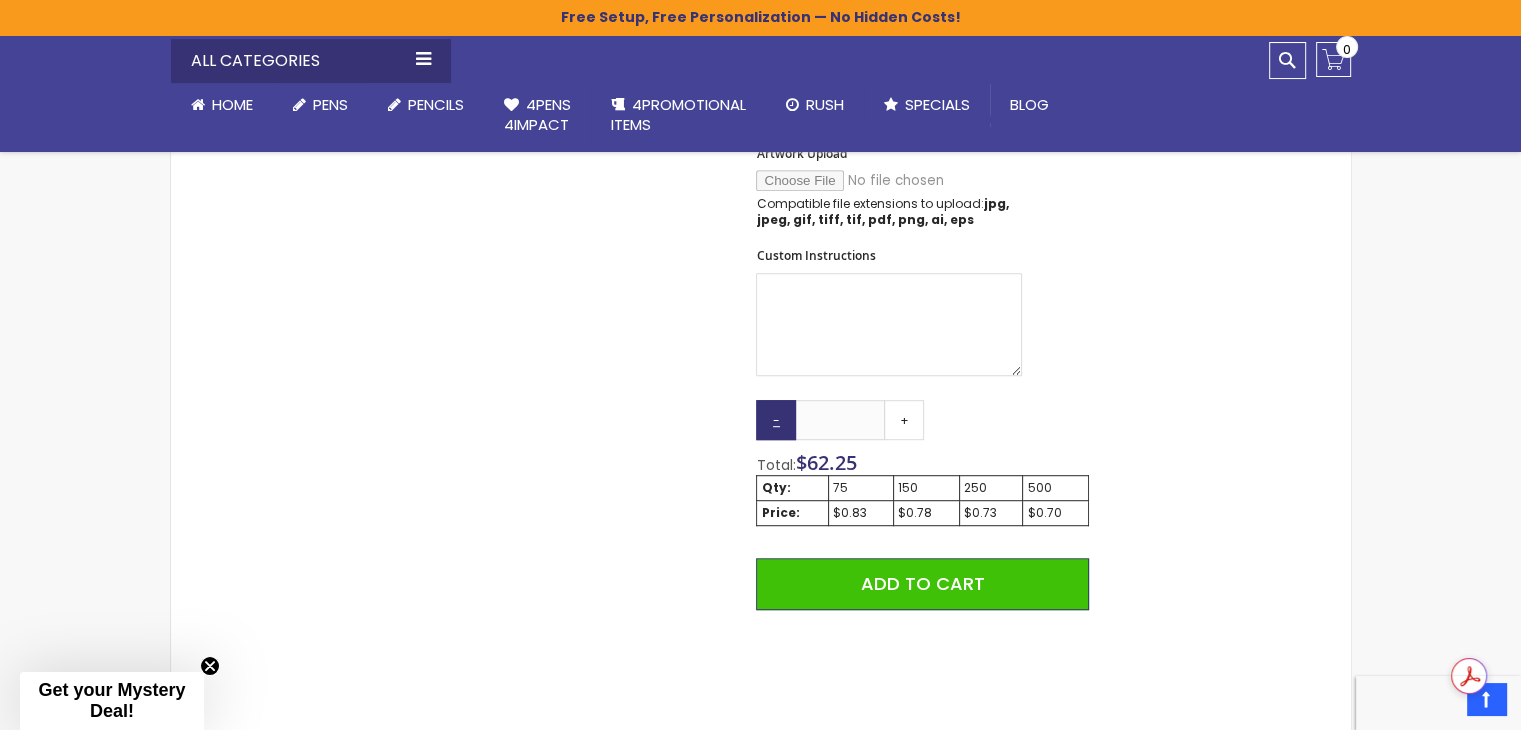 click on "-" at bounding box center (776, 420) 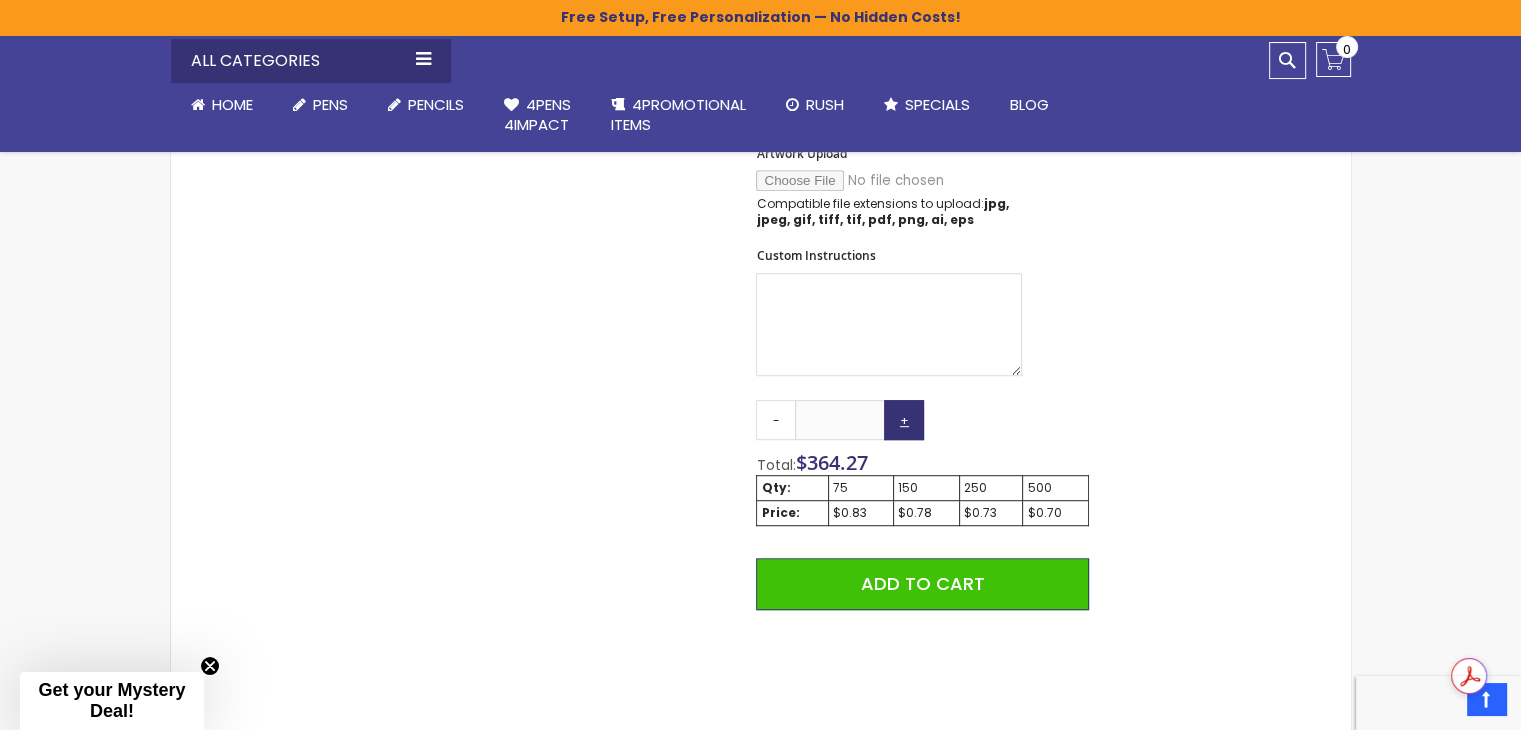 click on "+" at bounding box center (904, 420) 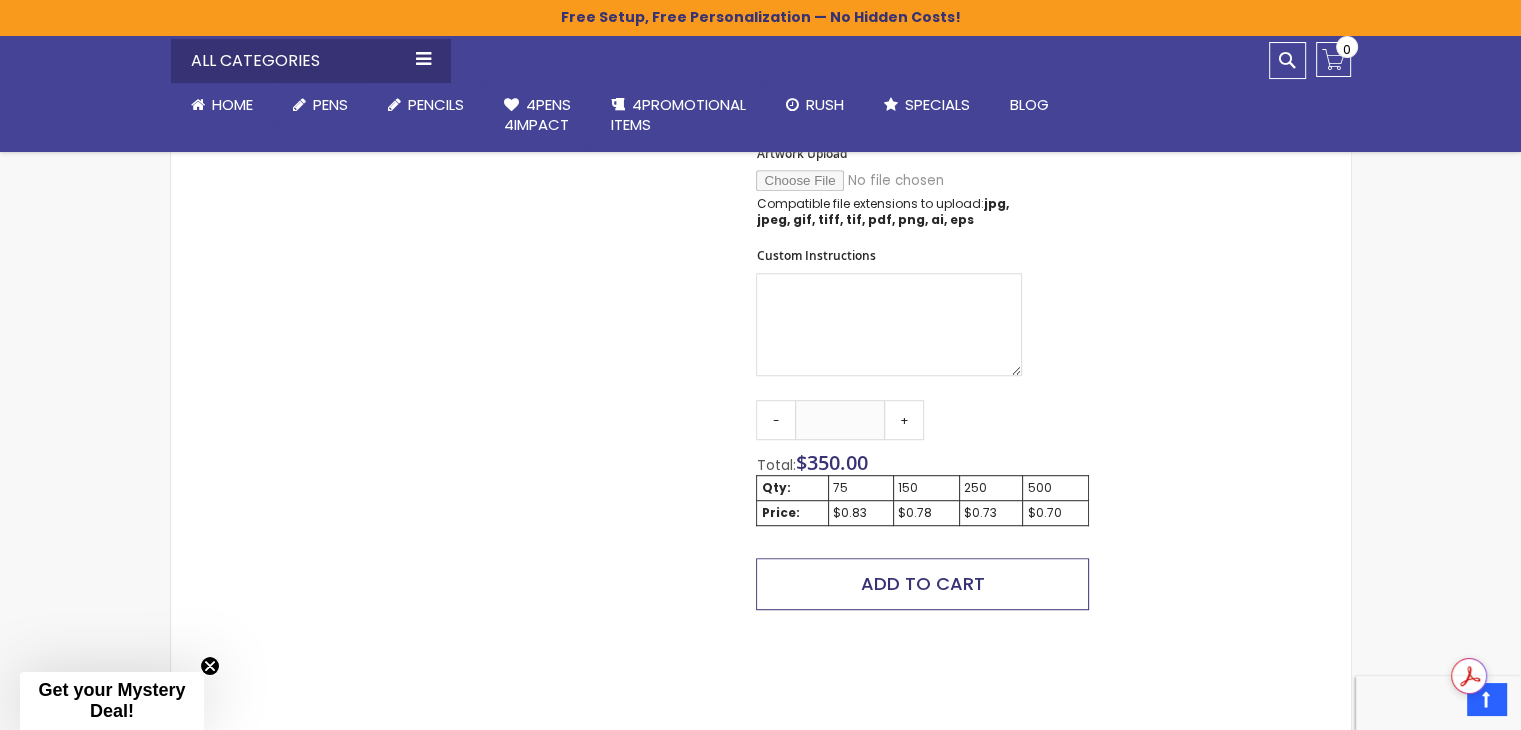 click on "Add to Cart" at bounding box center (923, 583) 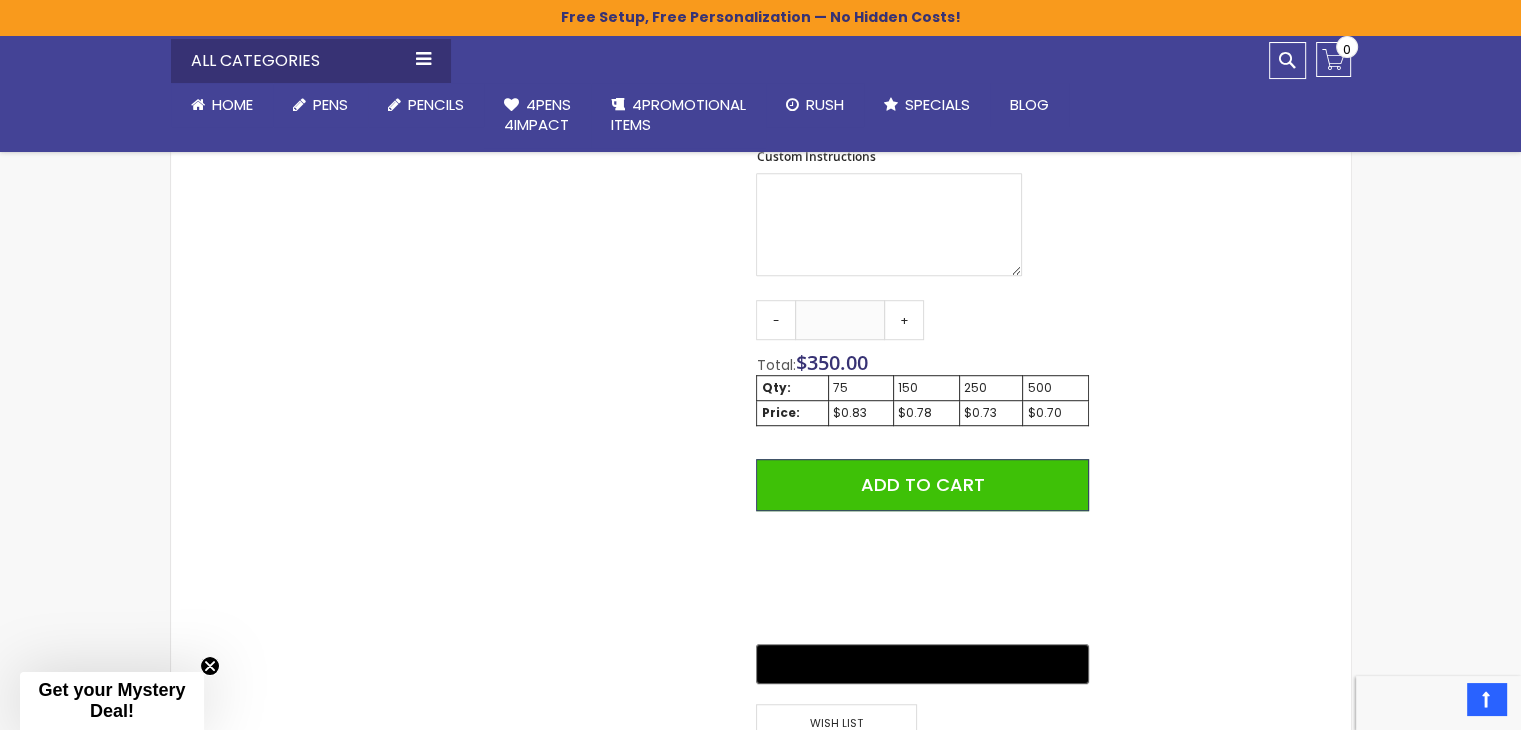 scroll, scrollTop: 1200, scrollLeft: 0, axis: vertical 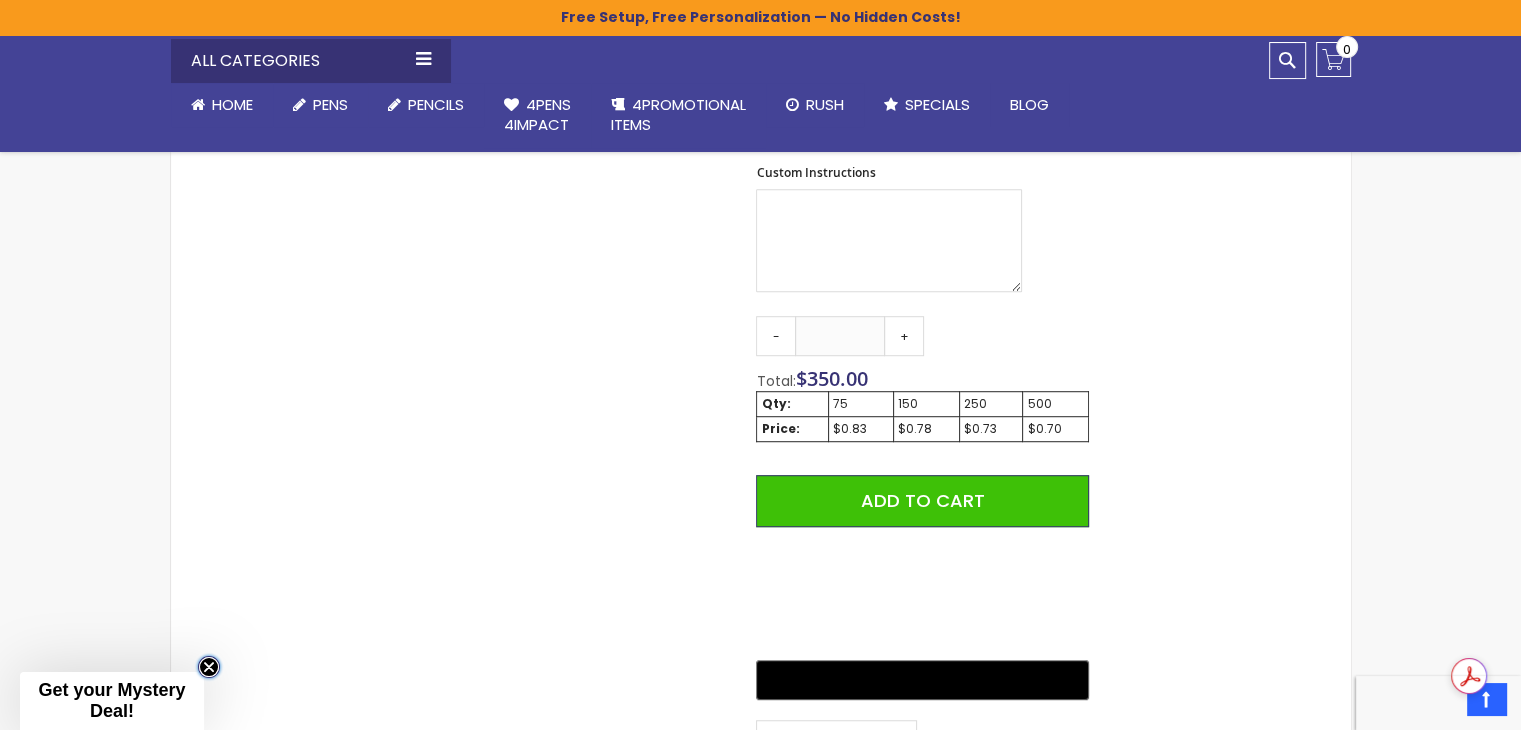 drag, startPoint x: 205, startPoint y: 665, endPoint x: 284, endPoint y: 644, distance: 81.7435 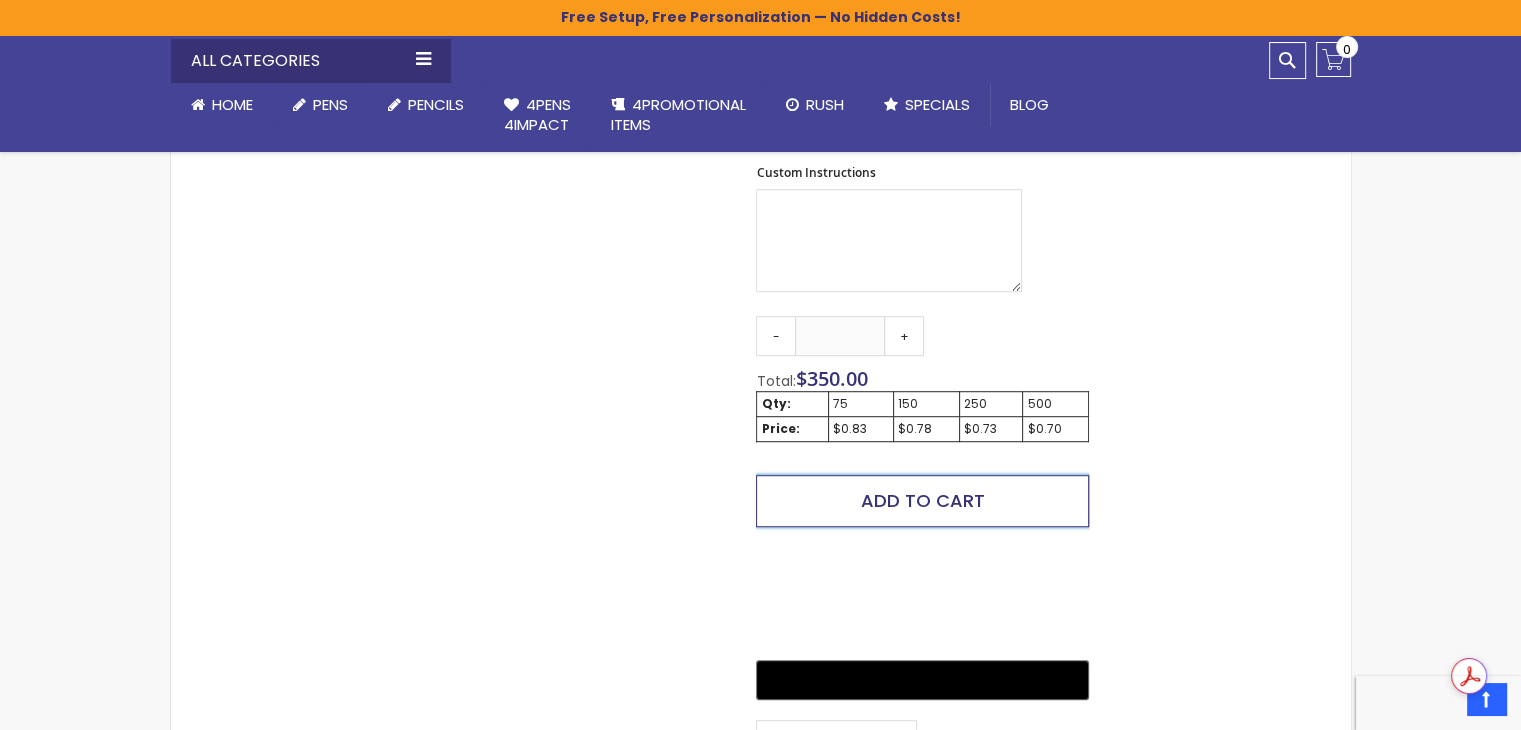 click on "Add to Cart" at bounding box center [923, 500] 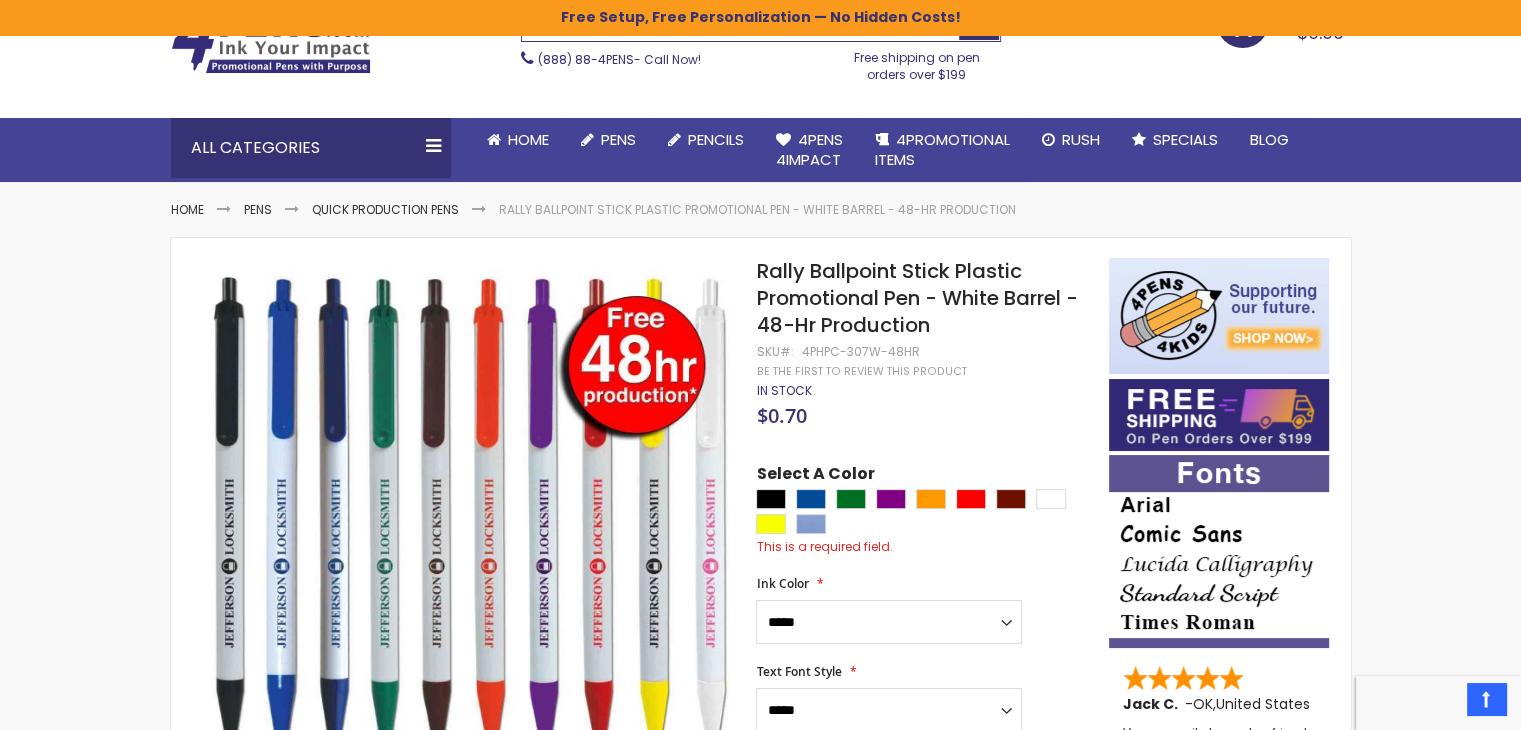 scroll, scrollTop: 0, scrollLeft: 0, axis: both 